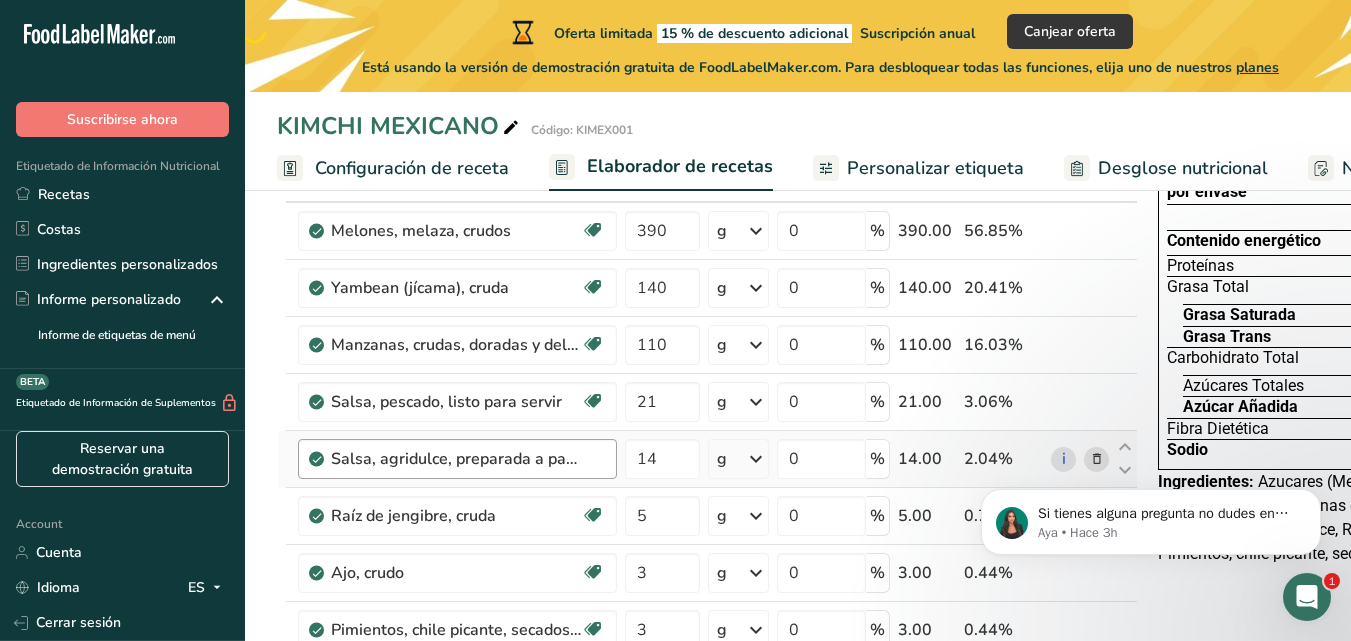 scroll, scrollTop: 148, scrollLeft: 0, axis: vertical 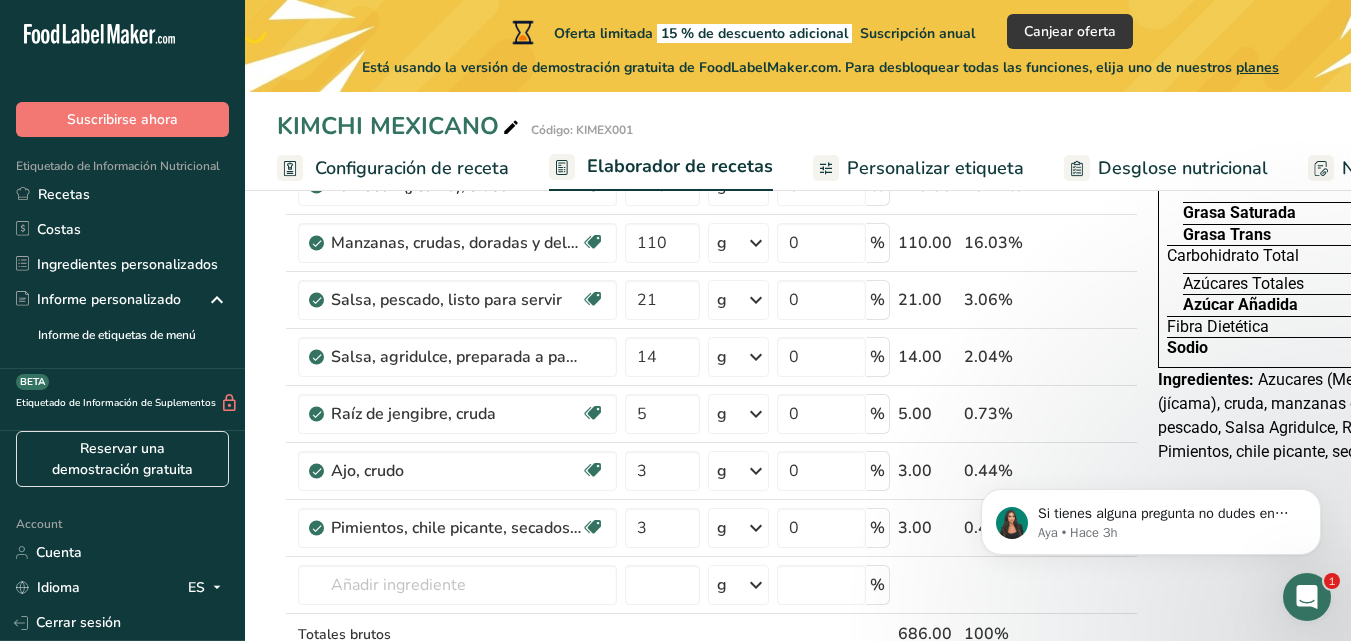 click on "Carbohidrato Total" at bounding box center [1330, 259] 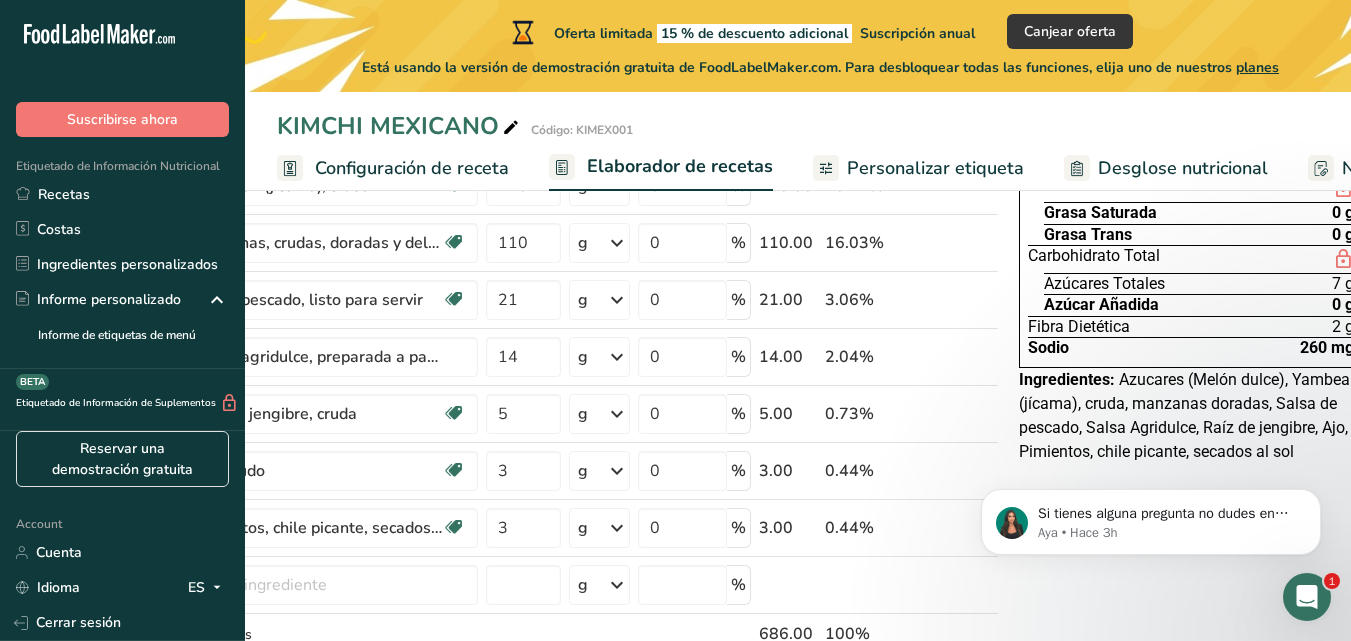 scroll, scrollTop: 0, scrollLeft: 157, axis: horizontal 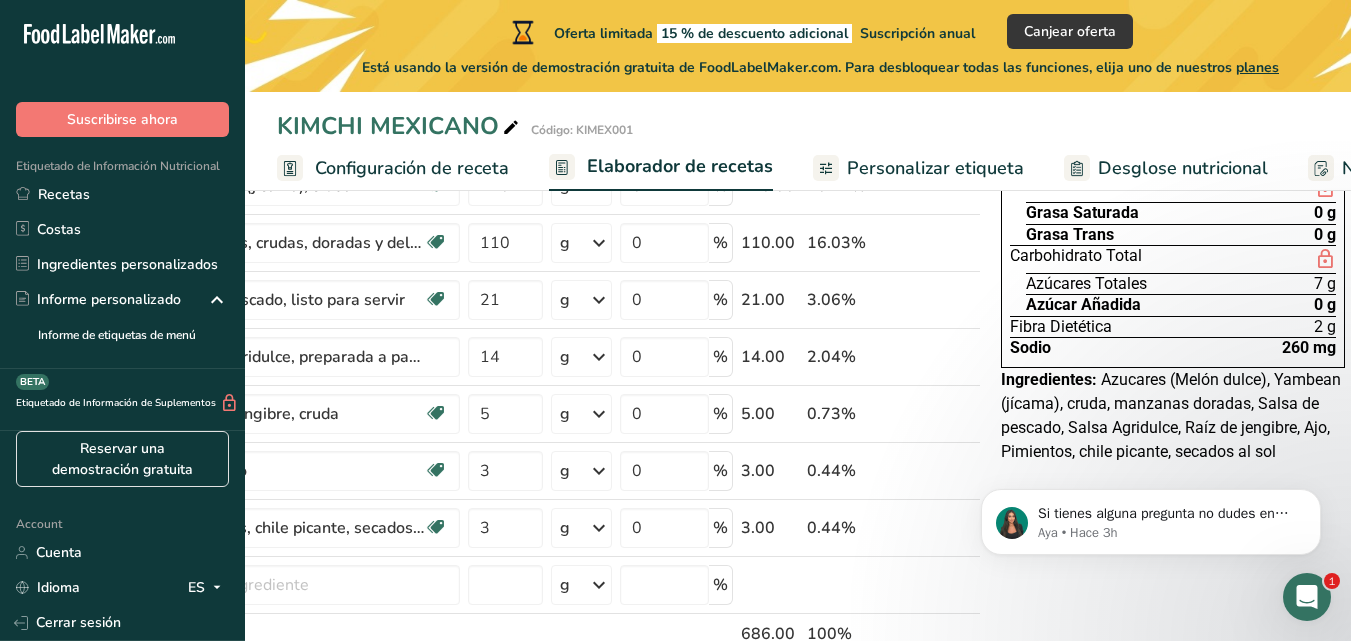 drag, startPoint x: 1350, startPoint y: 248, endPoint x: 1353, endPoint y: 274, distance: 26.172504 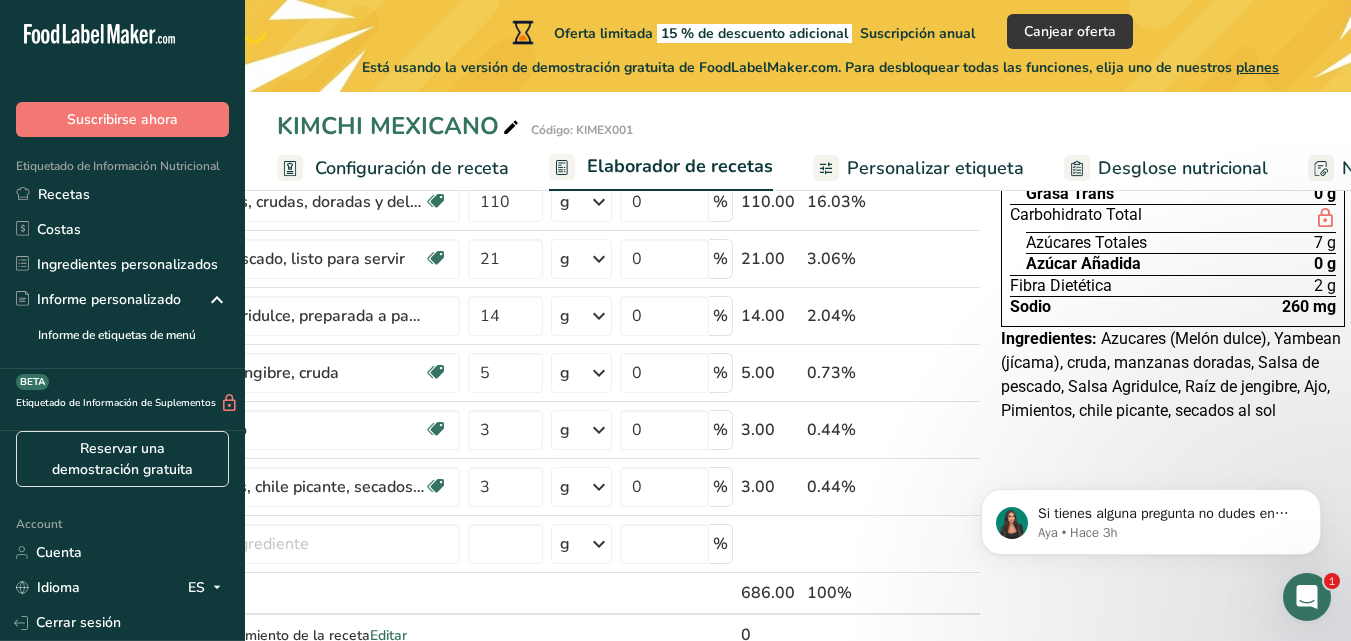 scroll, scrollTop: 300, scrollLeft: 0, axis: vertical 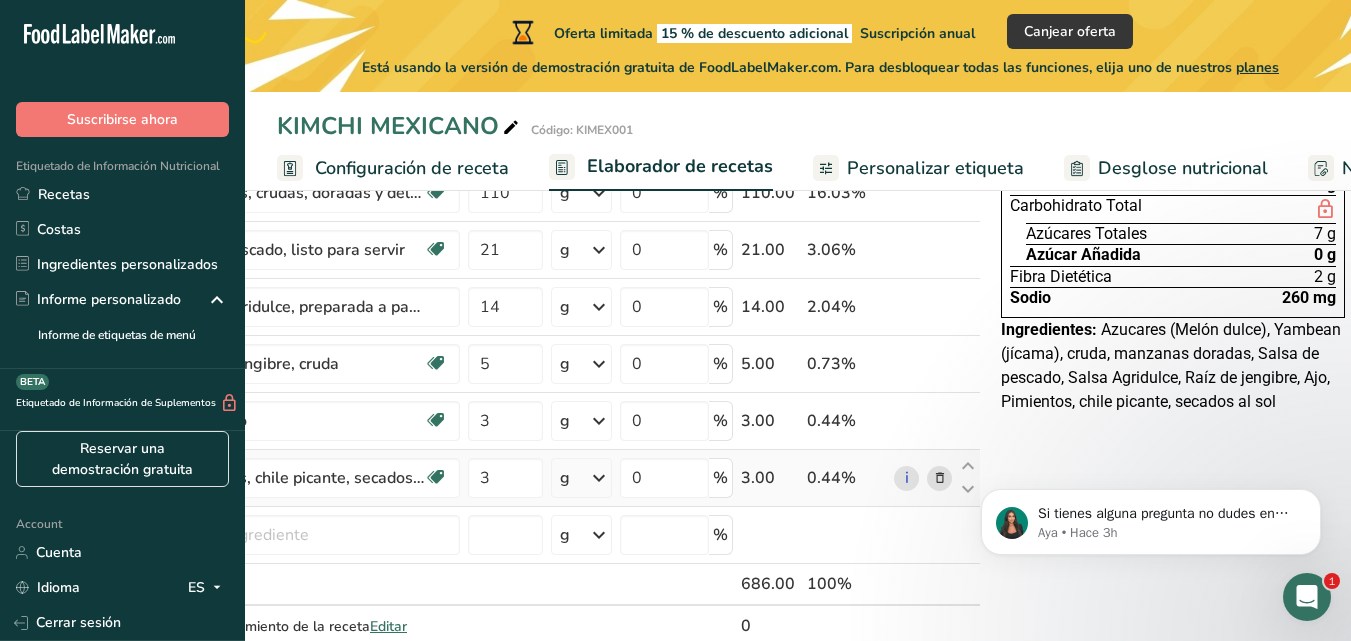 drag, startPoint x: 806, startPoint y: 471, endPoint x: 922, endPoint y: 472, distance: 116.00431 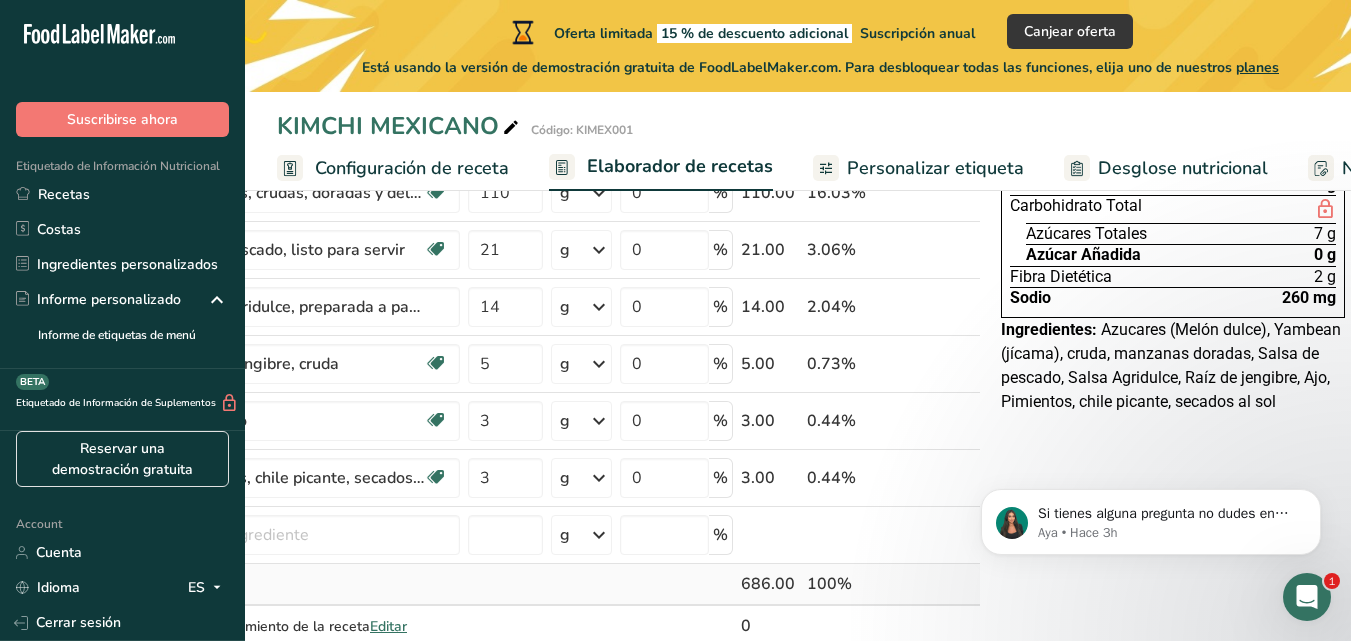 drag, startPoint x: 692, startPoint y: 569, endPoint x: 753, endPoint y: 575, distance: 61.294373 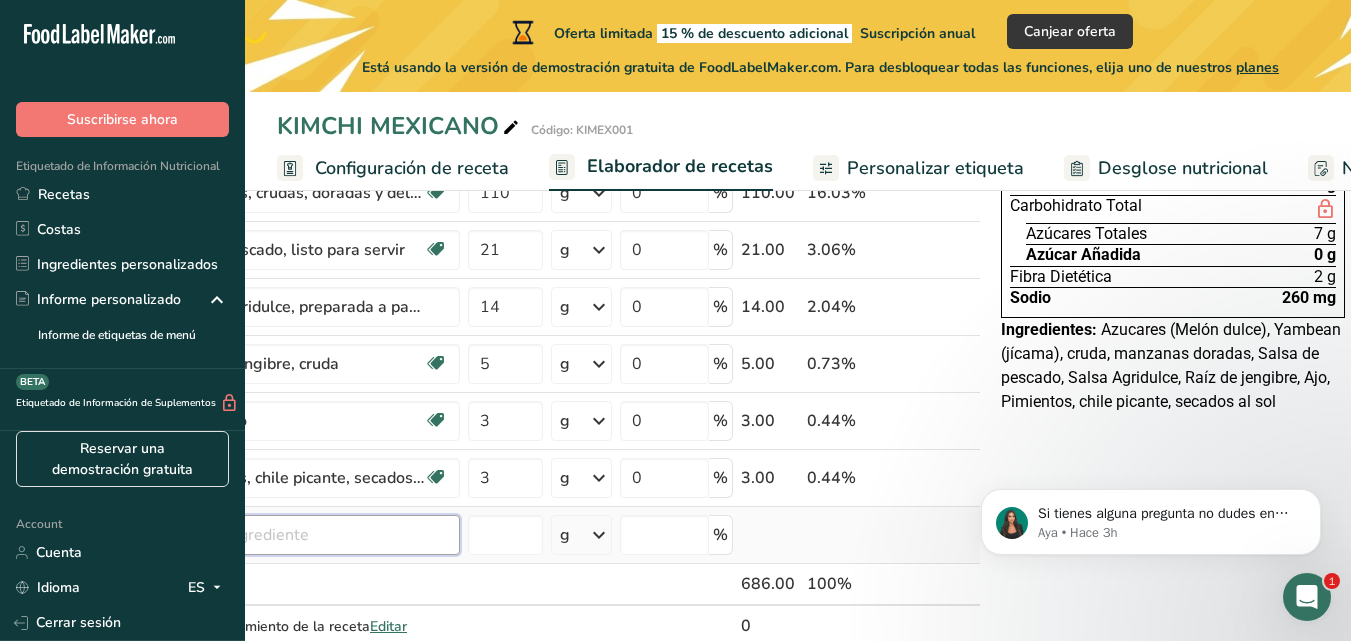 click at bounding box center [300, 535] 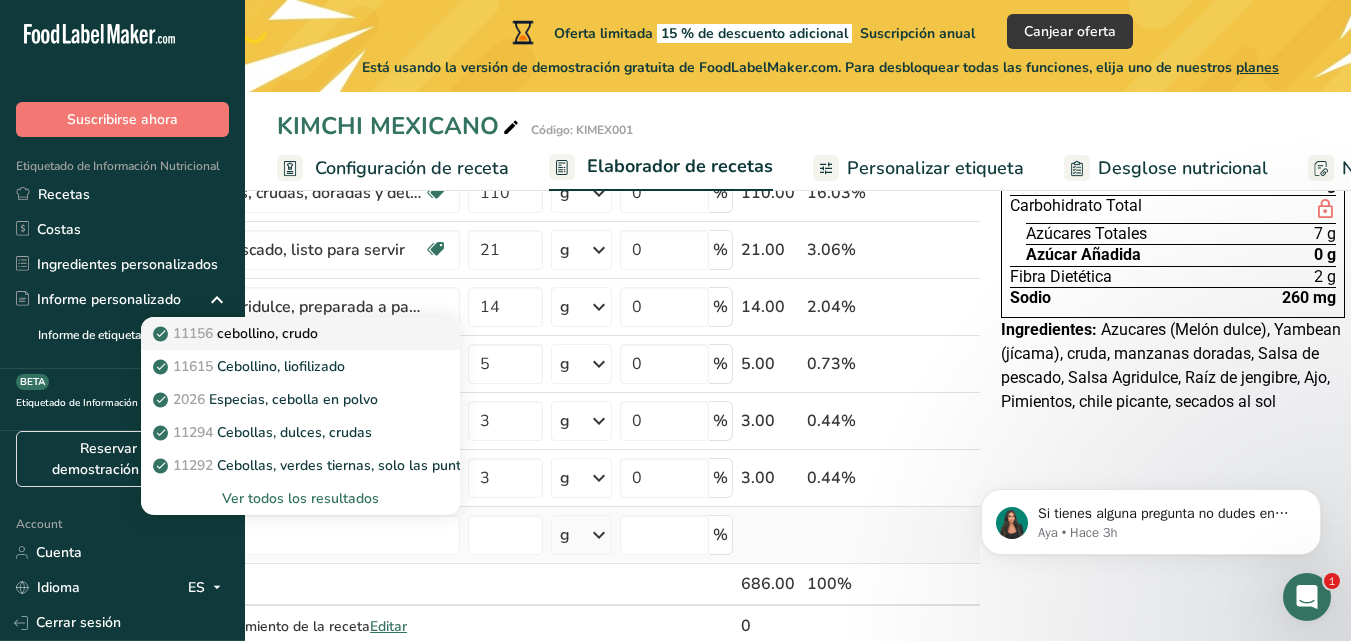 click on "Código: 11156
cebollino, crudo" at bounding box center [237, 333] 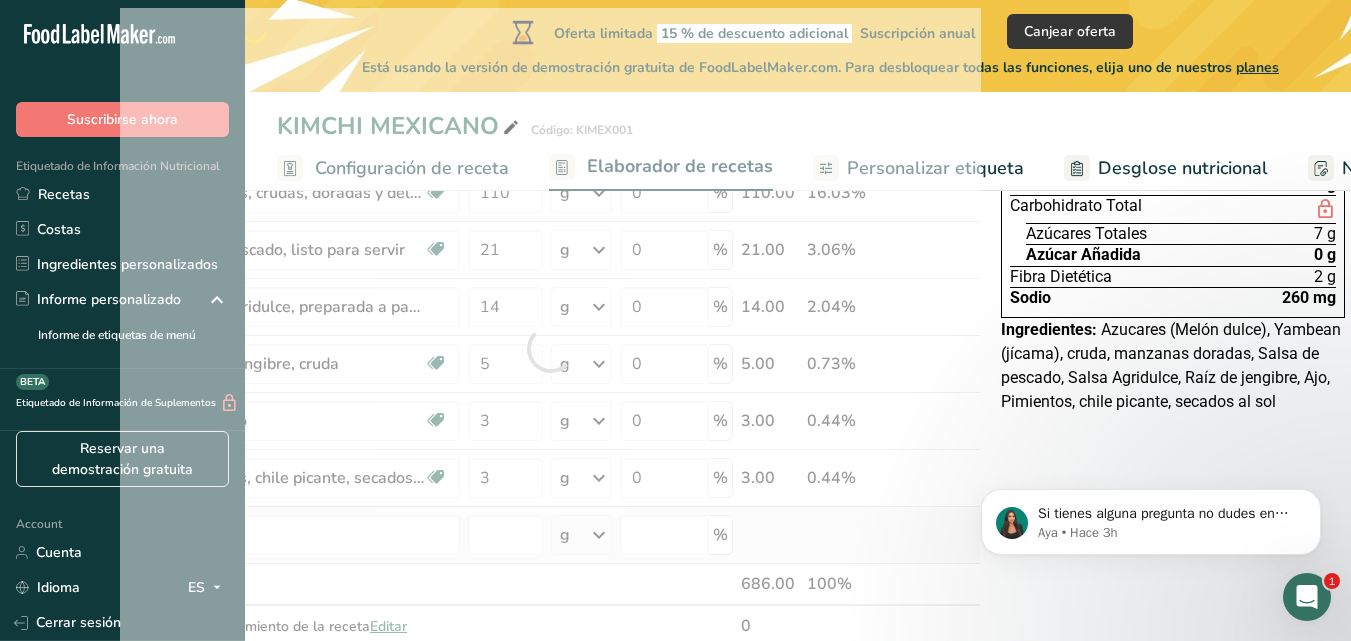 type on "Chives, raw" 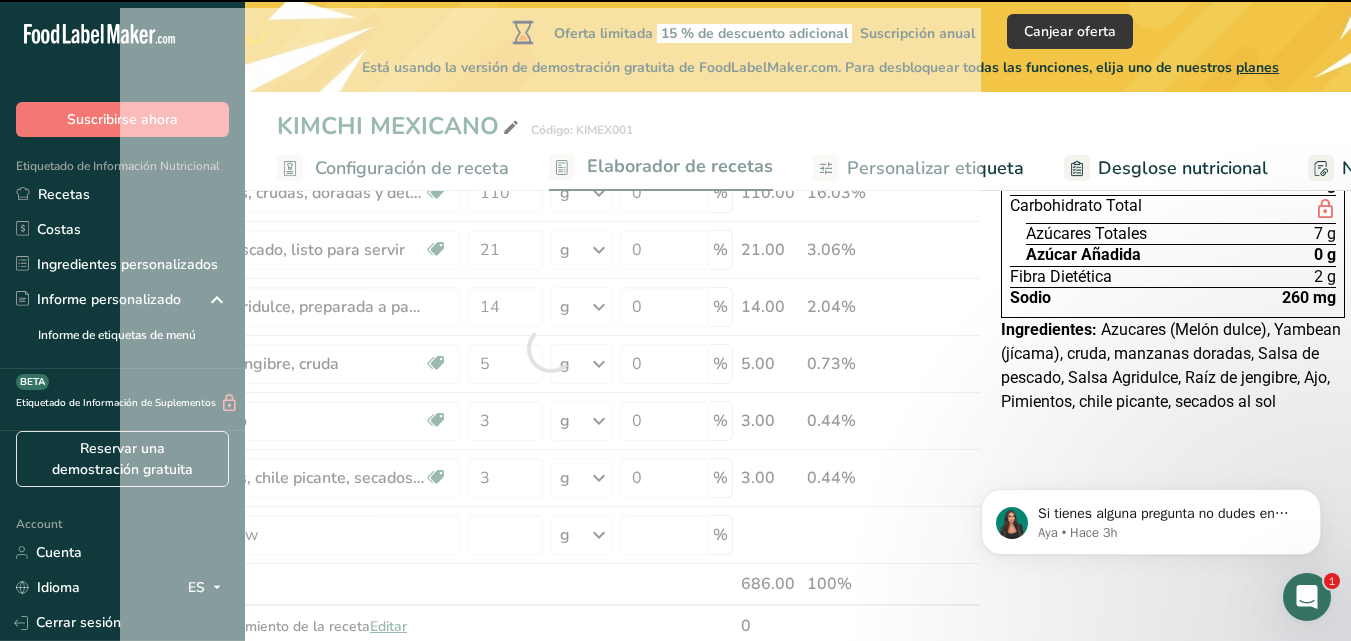 type on "0" 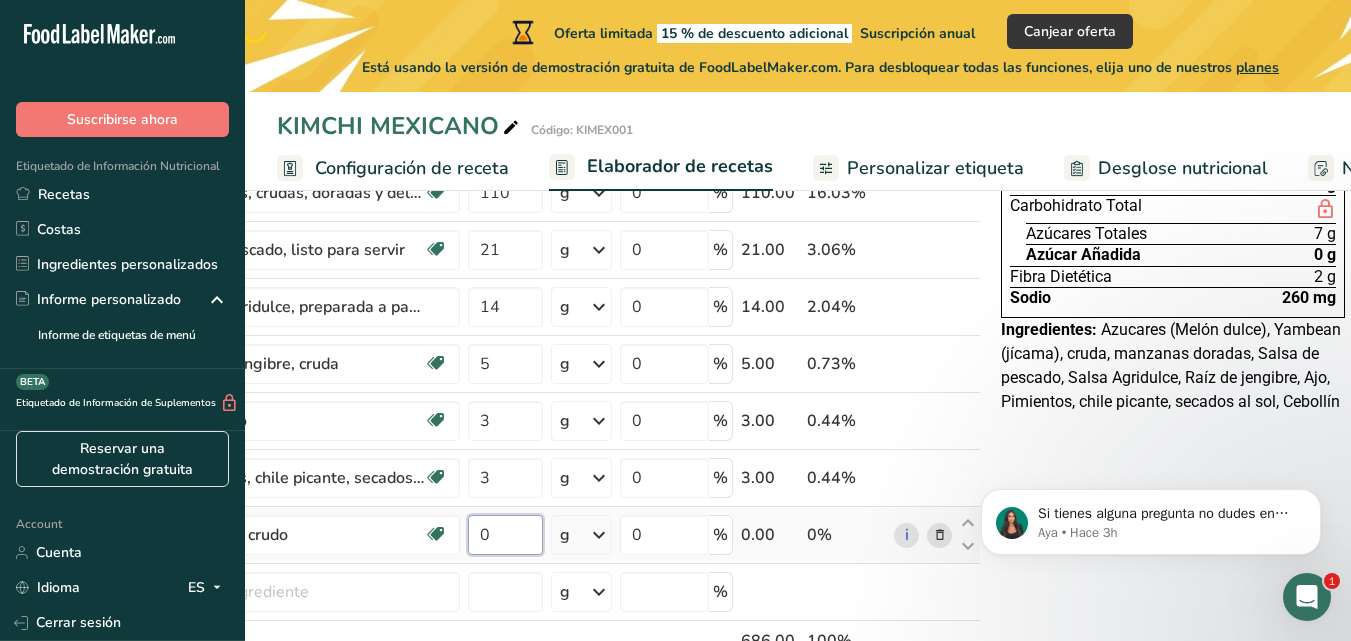 click on "0" at bounding box center [505, 535] 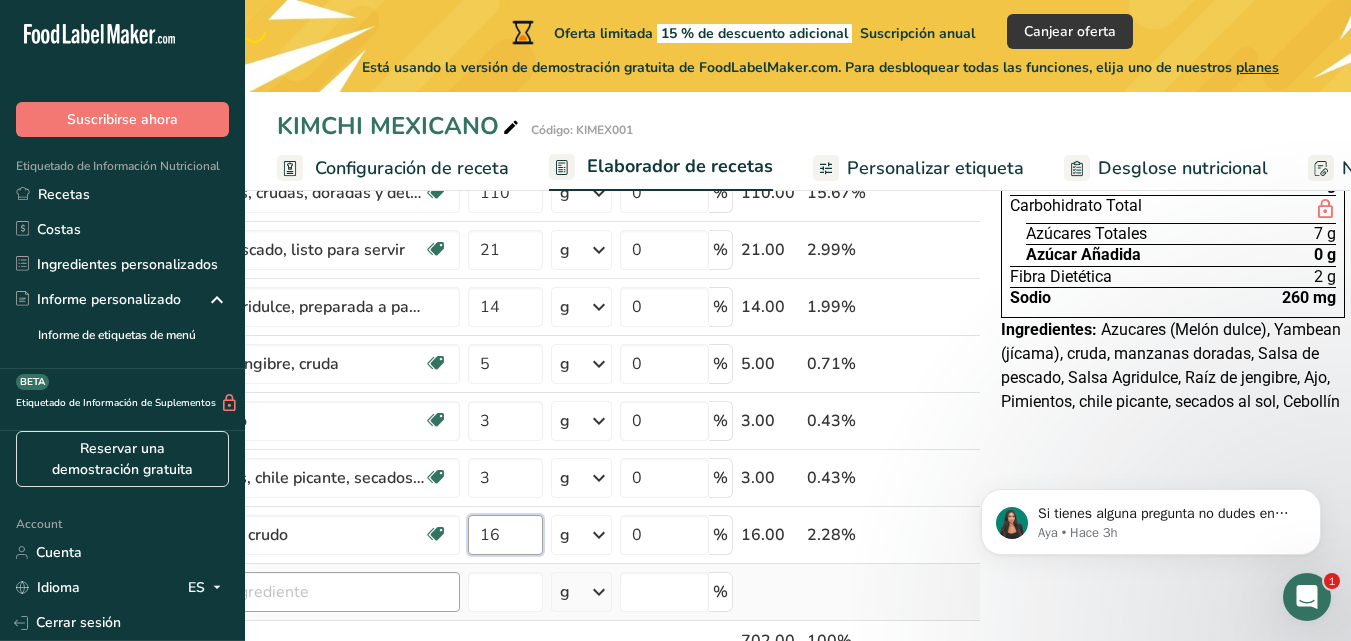 type on "16" 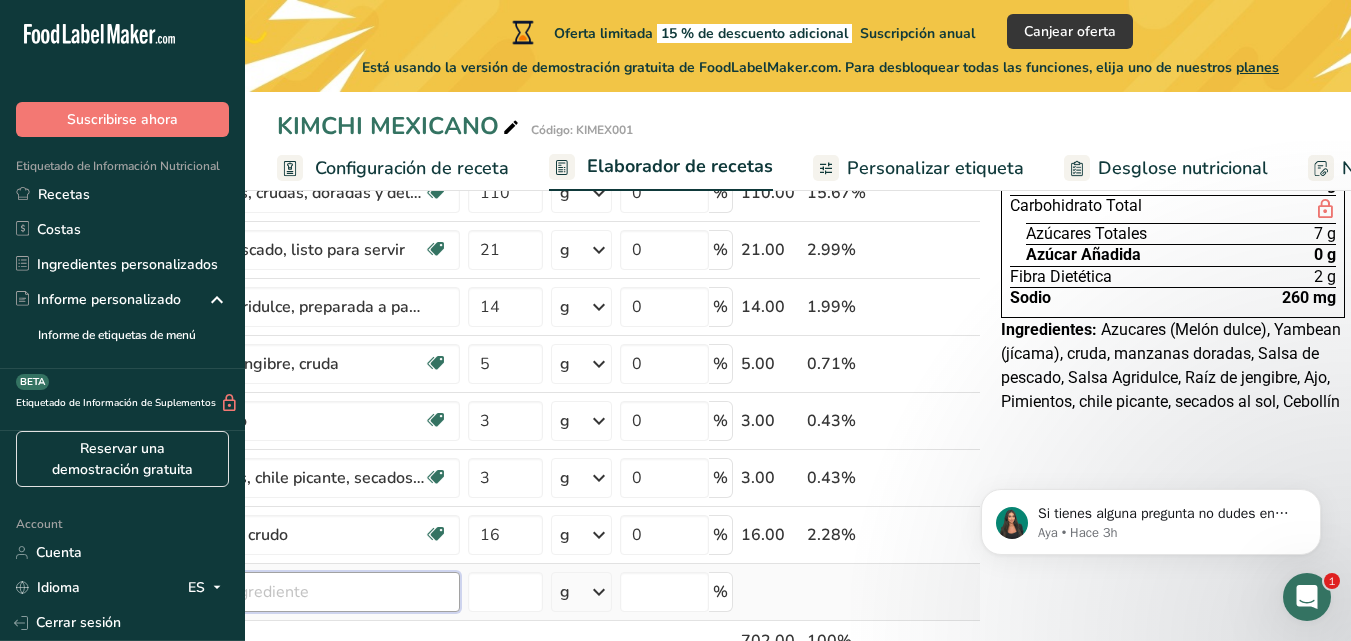 click on "Ingrediente *
Cantidad *
Unidad *
Desperdicio *   .a-a{fill:#347362;}.b-a{fill:#fff;}          Gramos
Porcentaje
Melones, melaza, crudos
Libre de lácteos
Libre de gluten
Vegano
Vegetariano
Libre de soja
390
g
Porciones
1 cup, diced (approx 20 pieces per cup)
1 cup, balls
1 melon (5-1/4" dia)
Ver más
Unidades de peso
g
kg
mg
Ver más
Unidades de volumen
litro
Las unidades de volumen requieren una conversión de densidad. Si conoce la densidad de su ingrediente, introdúzcala a continuación. De lo contrario, haga clic en "RIA", nuestra asistente regulatoria de IA, quien podrá ayudarle." at bounding box center [550, 377] 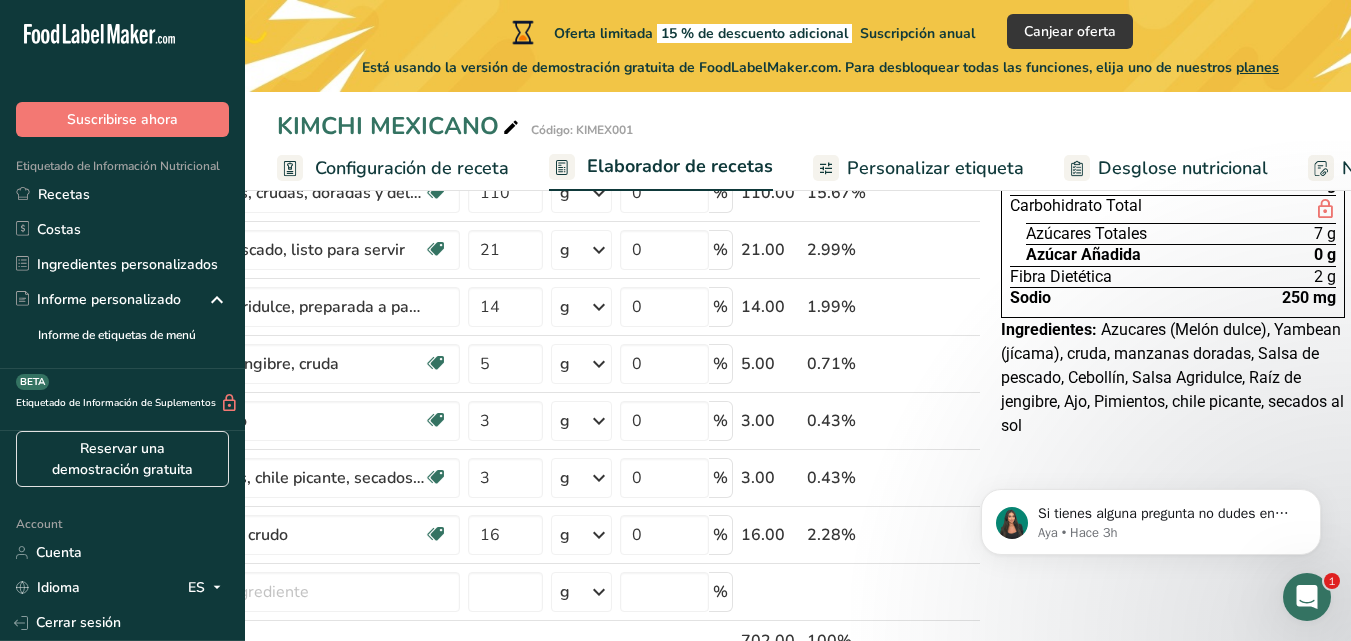 click on "Declaración Nutrimental
Tamaño de la porción
500g
Aproximadamente 1 Porción Por Envase
Contenido energético   por envase
Por 100 g
Contenido energético
Proteínas
1 g
Grasa Total
Grasa Saturada
0 g
Grasa Trans
0 g
Carbohidrato Total
Azúcares Totales
7 g
Azúcar Añadida
0 g
Fibra Dietética
2 g
Sodio
250 mg
Ingredientes:" at bounding box center (1173, 703) 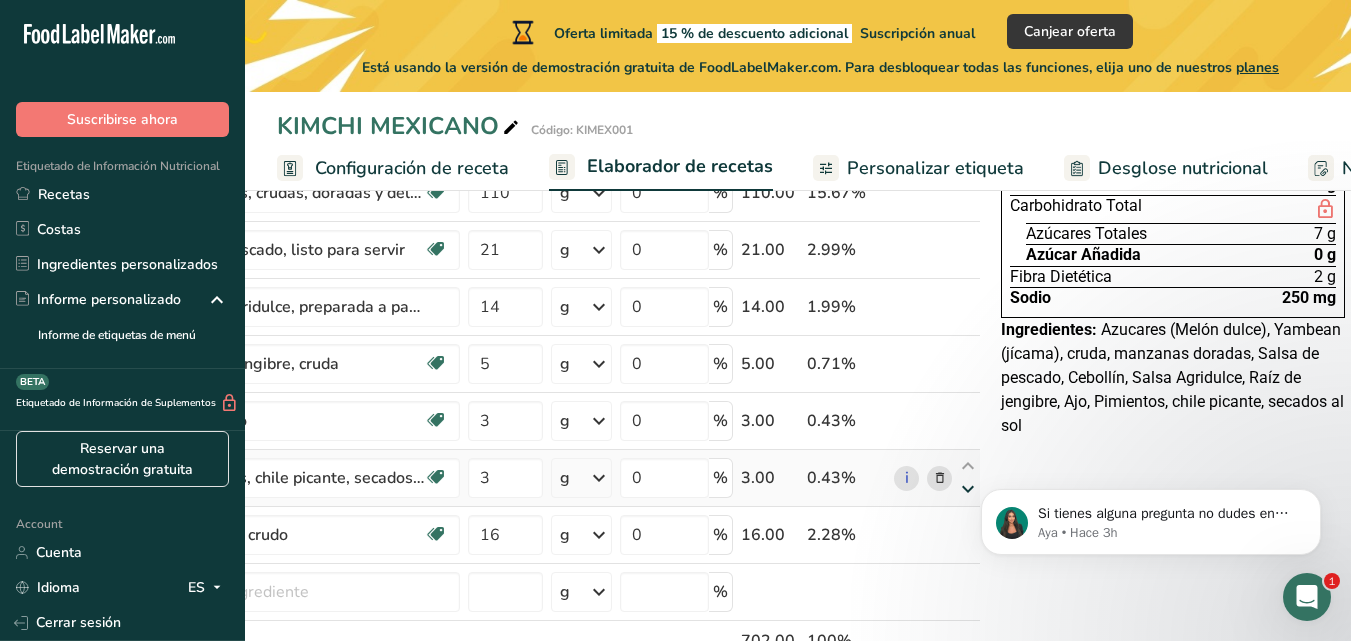 drag, startPoint x: 863, startPoint y: 481, endPoint x: 954, endPoint y: 481, distance: 91 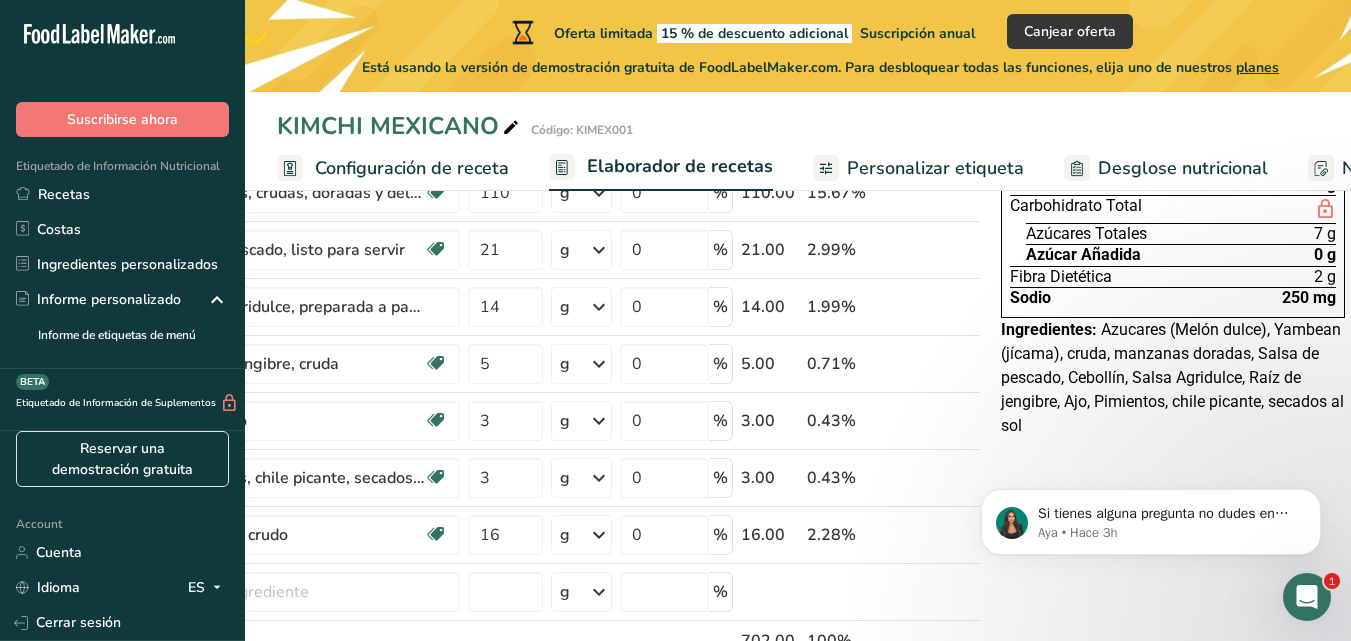 click on "Si tienes alguna pregunta no dudes en consultarnos. ¡Estamos aquí para ayudarte! 😊 Aya • Hace 3h" at bounding box center [1151, 430] 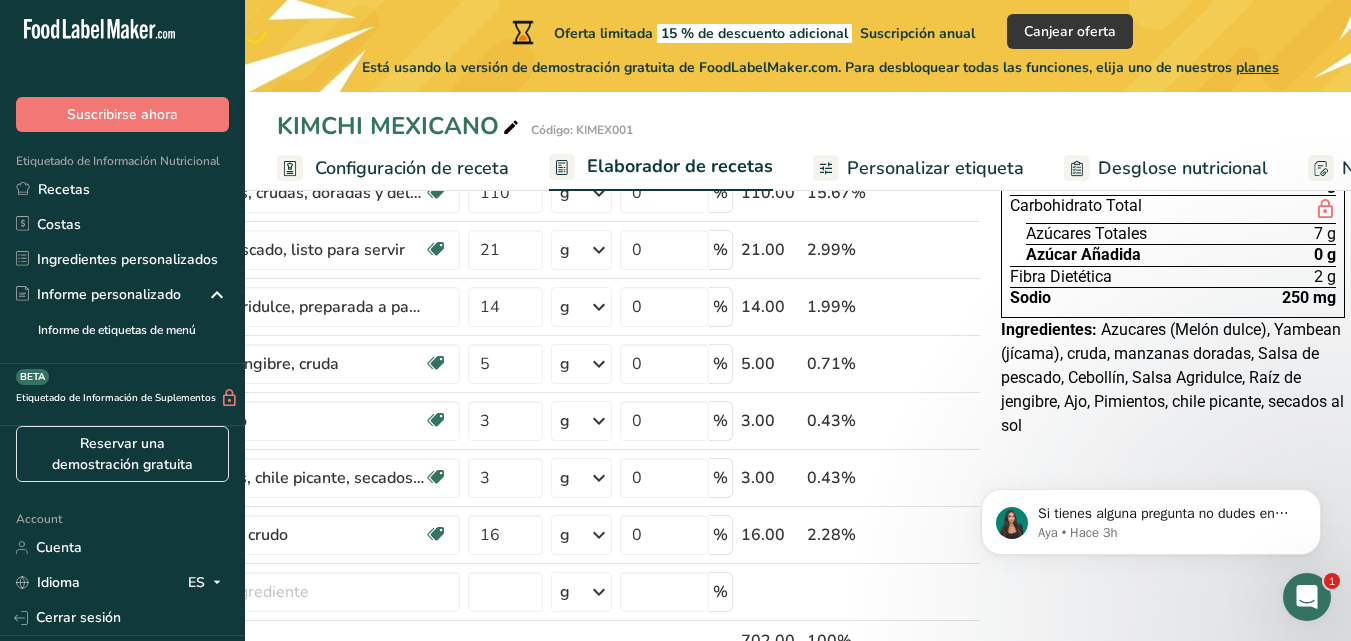 scroll, scrollTop: 5, scrollLeft: 0, axis: vertical 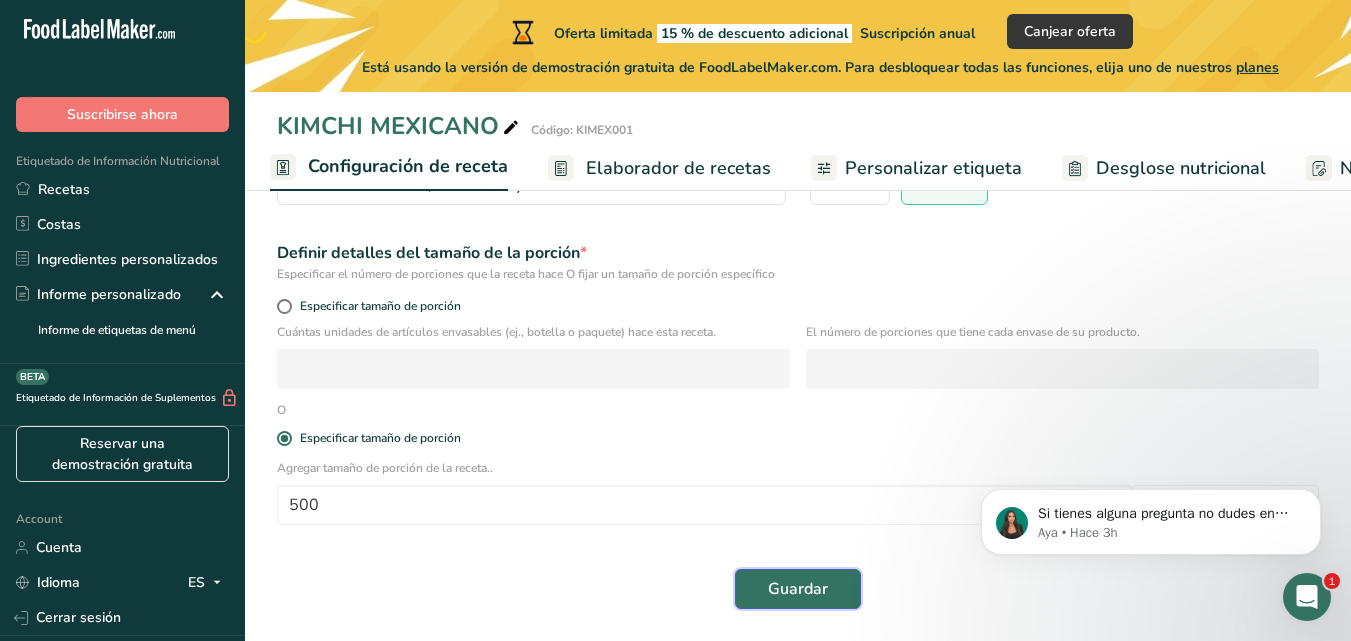 click on "Guardar" at bounding box center [798, 589] 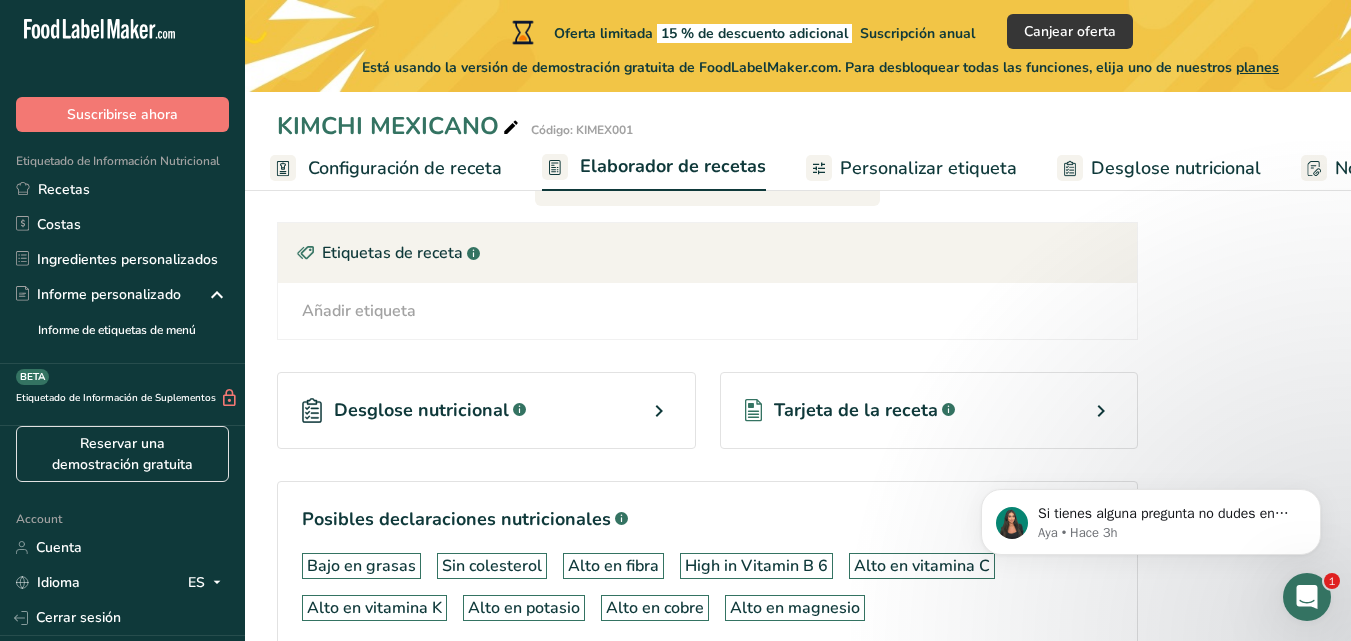scroll, scrollTop: 1063, scrollLeft: 0, axis: vertical 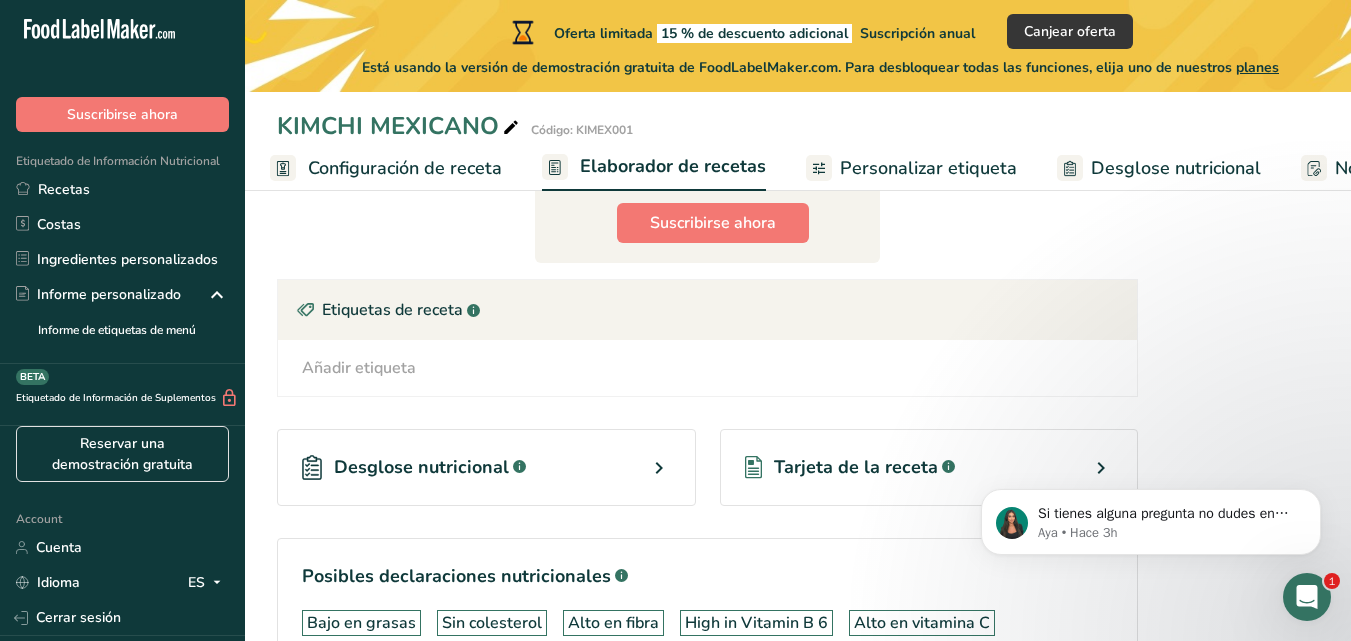 click on "Etiquetas de receta
.a-a{fill:#347362;}.b-a{fill:#fff;}" at bounding box center [707, 310] 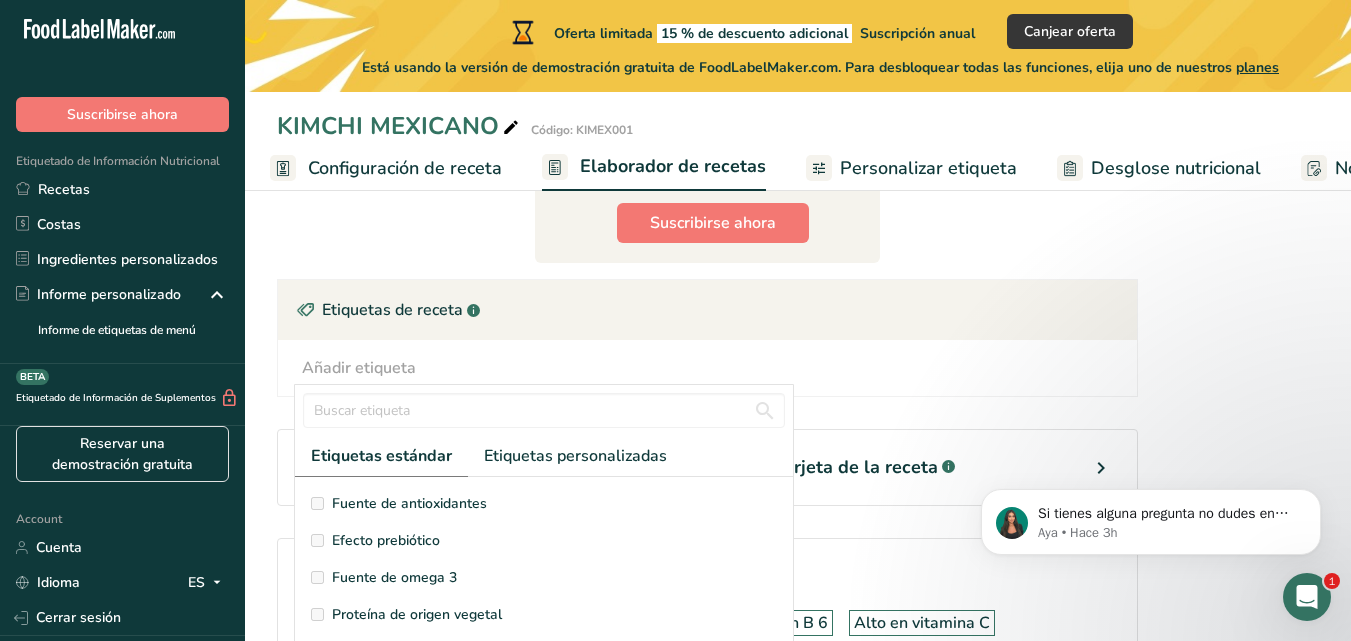 click on "Añadir etiqueta
Etiquetas estándar Etiquetas personalizadas
Fuente de antioxidantes
Efecto prebiótico
Fuente de omega 3
Proteína de origen vegetal
Libre de lácteos
Libre de gluten
Vegano
Vegetariano
Libre de soja
Fuente de grasas saludables
Fuente de vitaminas B
Orgánico
Certificado orgánico
No GMO
Kosher pareve
Kosher lácteo
Halal
Sin aditivos sintéticos
Etiqueta limpia" at bounding box center (707, 368) 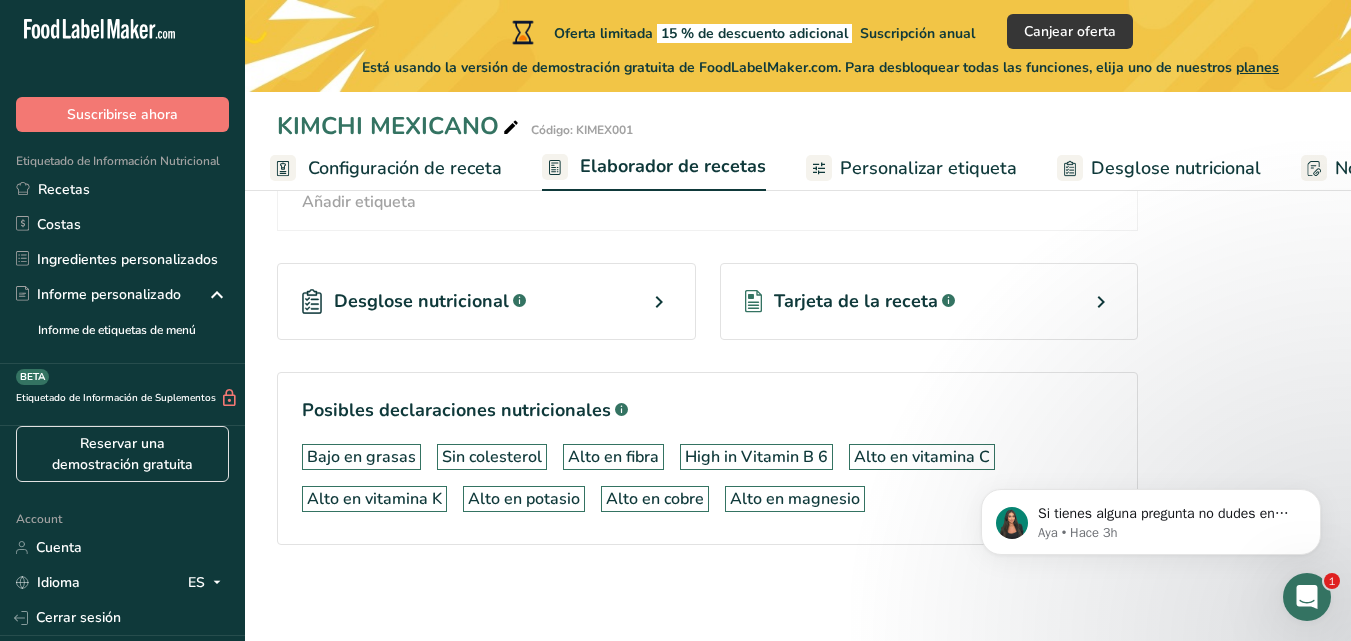 scroll, scrollTop: 1184, scrollLeft: 0, axis: vertical 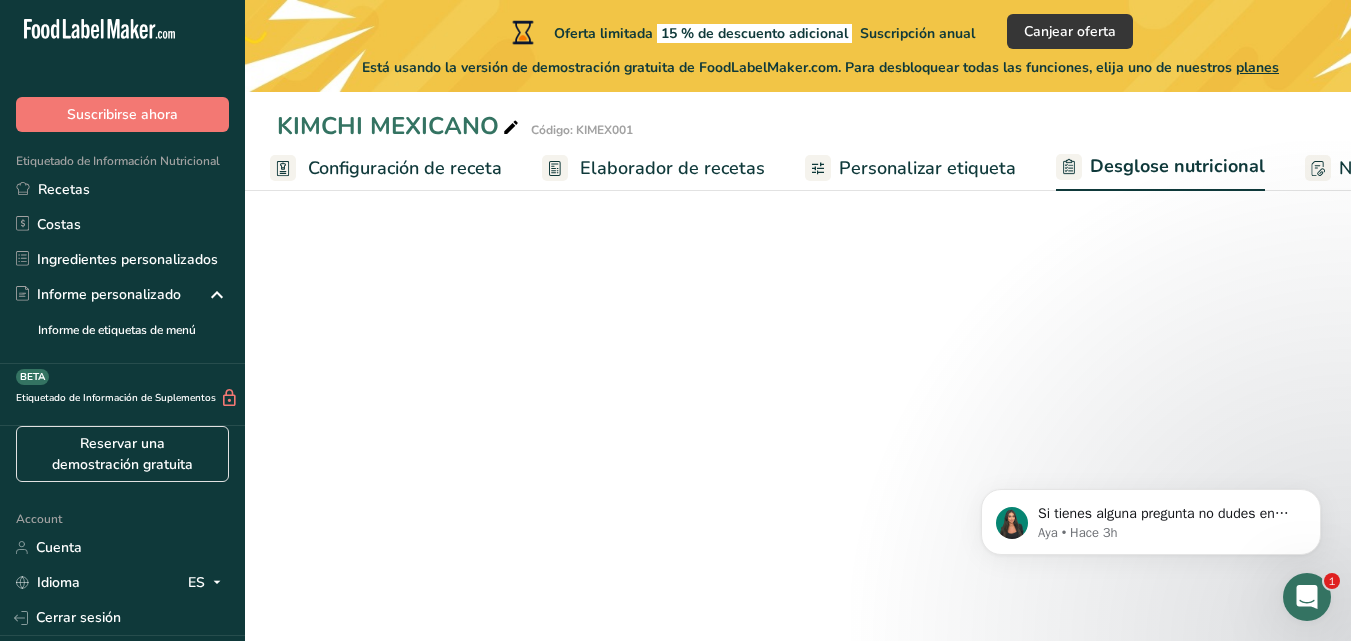 select on "Calories" 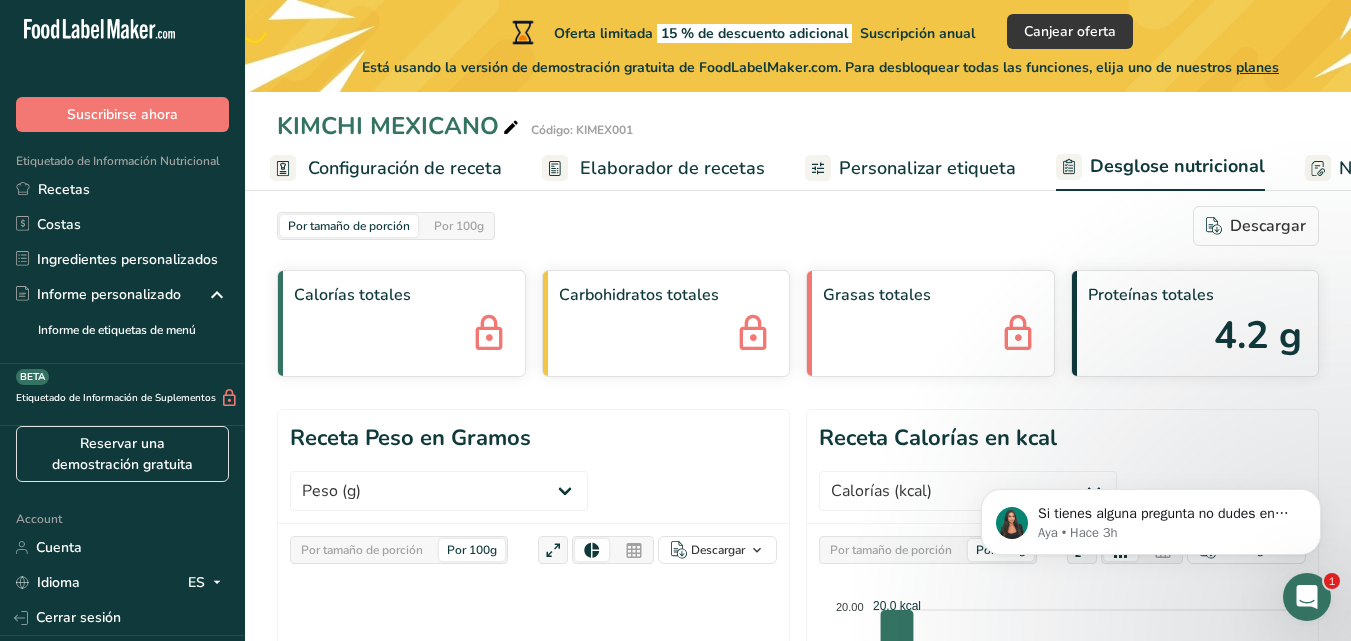 scroll, scrollTop: 0, scrollLeft: 0, axis: both 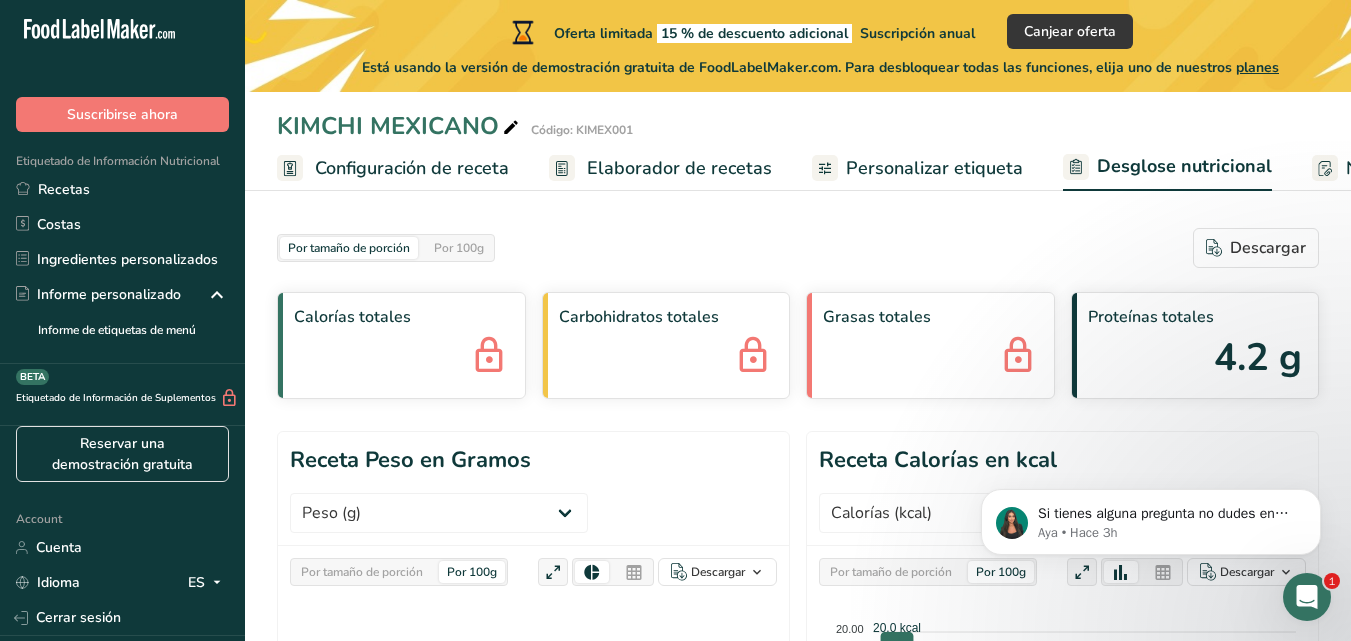 click on "Configuración de receta" at bounding box center [412, 168] 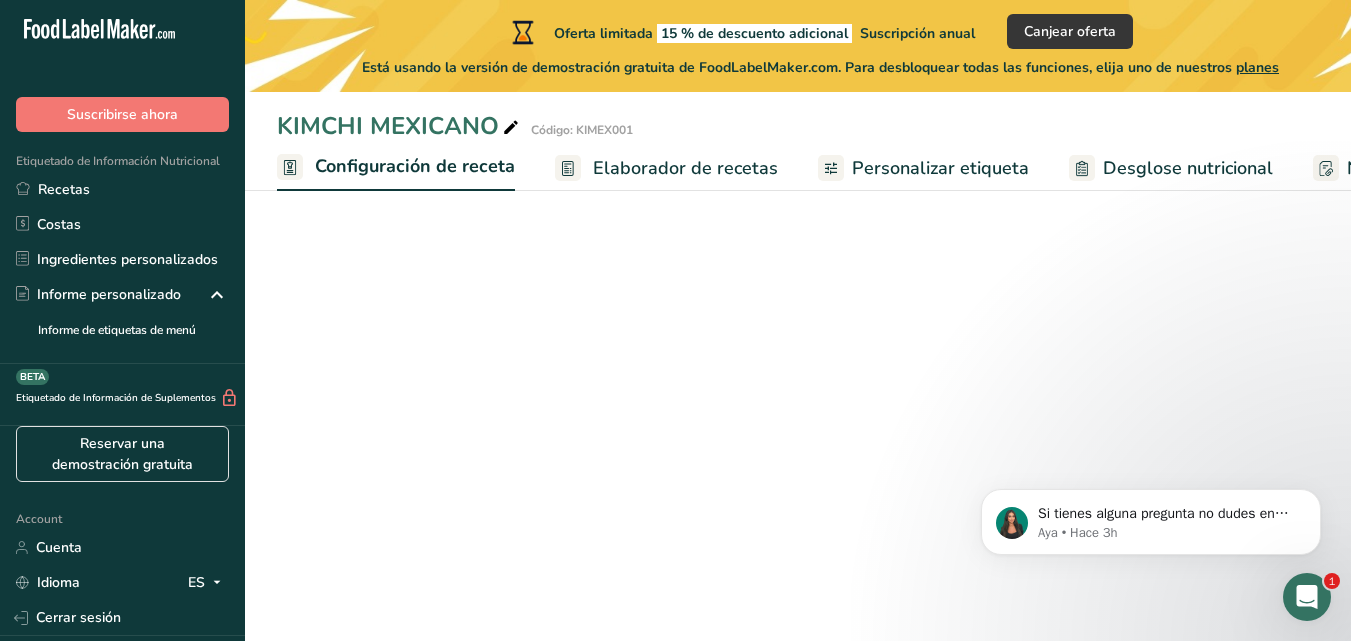 scroll, scrollTop: 0, scrollLeft: 7, axis: horizontal 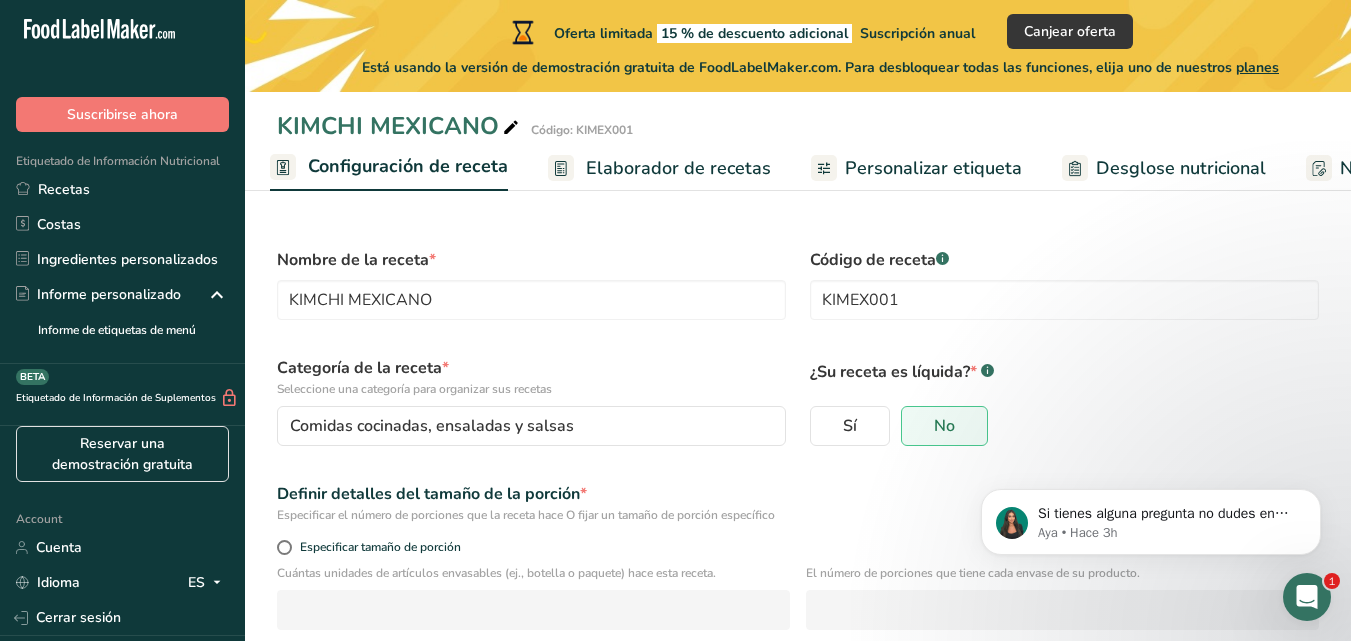 click on "Elaborador de recetas" at bounding box center (678, 168) 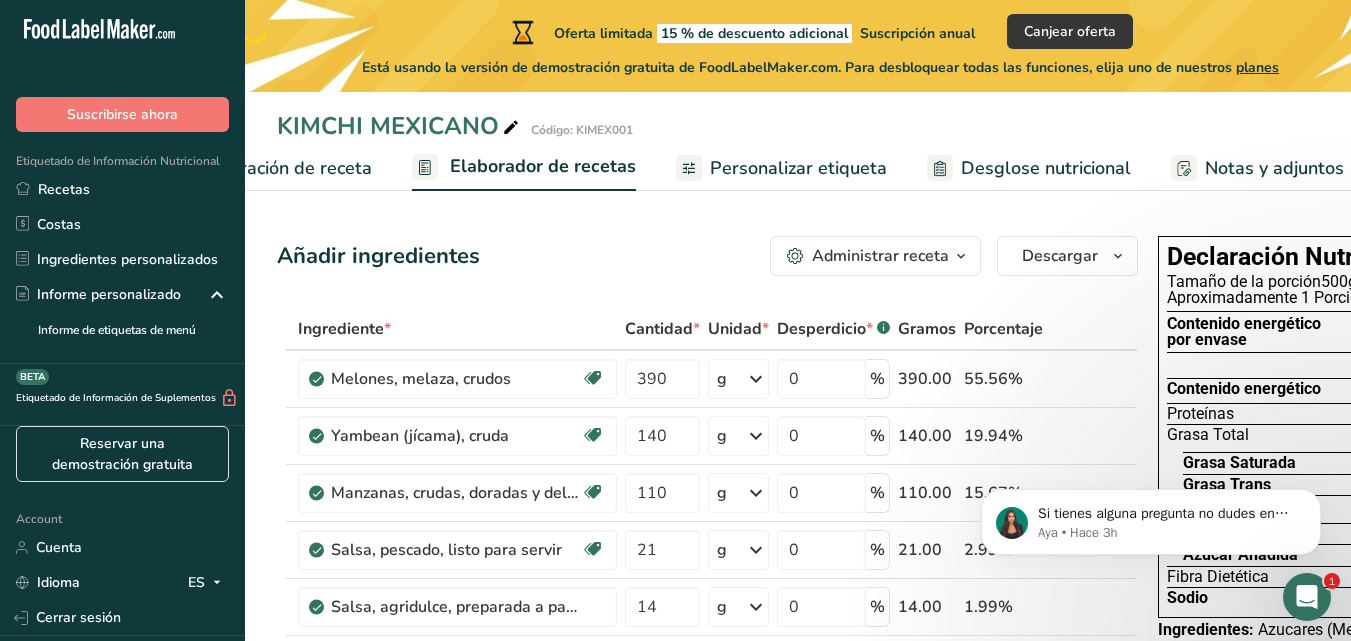 scroll, scrollTop: 0, scrollLeft: 278, axis: horizontal 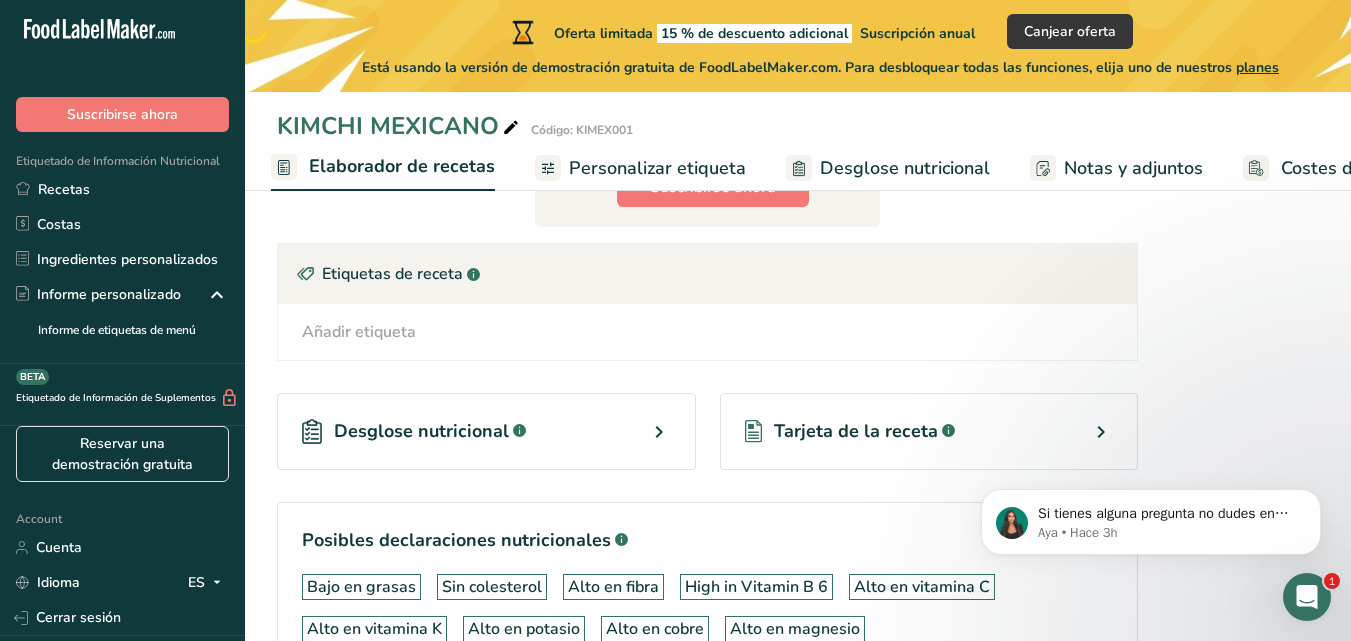 click on "Añadir etiqueta" at bounding box center (359, 332) 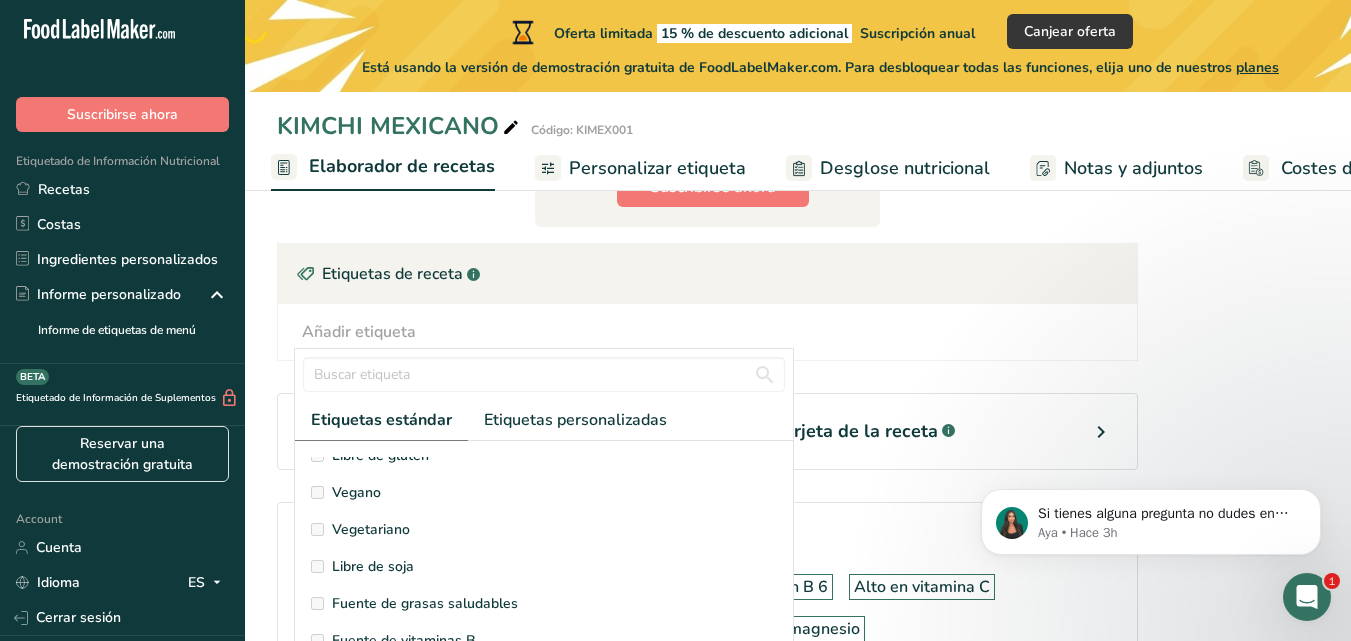 scroll, scrollTop: 218, scrollLeft: 0, axis: vertical 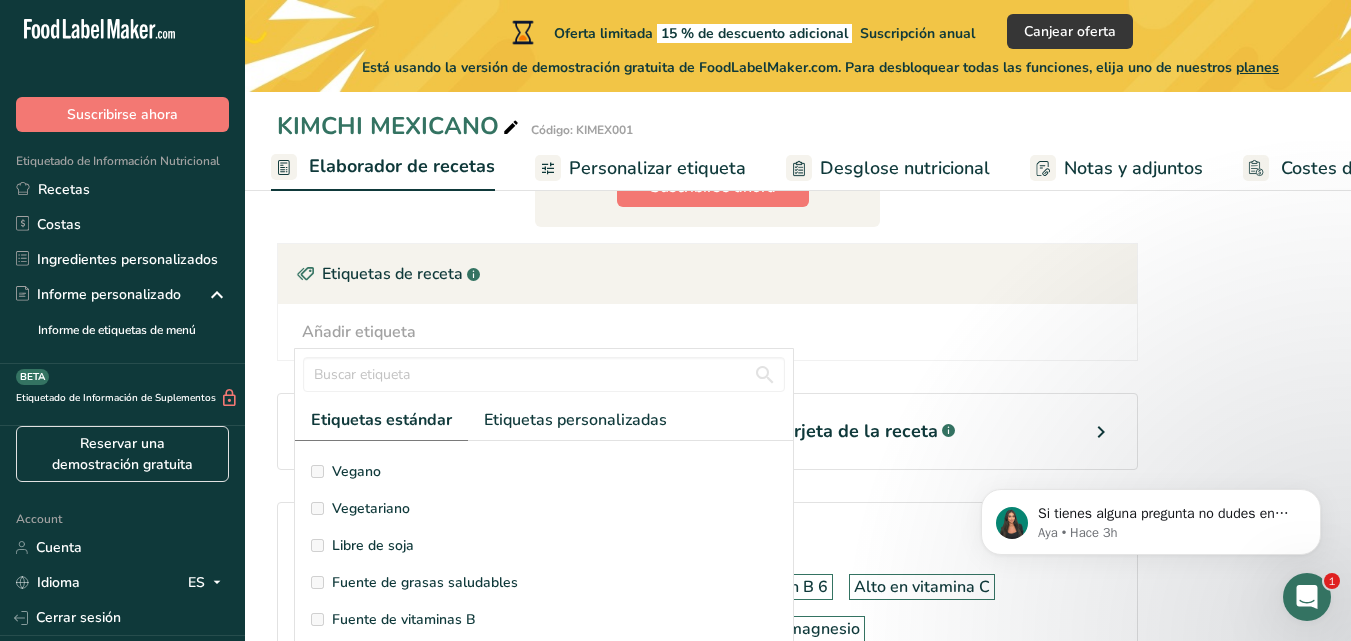 click on "Vegetariano" at bounding box center [371, 508] 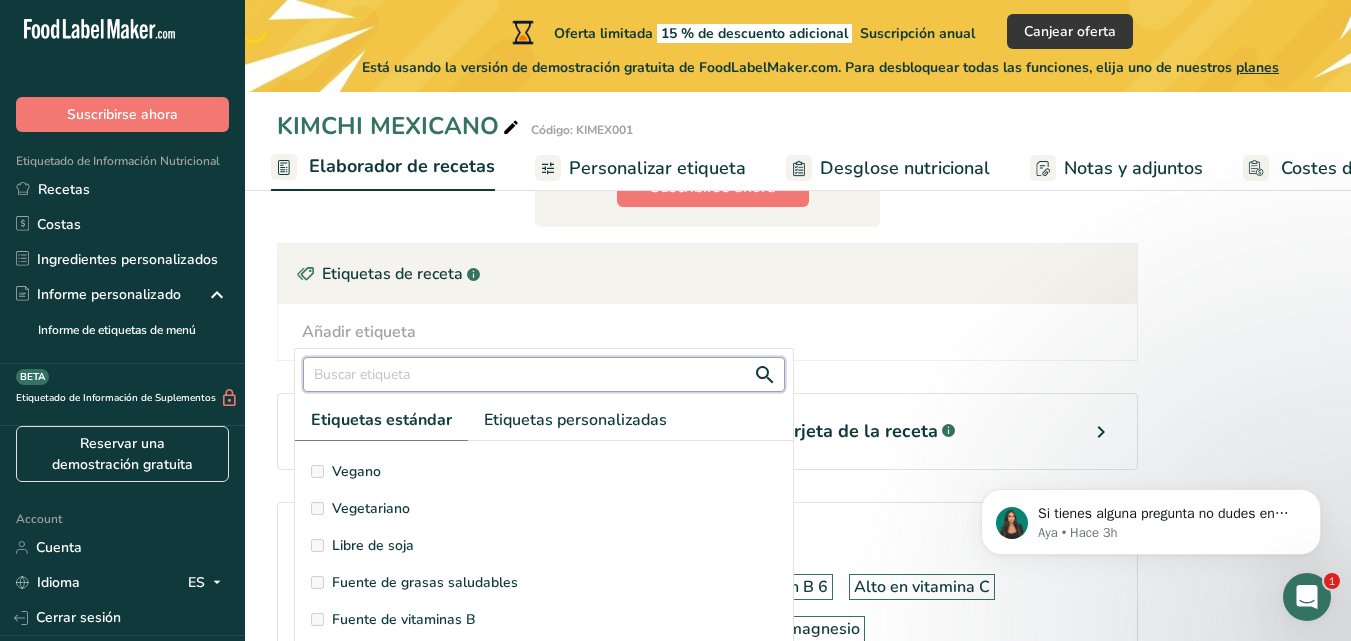 click at bounding box center (544, 374) 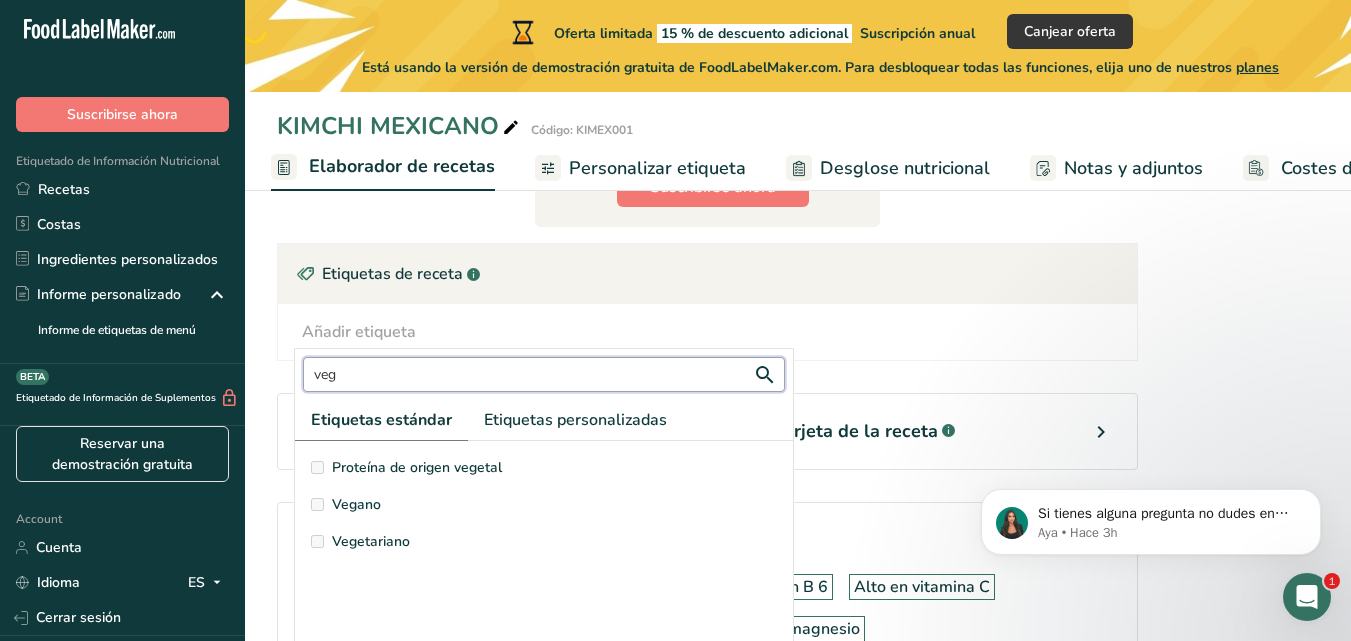 scroll, scrollTop: 0, scrollLeft: 0, axis: both 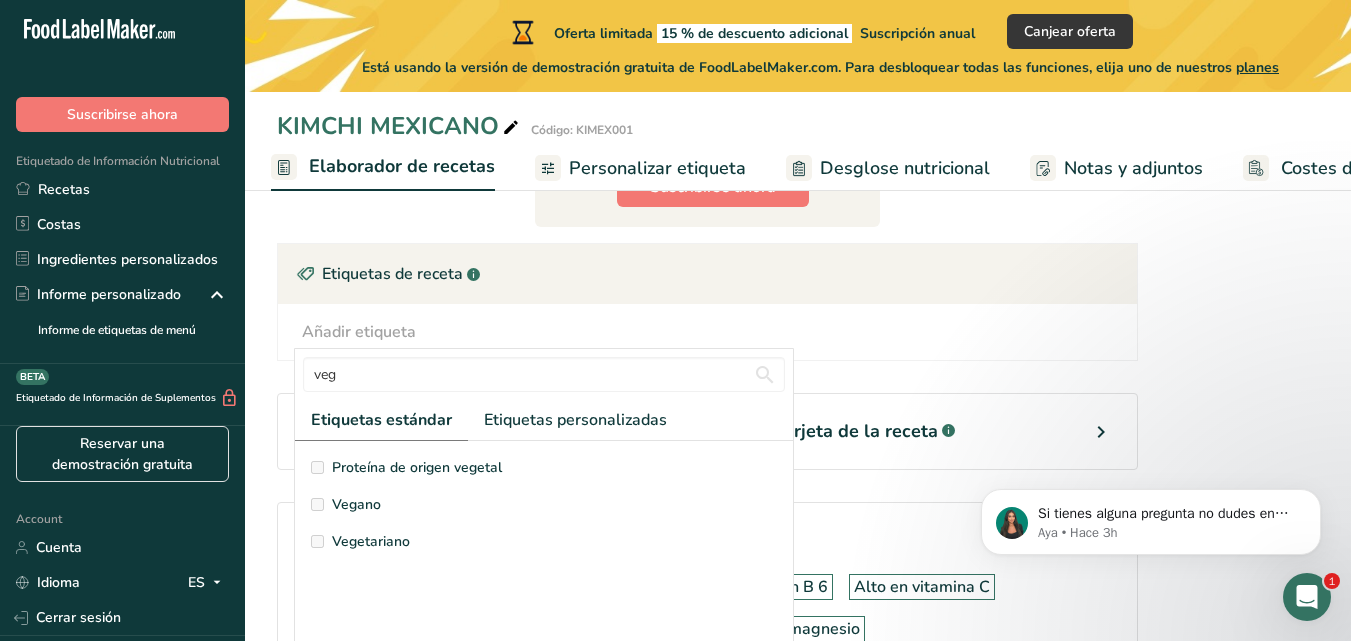 click on "Vegetariano" at bounding box center (371, 541) 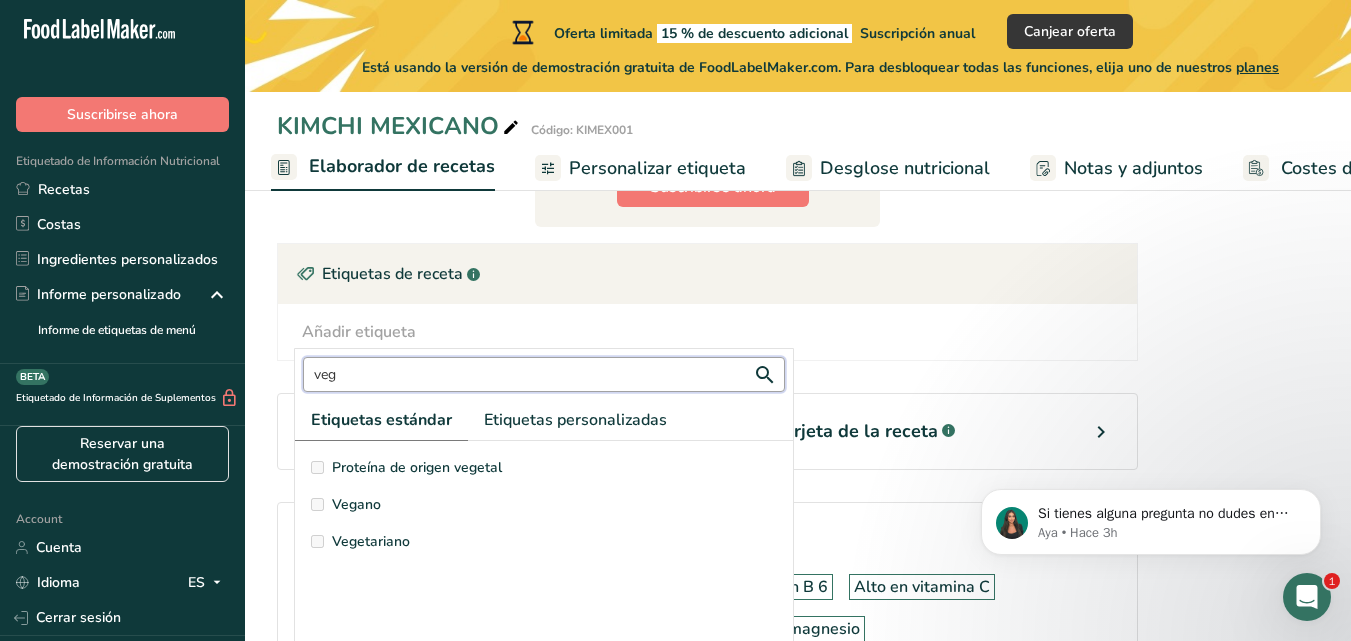 click on "veg" at bounding box center (544, 374) 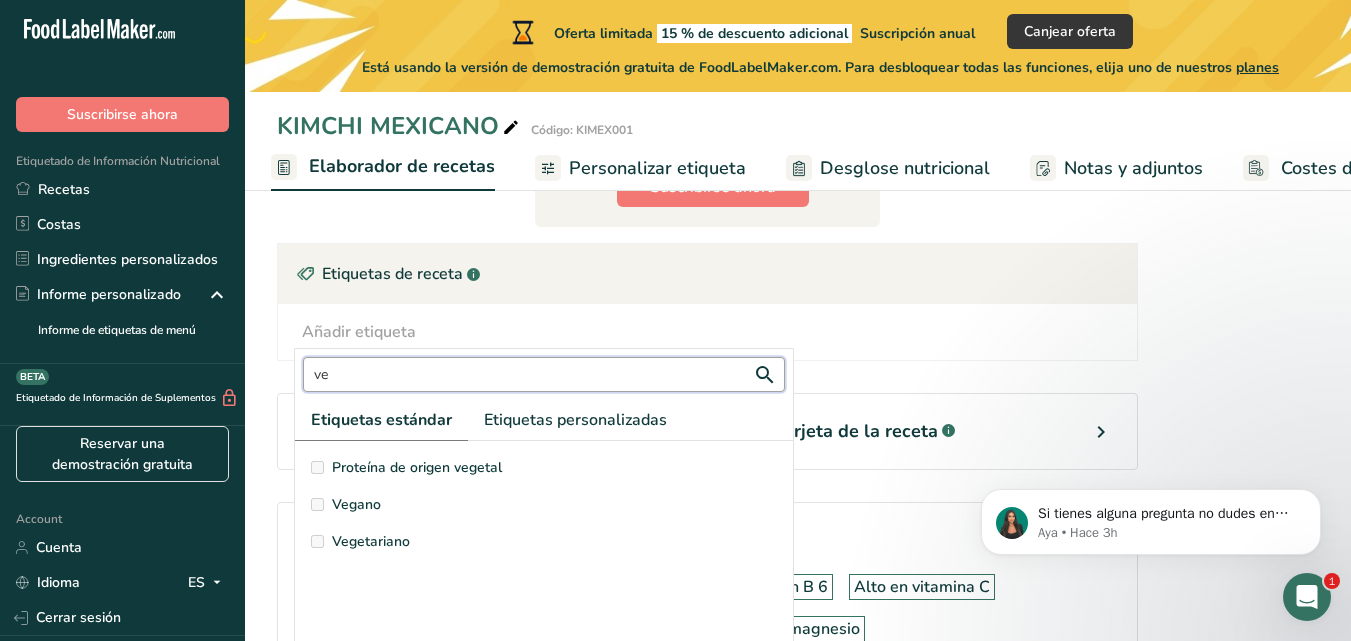 type on "v" 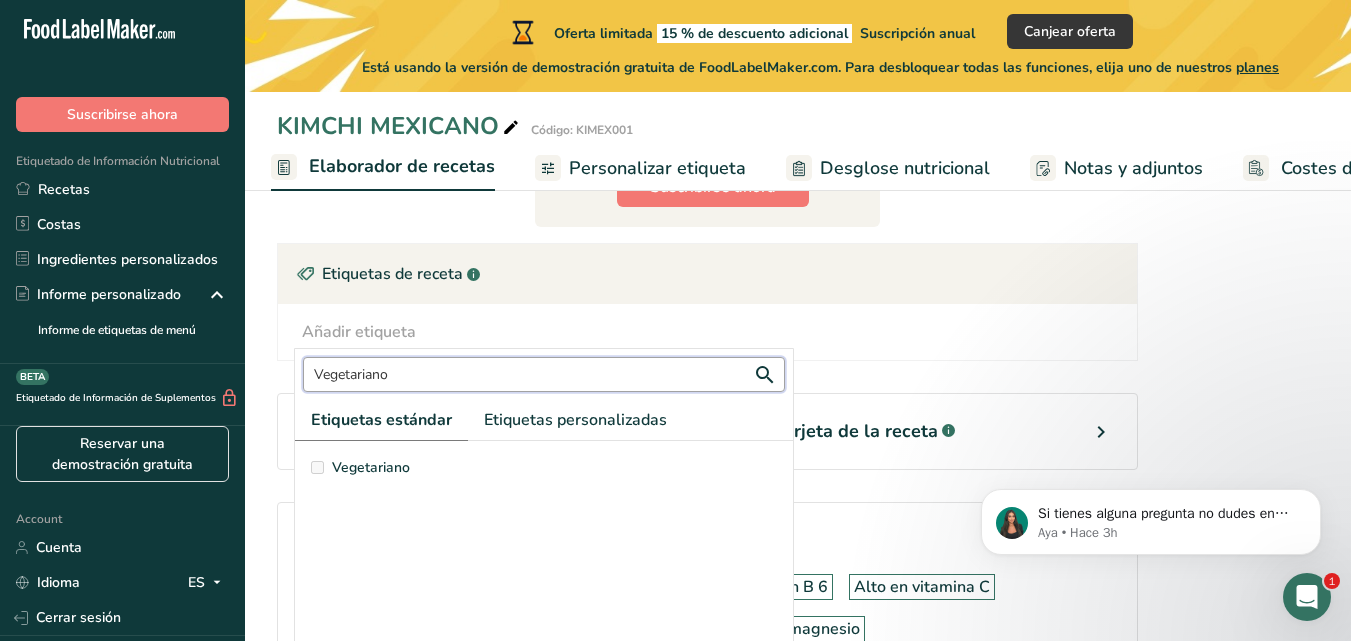 type on "Vegetariano" 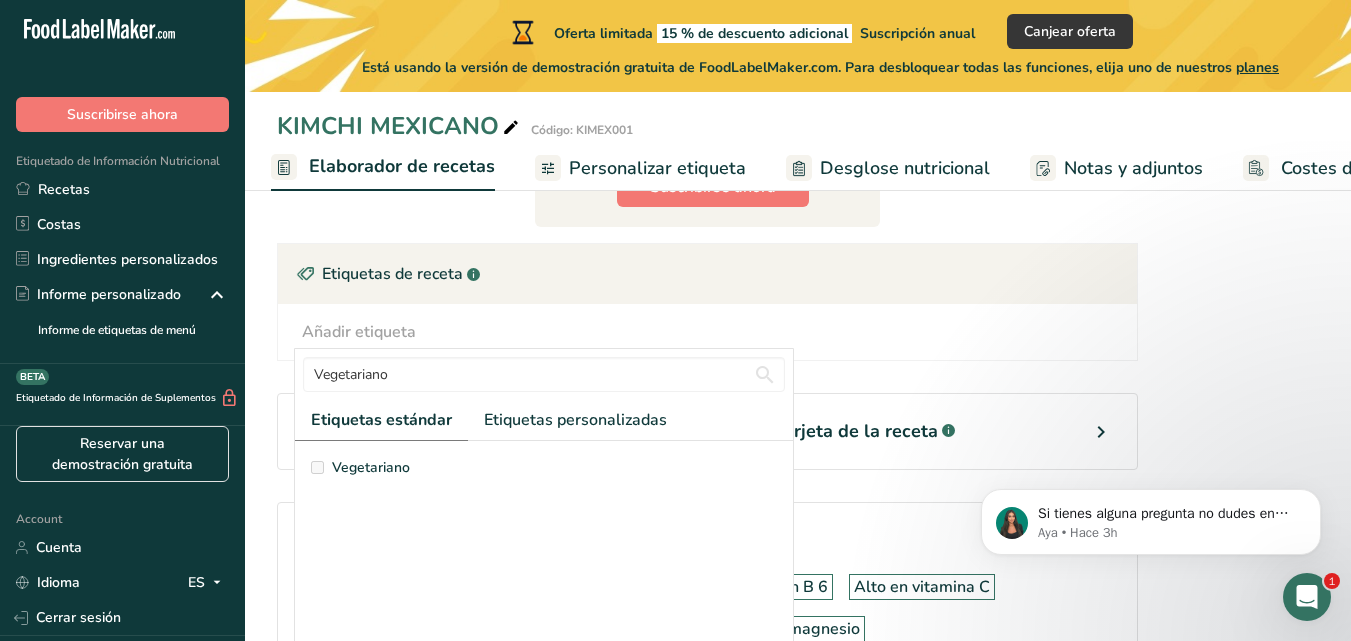 click on "Añadir etiqueta
Vegetariano   Etiquetas estándar Etiquetas personalizadas
Vegetariano
Añadir nueva etiqueta" at bounding box center [707, 332] 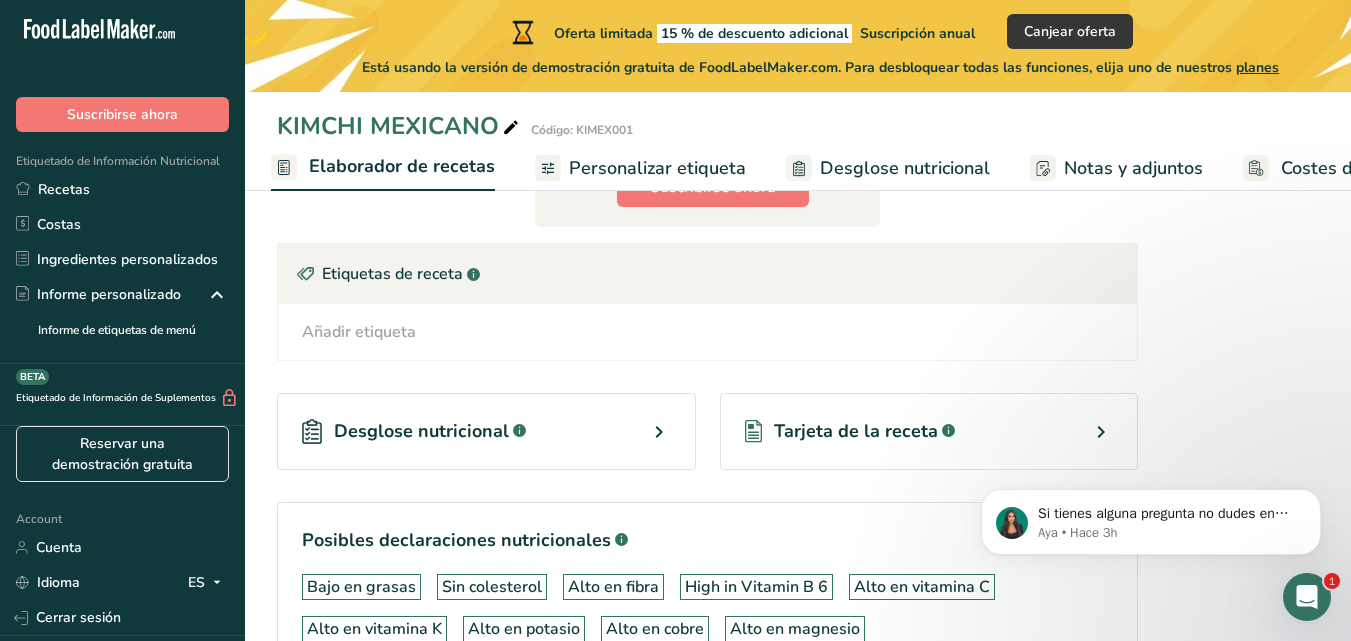 click on "Añadir etiqueta
Vegetariano   Etiquetas estándar Etiquetas personalizadas
Vegetariano
Añadir nueva etiqueta" at bounding box center (707, 332) 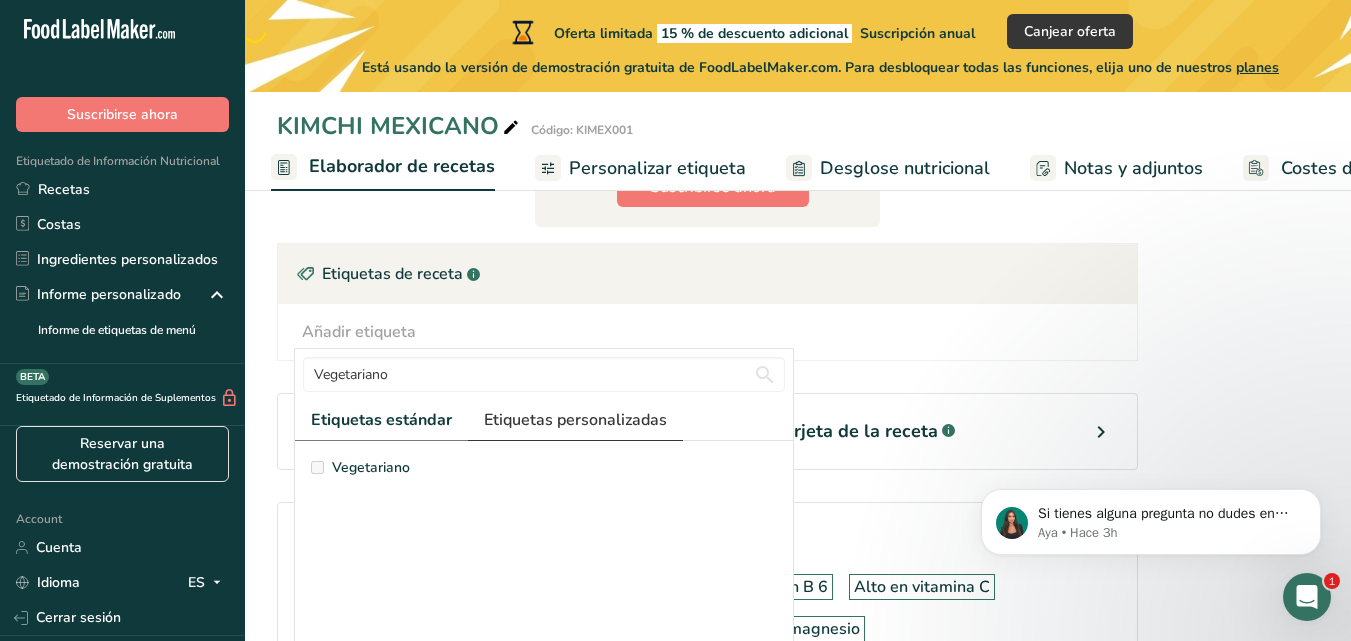 click on "Etiquetas personalizadas" at bounding box center (575, 420) 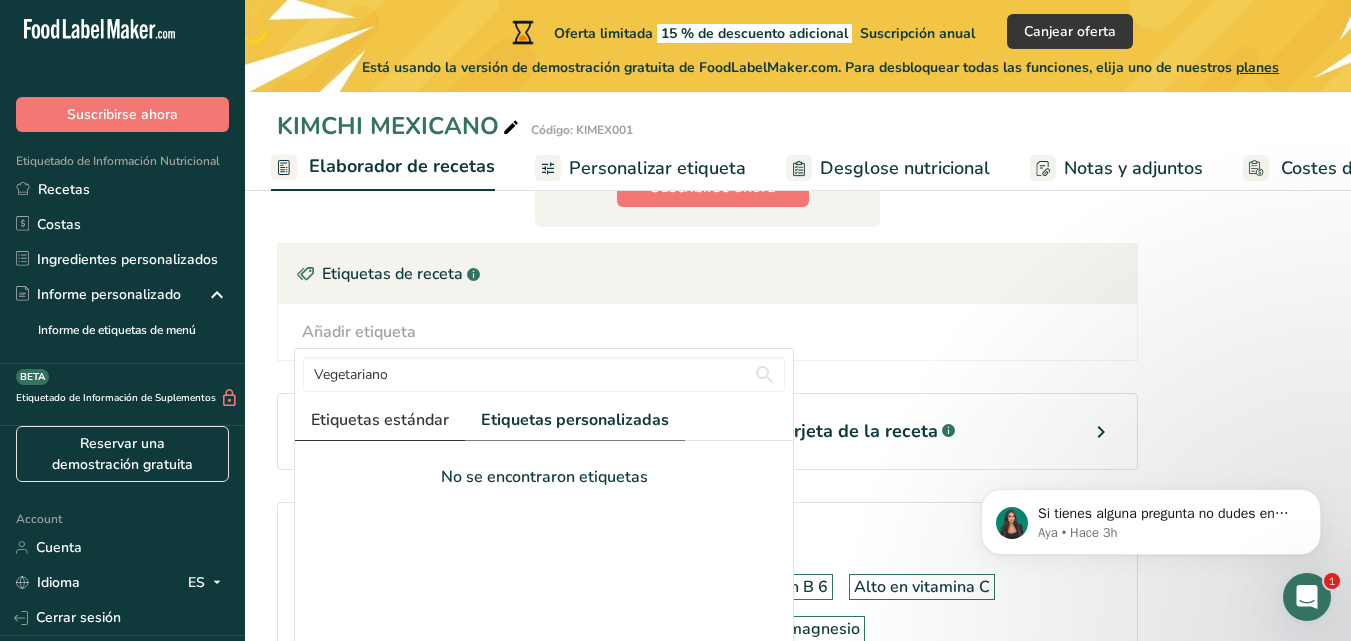 click on "Etiquetas estándar" at bounding box center [380, 420] 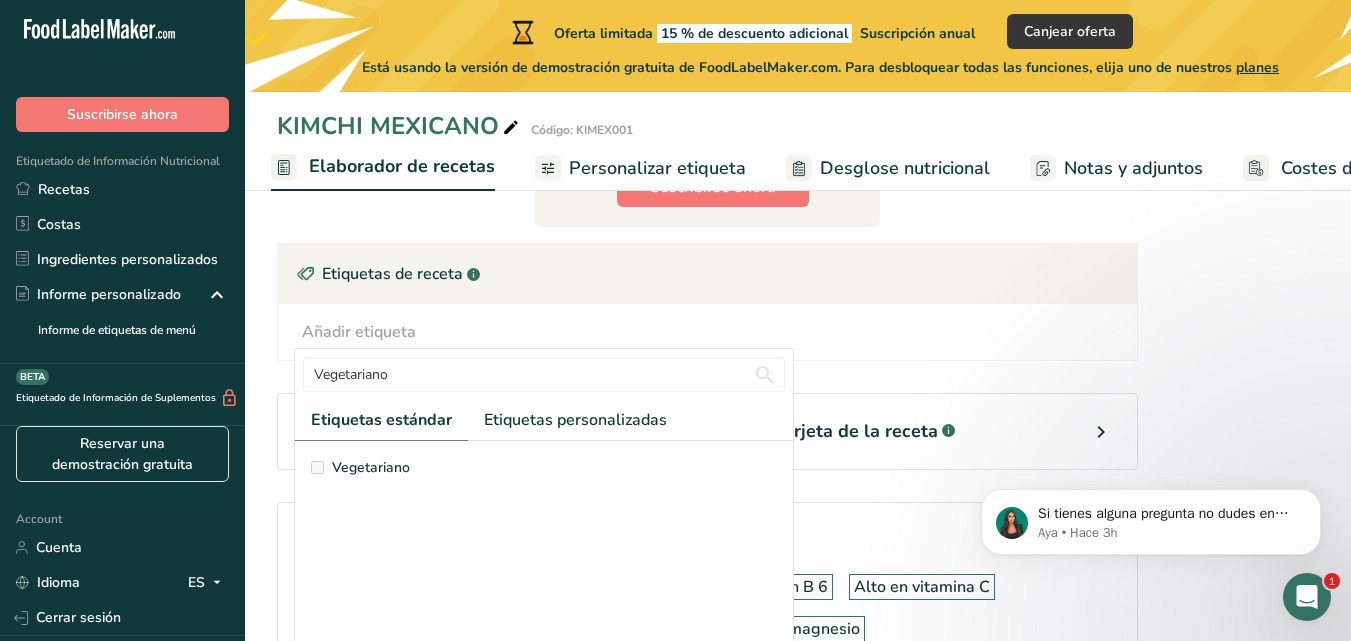 click on "Vegetariano" at bounding box center [371, 467] 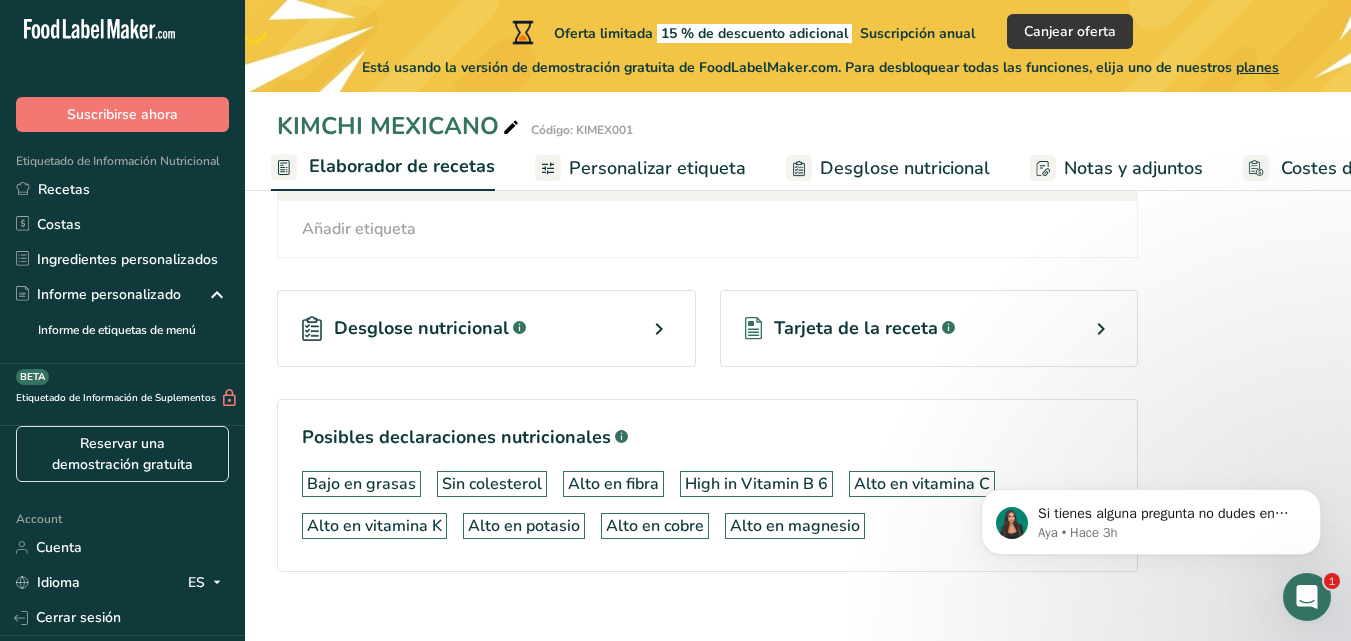 scroll, scrollTop: 1184, scrollLeft: 0, axis: vertical 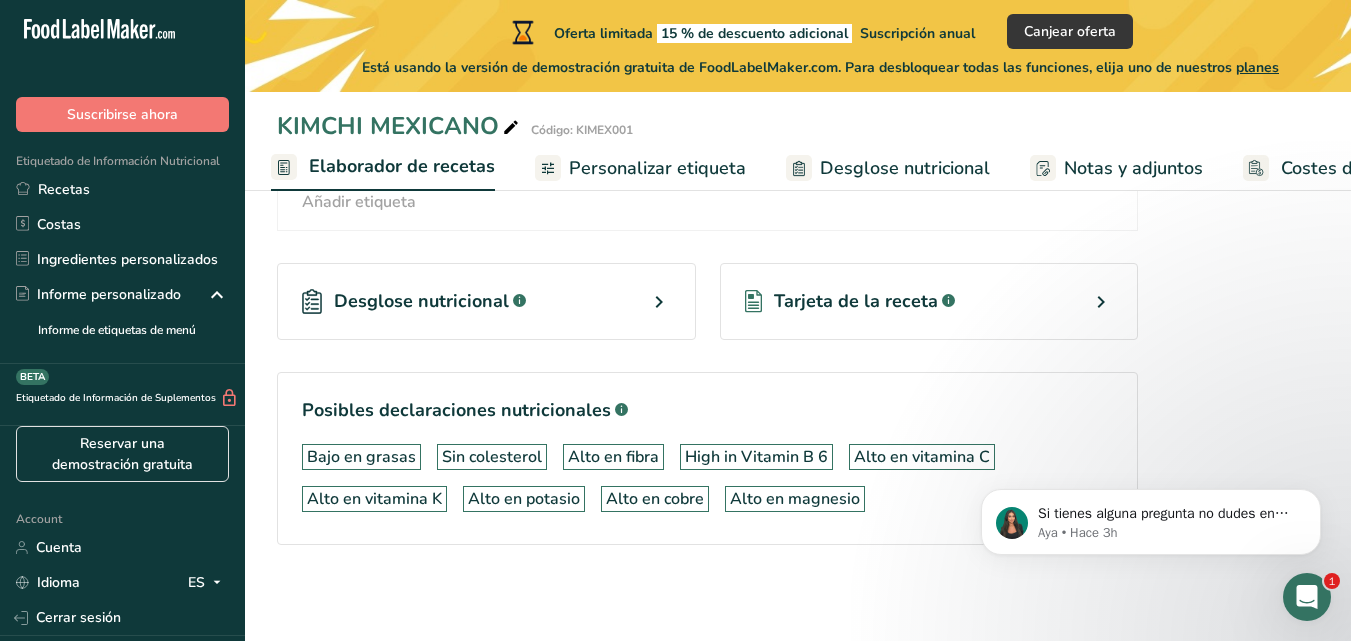 click on "Tarjeta de la receta
.a-a{fill:#347362;}.b-a{fill:#fff;}" at bounding box center (929, 301) 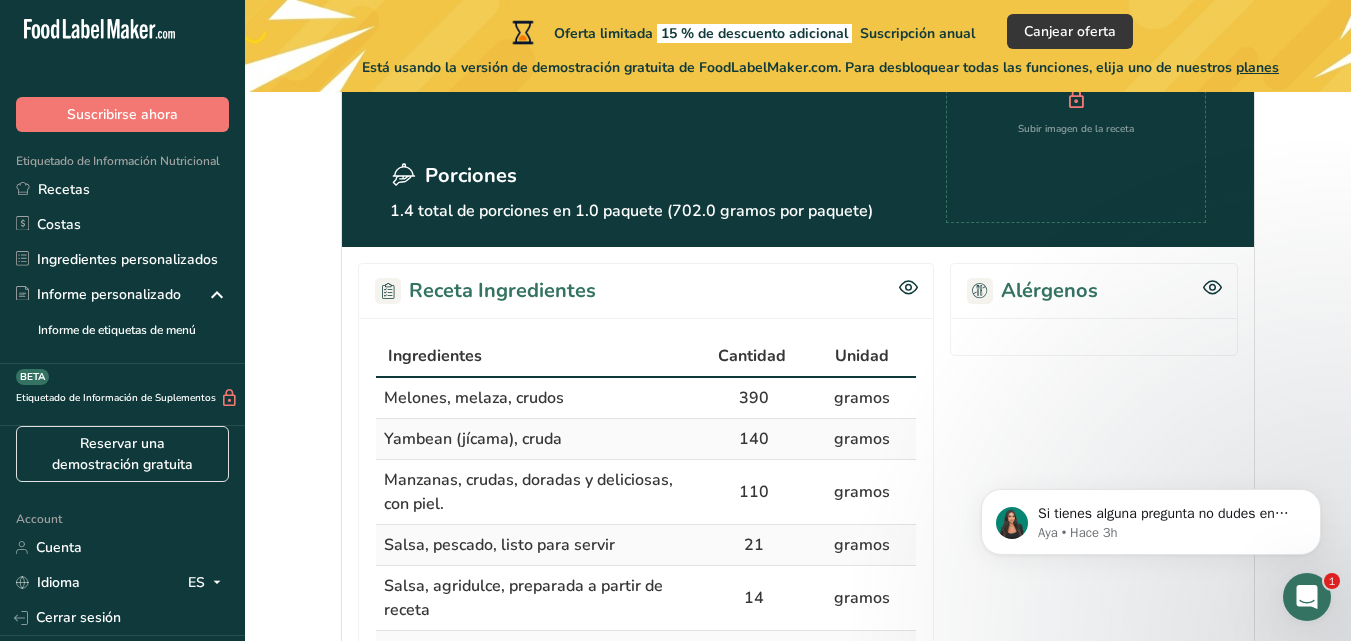 scroll, scrollTop: 223, scrollLeft: 0, axis: vertical 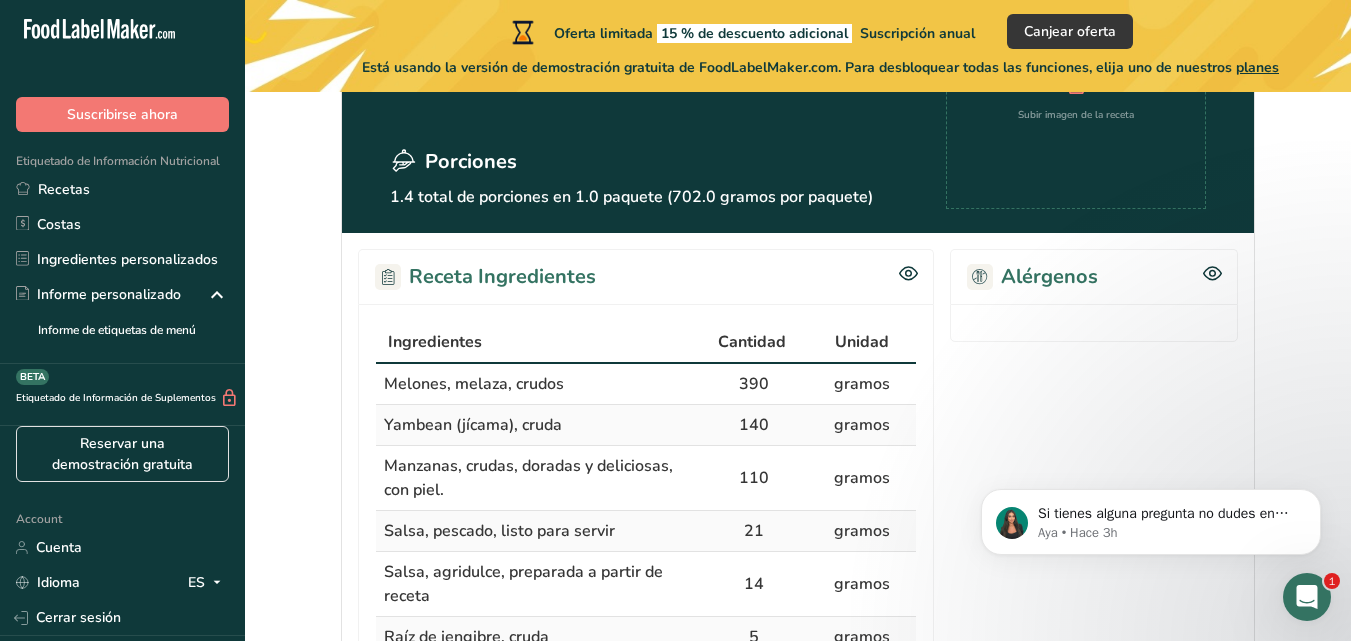 click on "1.4
total de porciones en
1.0 paquete
(702.0 gramos por paquete)" at bounding box center [631, 197] 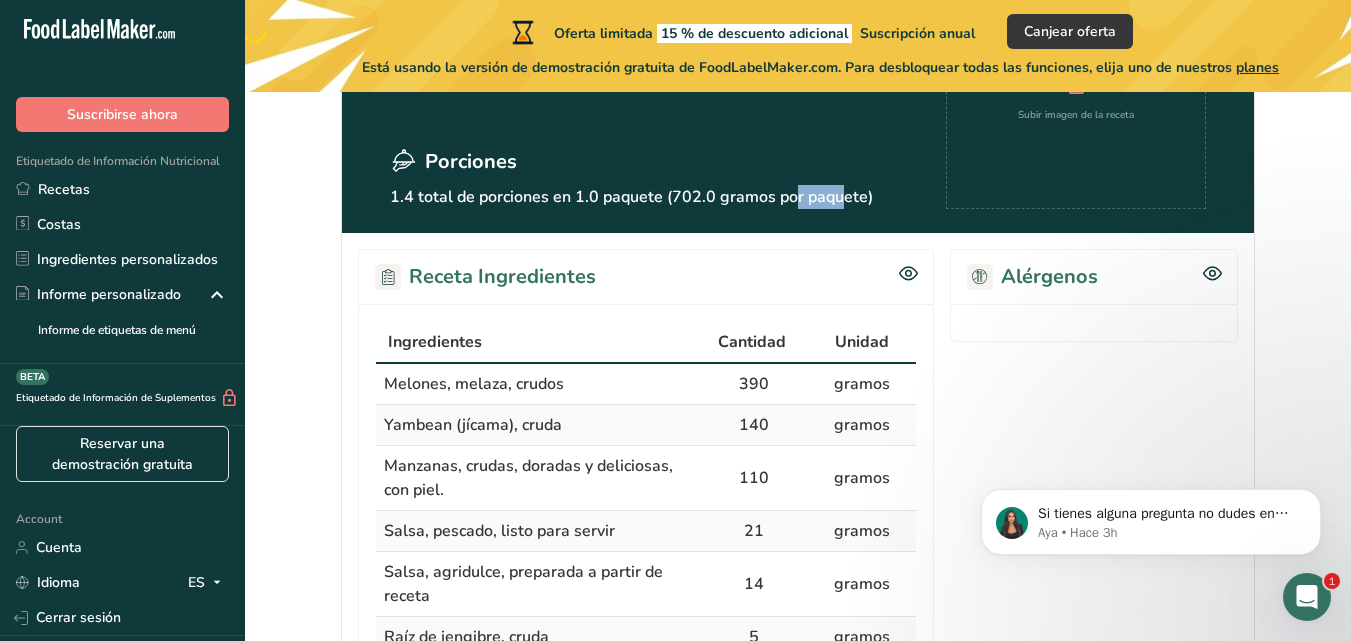 click on "Receta Ingredientes
Ingredientes   Cantidad   Unidad
Melones, melaza, crudos
390
gramos
Yambean (jícama), cruda
140
gramos
Manzanas, crudas, doradas y deliciosas, con piel.
110
gramos
Salsa, pescado, listo para servir
21
gramos
Salsa, agridulce, preparada a partir de receta
14
gramos
Raíz de jengibre, cruda
5
gramos
3" at bounding box center (798, 778) 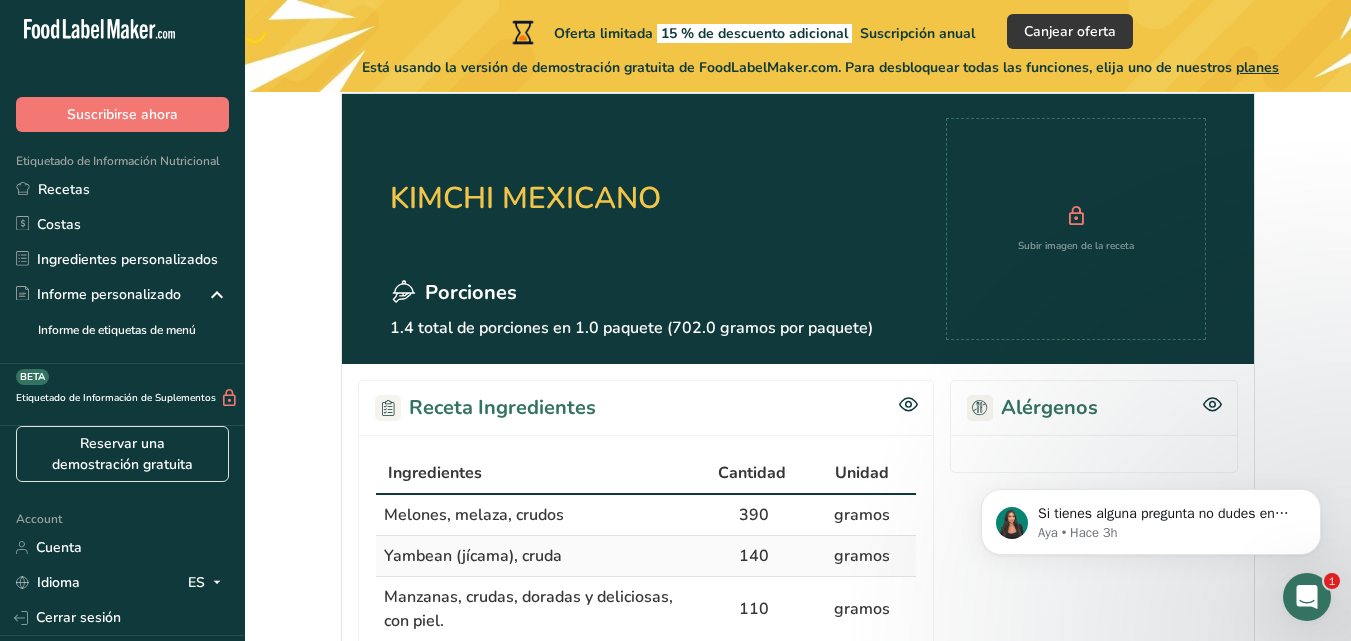 scroll, scrollTop: 0, scrollLeft: 0, axis: both 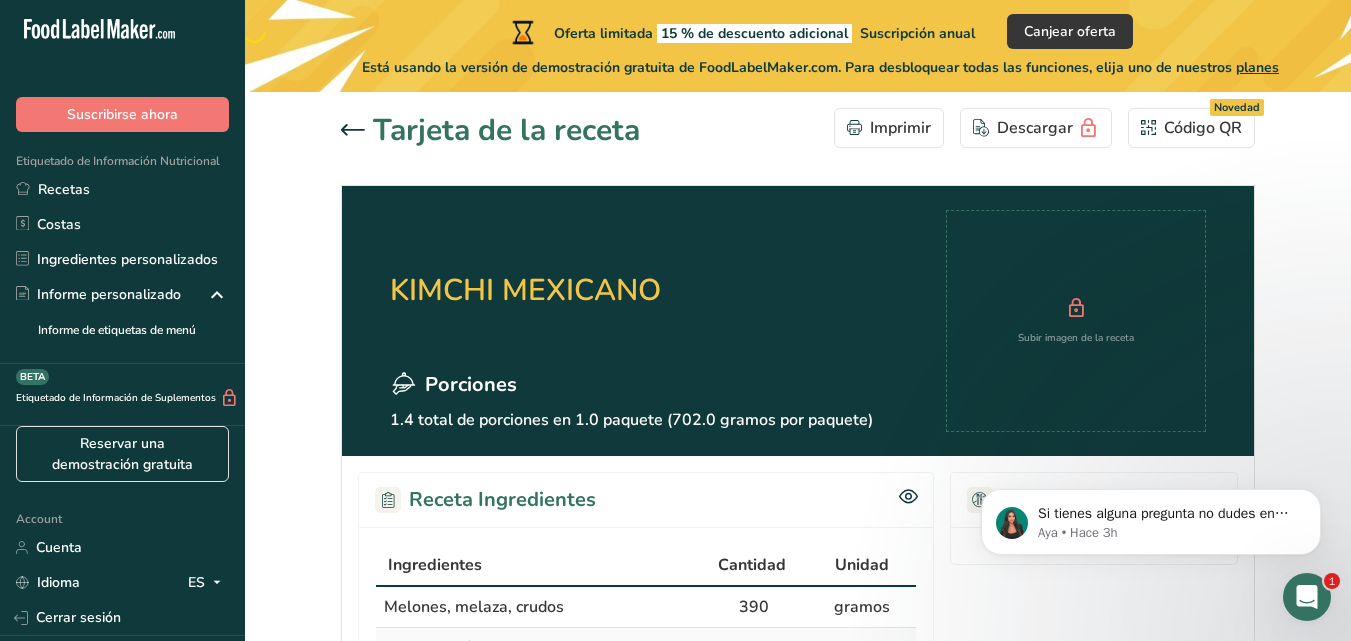 click on "Tarjeta de la receta
Imprimir
Descargar
Código QR
Novedad
KIMCHI MEXICANO
Porciones
1.4
total de porciones en
1.0 paquete
(702.0 gramos por paquete)
Subir imagen de la receta
Receta Ingredientes
Ingredientes   Cantidad   Unidad
Melones, melaza, crudos
390
gramos
Yambean (jícama), cruda
140
gramos
Manzanas, crudas, doradas y deliciosas, con piel.
110
gramos" at bounding box center [798, 856] 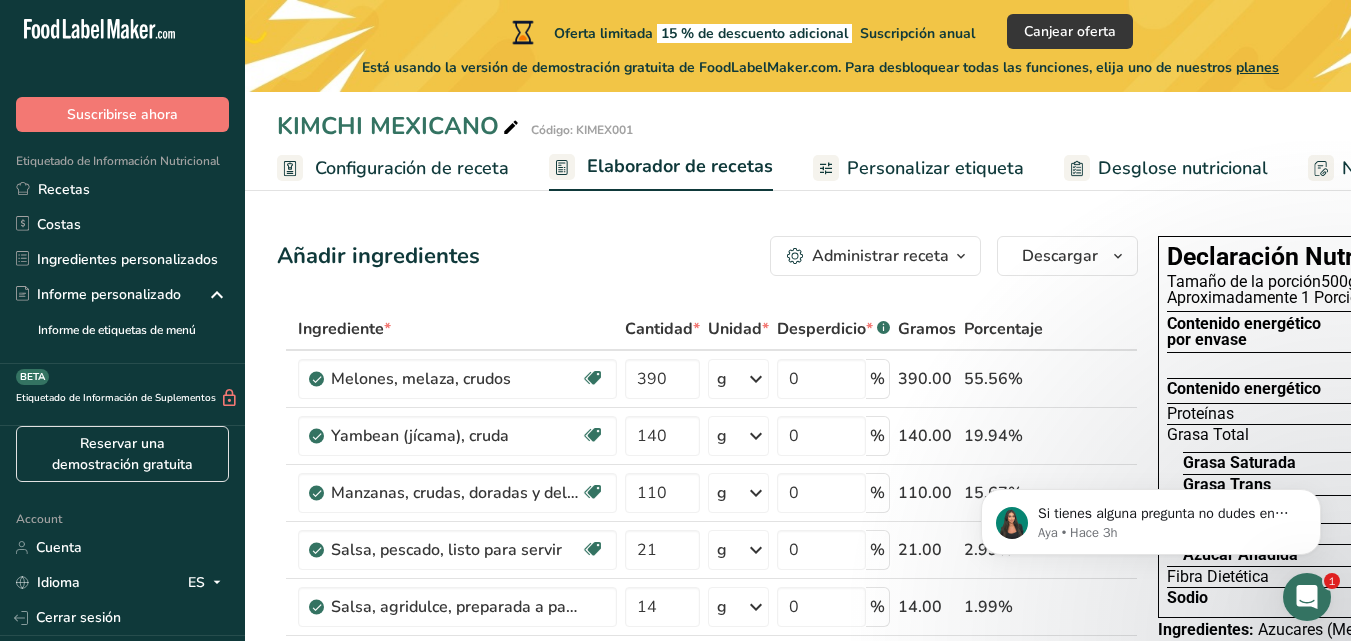 click on "Configuración de receta" at bounding box center [412, 168] 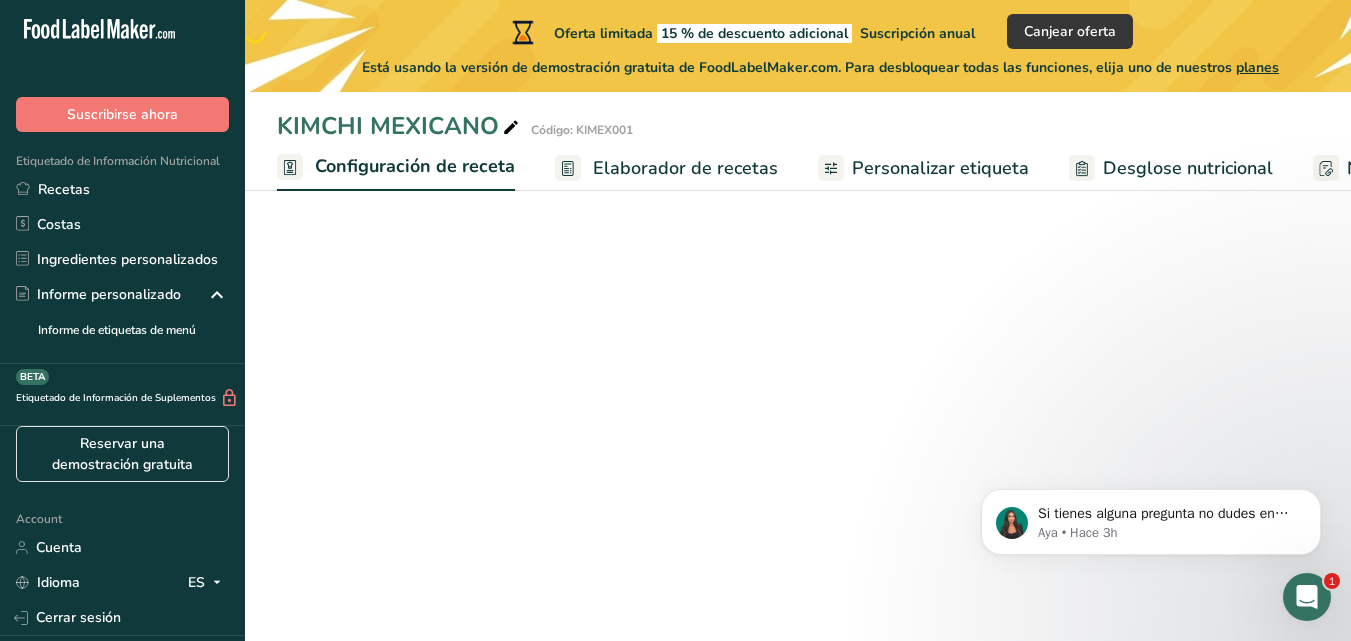 scroll, scrollTop: 0, scrollLeft: 7, axis: horizontal 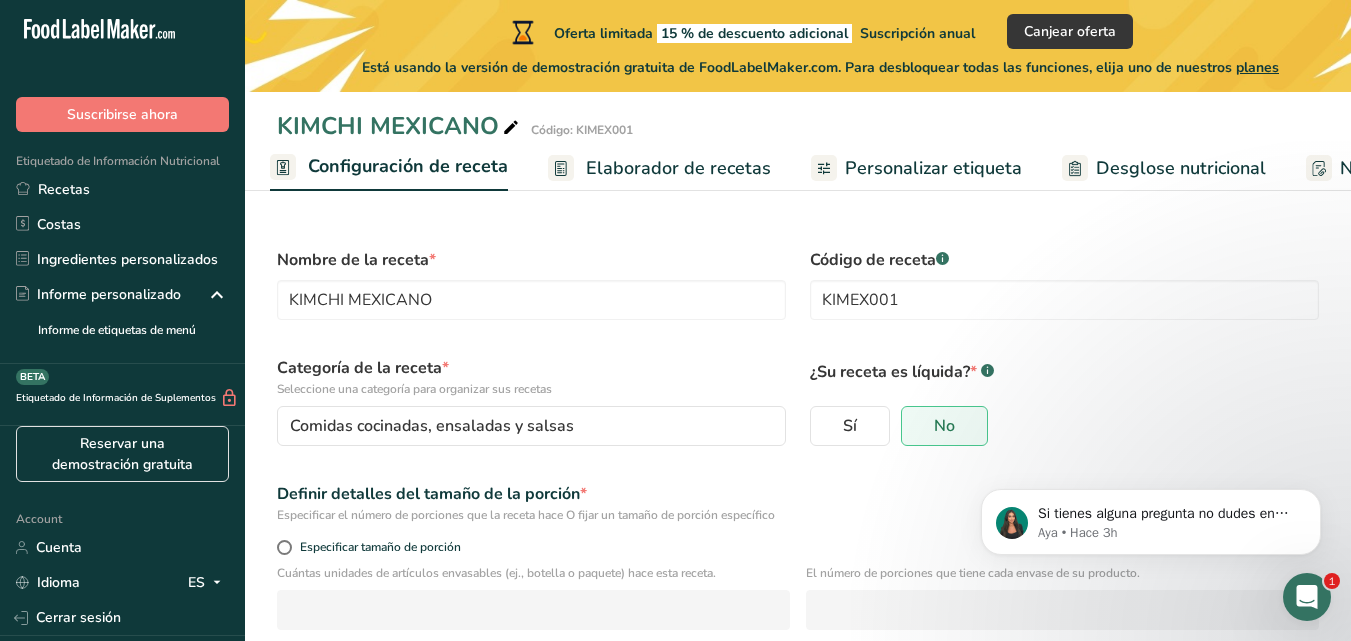click on "KIMCHI MEXICANO
Código: KIMEX001
Configuración de receta                       Elaborador de recetas   Personalizar etiqueta               Desglose nutricional               Notas y adjuntos                 Costes de la receta" at bounding box center [798, 95] 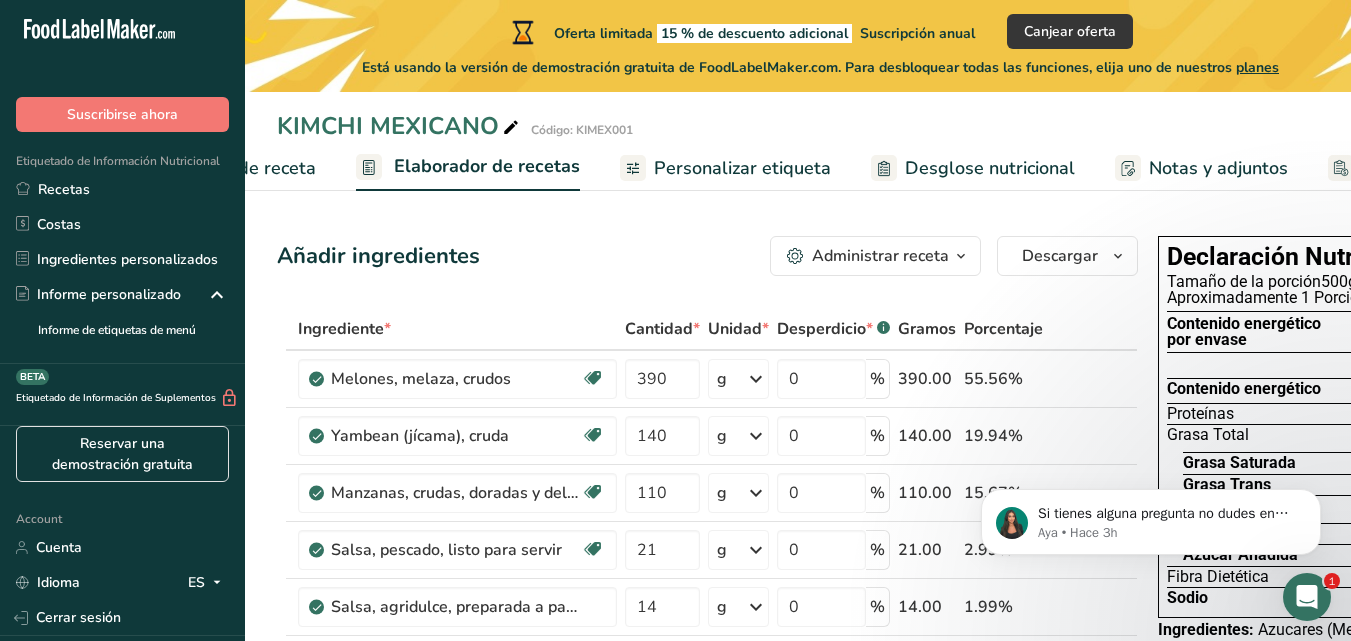 scroll, scrollTop: 0, scrollLeft: 278, axis: horizontal 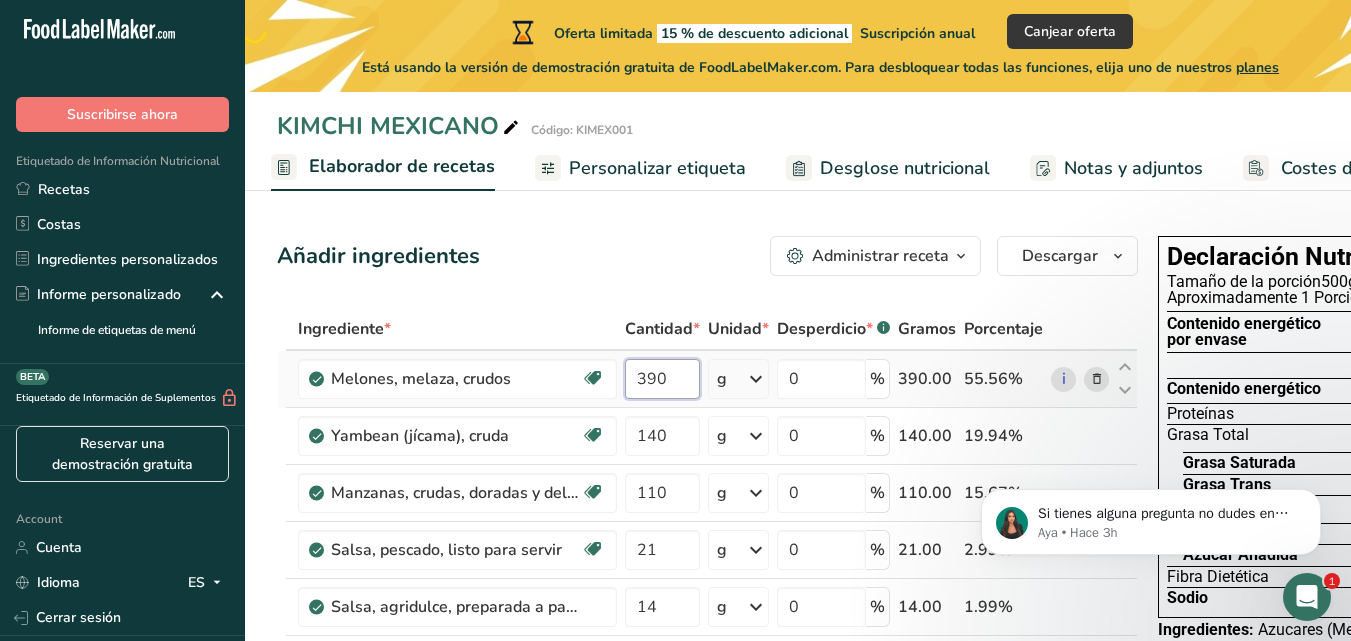 click on "390" at bounding box center [662, 379] 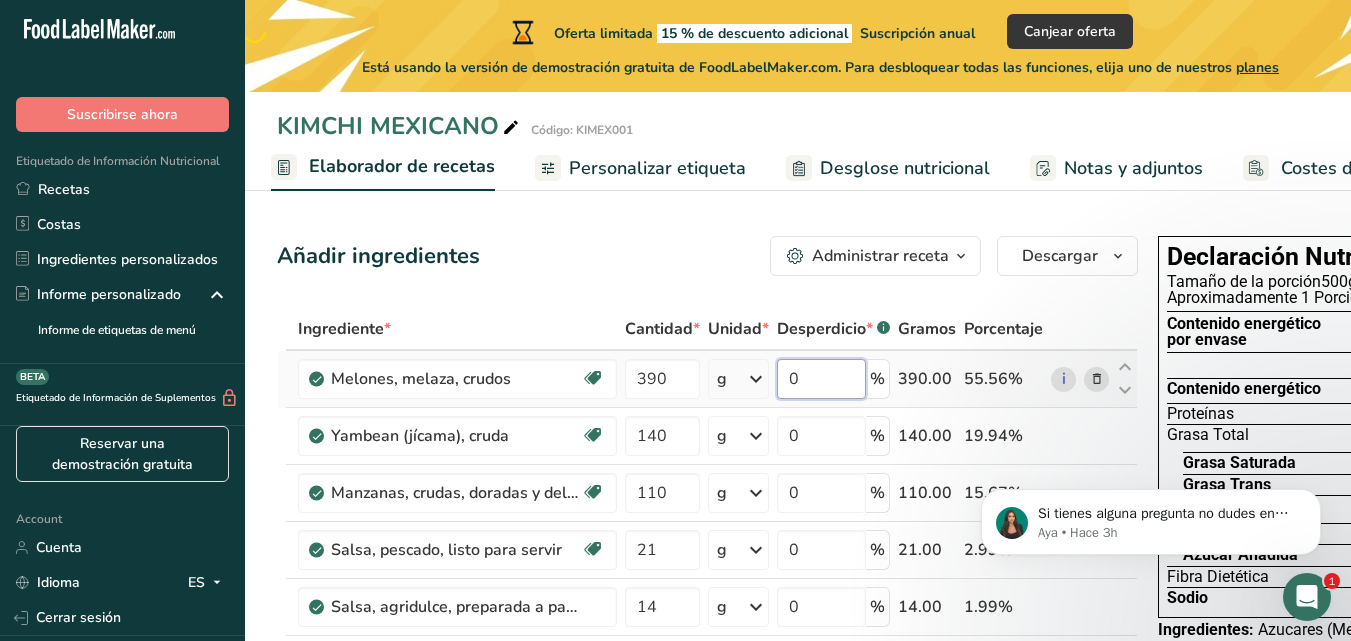 click on "Ingrediente *
Cantidad *
Unidad *
Desperdicio *   .a-a{fill:#347362;}.b-a{fill:#fff;}          Gramos
Porcentaje
Melones, melaza, crudos
Libre de lácteos
Libre de gluten
Vegano
Vegetariano
Libre de soja
390
g
Porciones
1 cup, diced (approx 20 pieces per cup)
1 cup, balls
1 melon (5-1/4" dia)
Ver más
Unidades de peso
g
kg
mg
Ver más
Unidades de volumen
litro
Las unidades de volumen requieren una conversión de densidad. Si conoce la densidad de su ingrediente, introdúzcala a continuación. De lo contrario, haga clic en "RIA", nuestra asistente regulatoria de IA, quien podrá ayudarle." at bounding box center [707, 677] 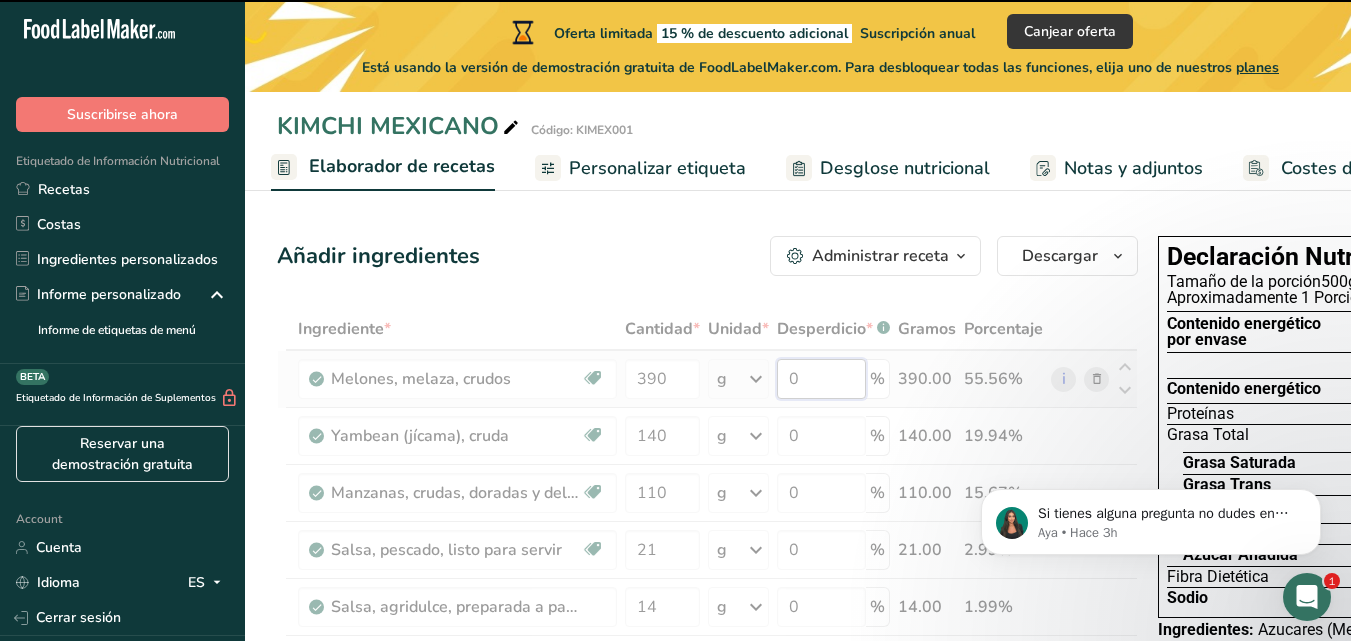 click on "0" at bounding box center (821, 379) 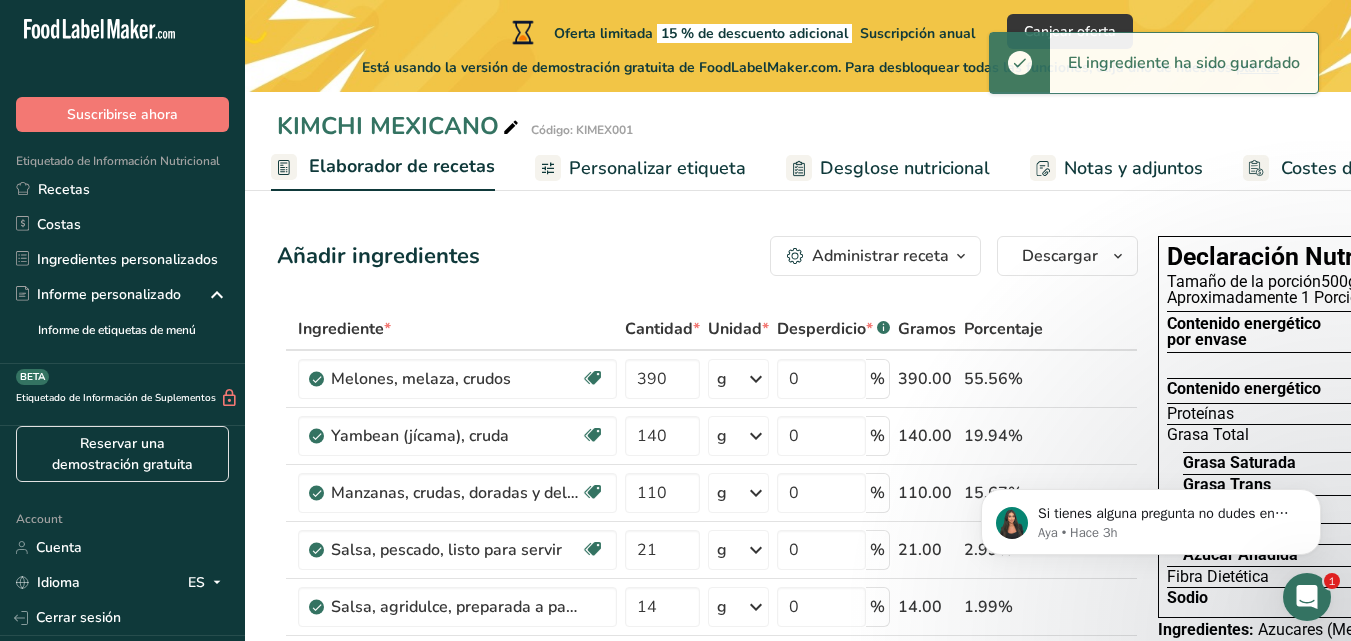 click on "Administrar receta" at bounding box center [880, 256] 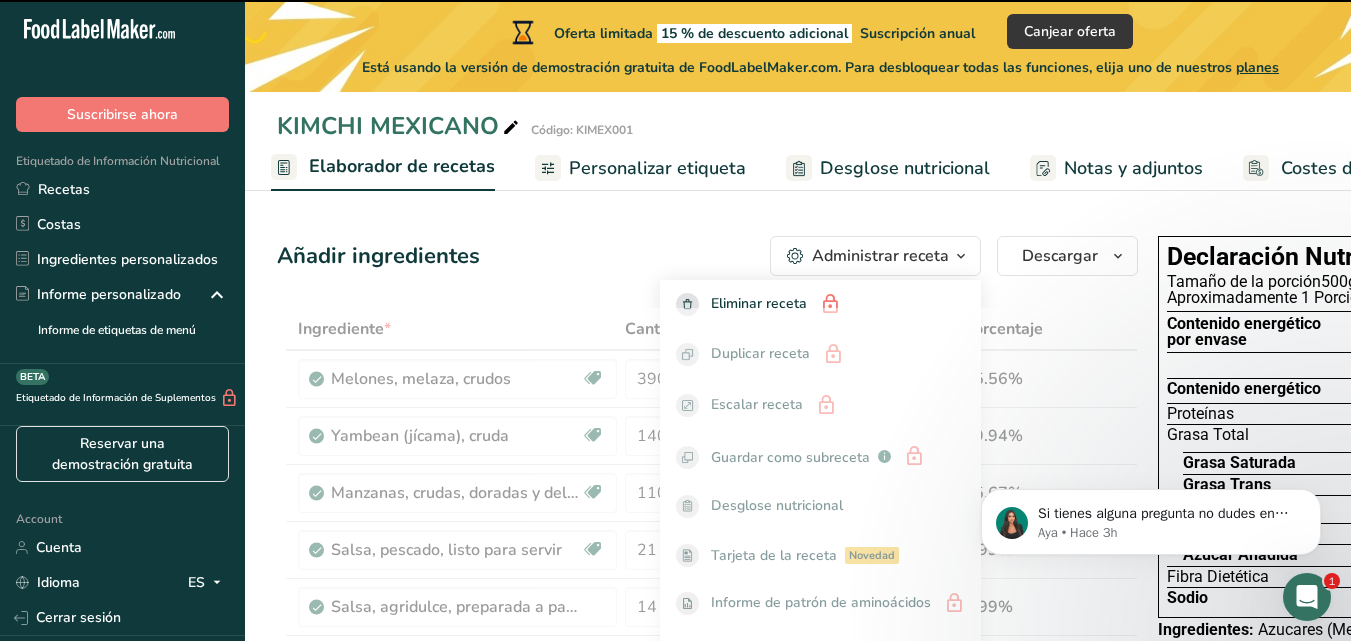click on "Añadir ingredientes
Administrar receta         Eliminar receta             Duplicar receta               Escalar receta               Guardar como subreceta   .a-a{fill:#347362;}.b-a{fill:#fff;}                                 Desglose nutricional                 Tarjeta de la receta
Novedad
Informe de patrón de aminoácidos             Historial de actividad
Descargar
Elija su estilo de etiqueta preferido
Etiqueta estándar FDA
Etiqueta estándar FDA
El formato más común para etiquetas de información nutricional en cumplimiento con el tipo de letra, estilo y requisitos de la FDA.
Etiqueta tabular FDA
Un formato de etiqueta conforme a las regulaciones de la FDA presentado en una disposición tabular (horizontal).
Etiqueta lineal FDA" at bounding box center (707, 256) 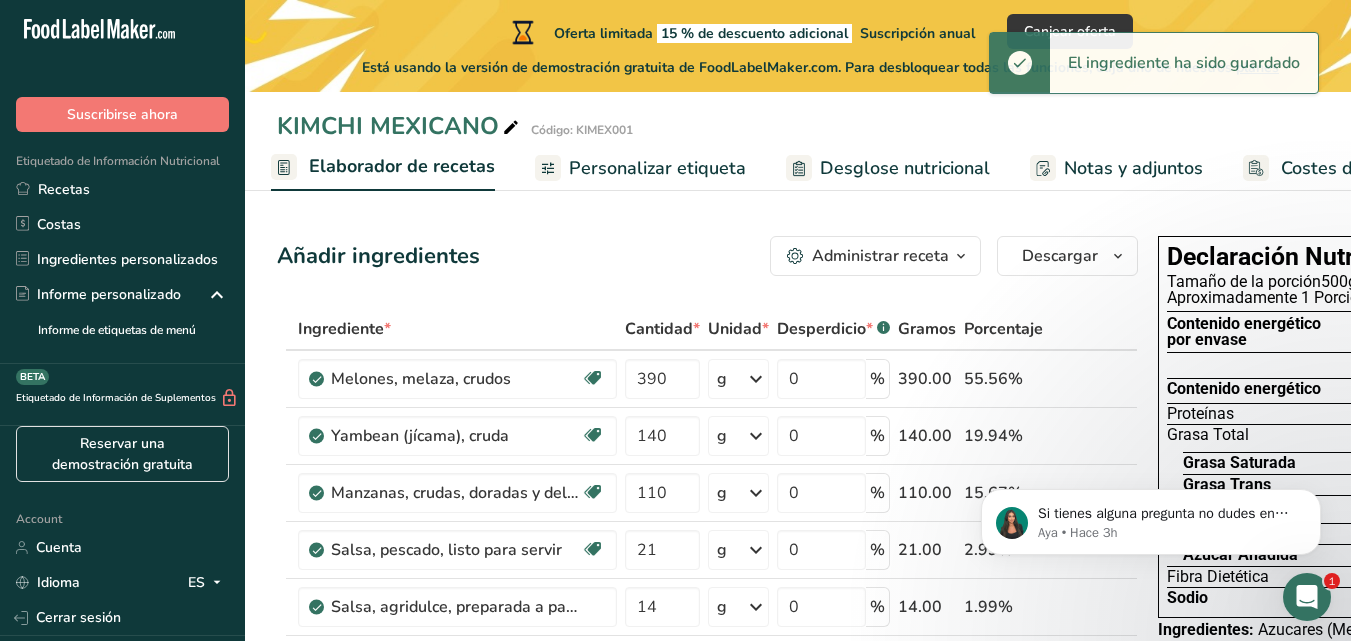 click on "Administrar receta" at bounding box center (880, 256) 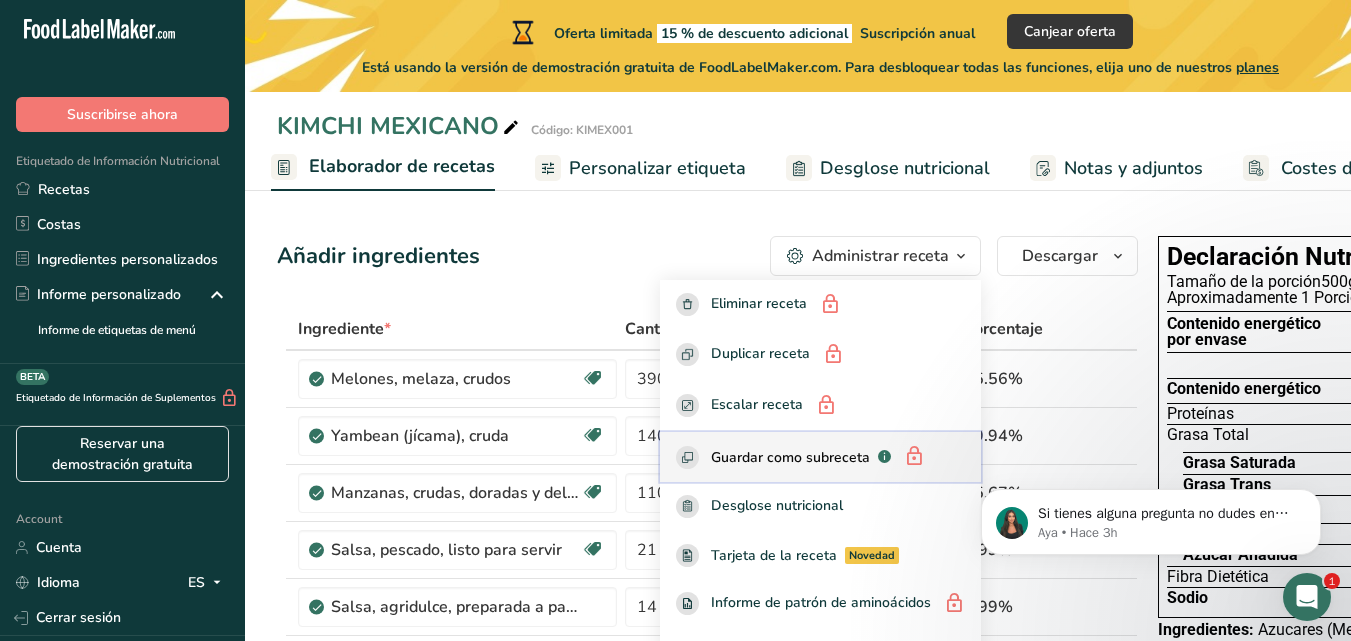 click on "Guardar como subreceta" at bounding box center [790, 457] 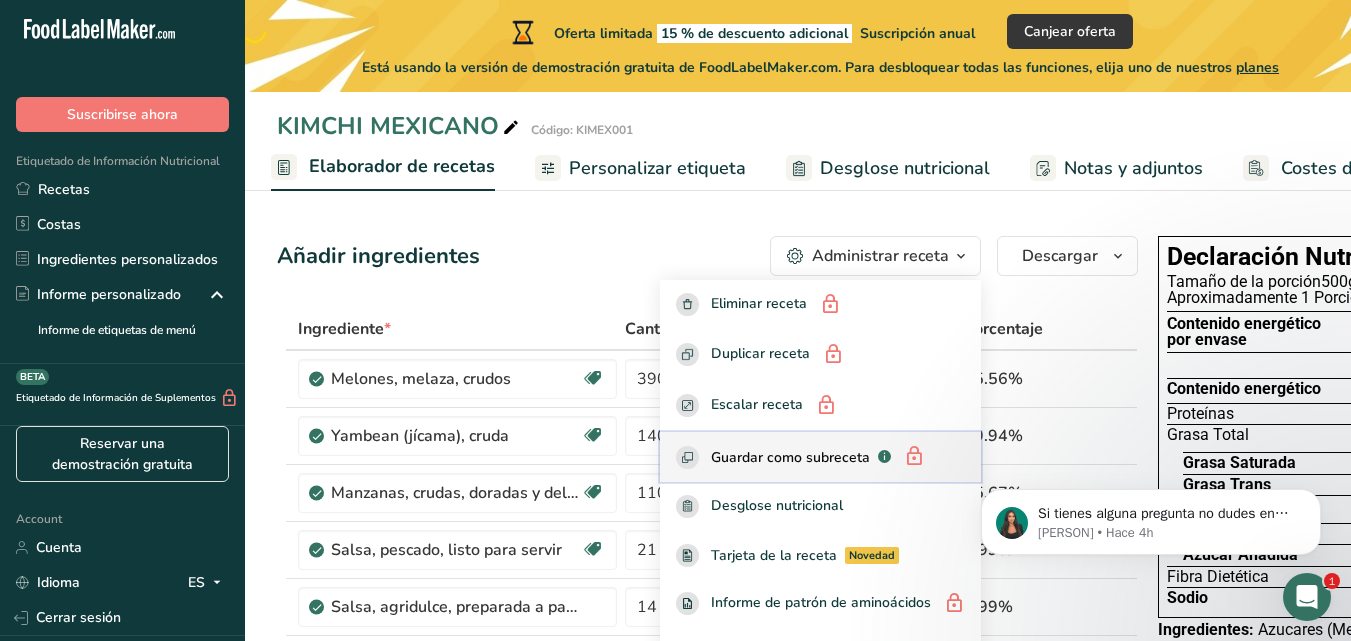 click on "Guardar como subreceta" at bounding box center [790, 457] 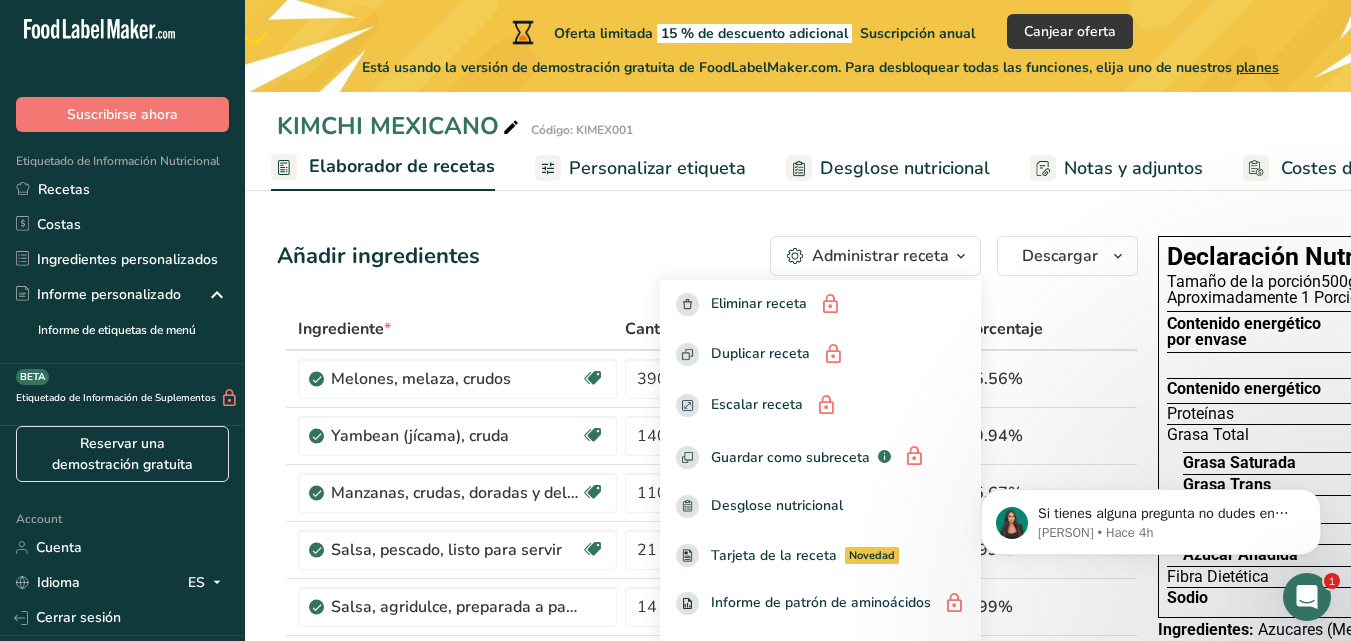 click on "Añadir ingredientes
Administrar receta         Eliminar receta             Duplicar receta               Escalar receta               Guardar como subreceta   .a-a{fill:#347362;}.b-a{fill:#fff;}                                 Desglose nutricional                 Tarjeta de la receta
Novedad
Informe de patrón de aminoácidos             Historial de actividad
Descargar
Elija su estilo de etiqueta preferido
Etiqueta estándar FDA
Etiqueta estándar FDA
El formato más común para etiquetas de información nutricional en cumplimiento con el tipo de letra, estilo y requisitos de la FDA.
Etiqueta tabular FDA
Un formato de etiqueta conforme a las regulaciones de la FDA presentado en una disposición tabular (horizontal).
Etiqueta lineal FDA" at bounding box center [707, 256] 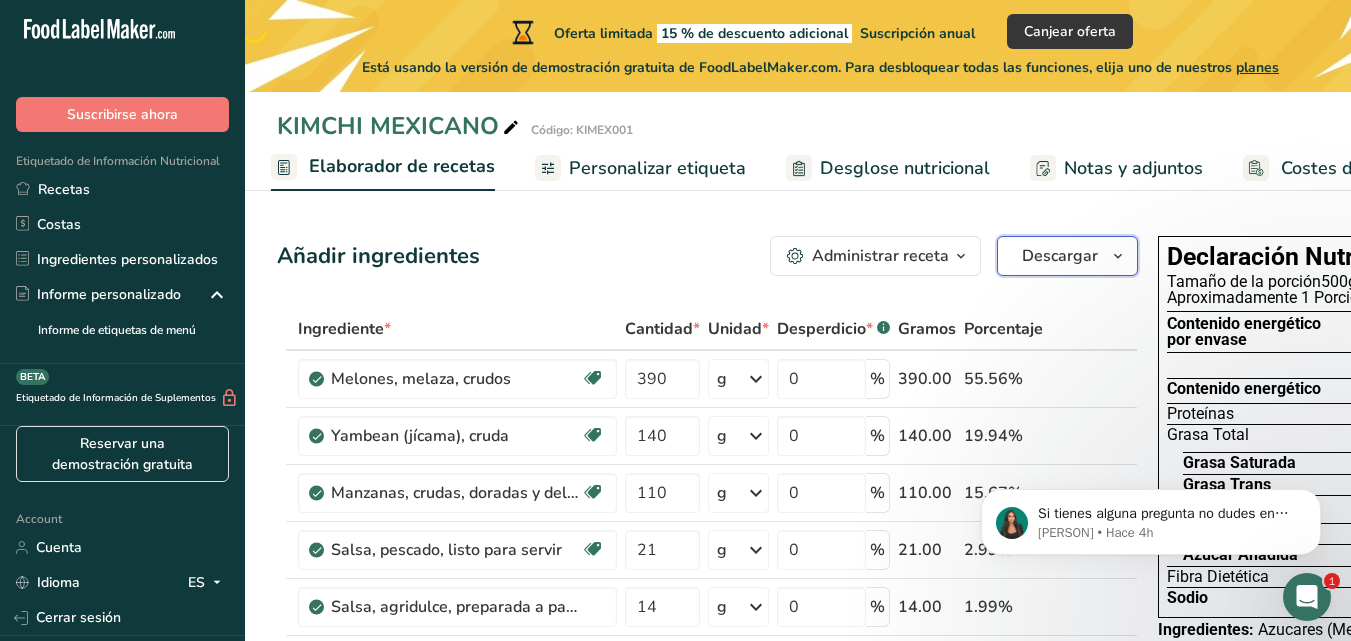 click at bounding box center [1118, 256] 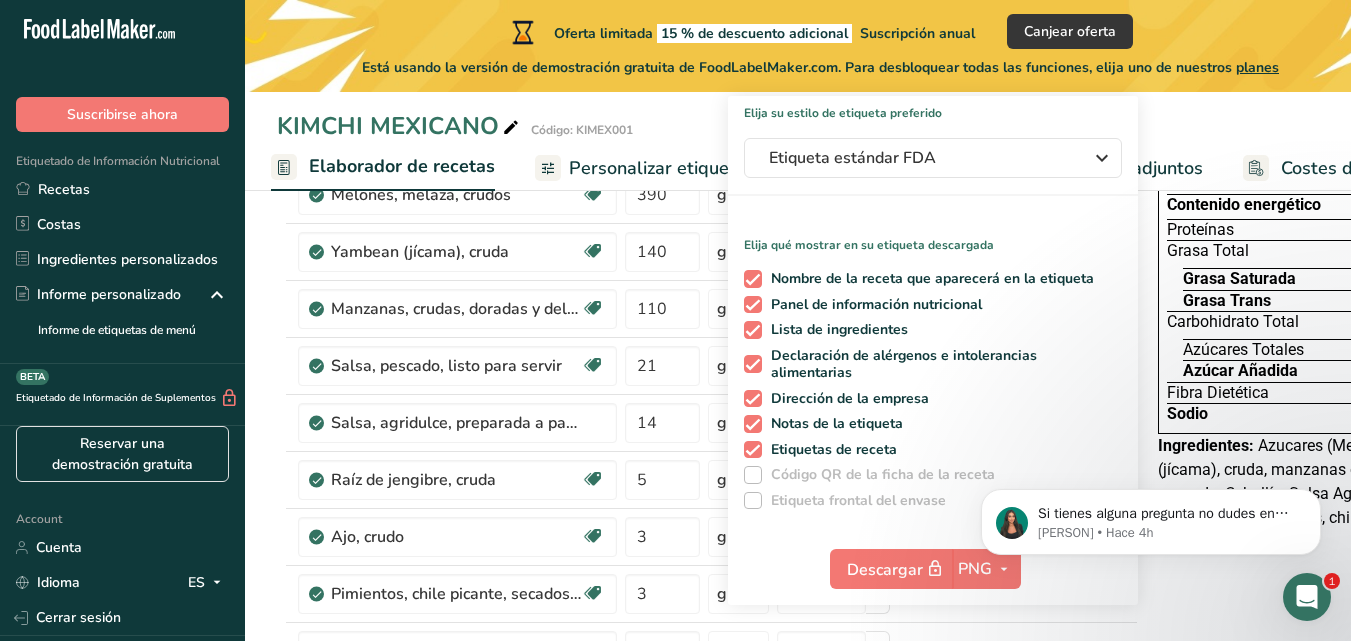 scroll, scrollTop: 193, scrollLeft: 0, axis: vertical 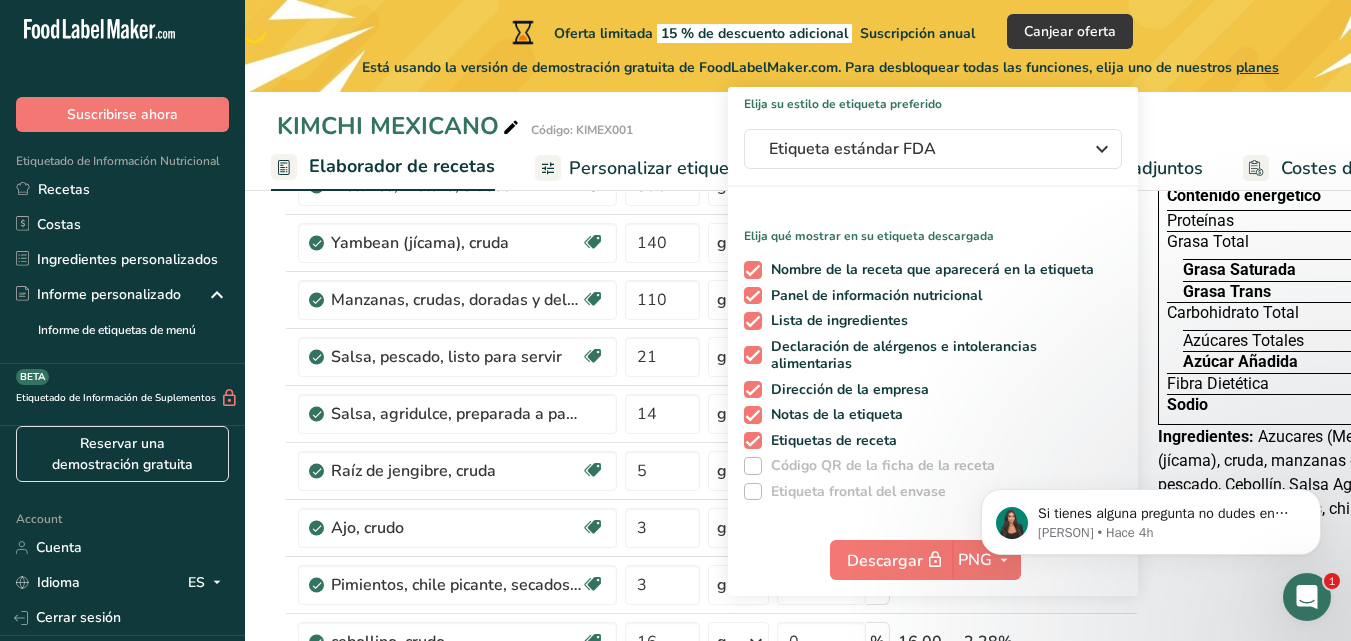 click on "Si tienes alguna pregunta no dudes en consultarnos. ¡Estamos aquí para ayudarte! 😊 Aya • Hace 4h" at bounding box center (1151, 517) 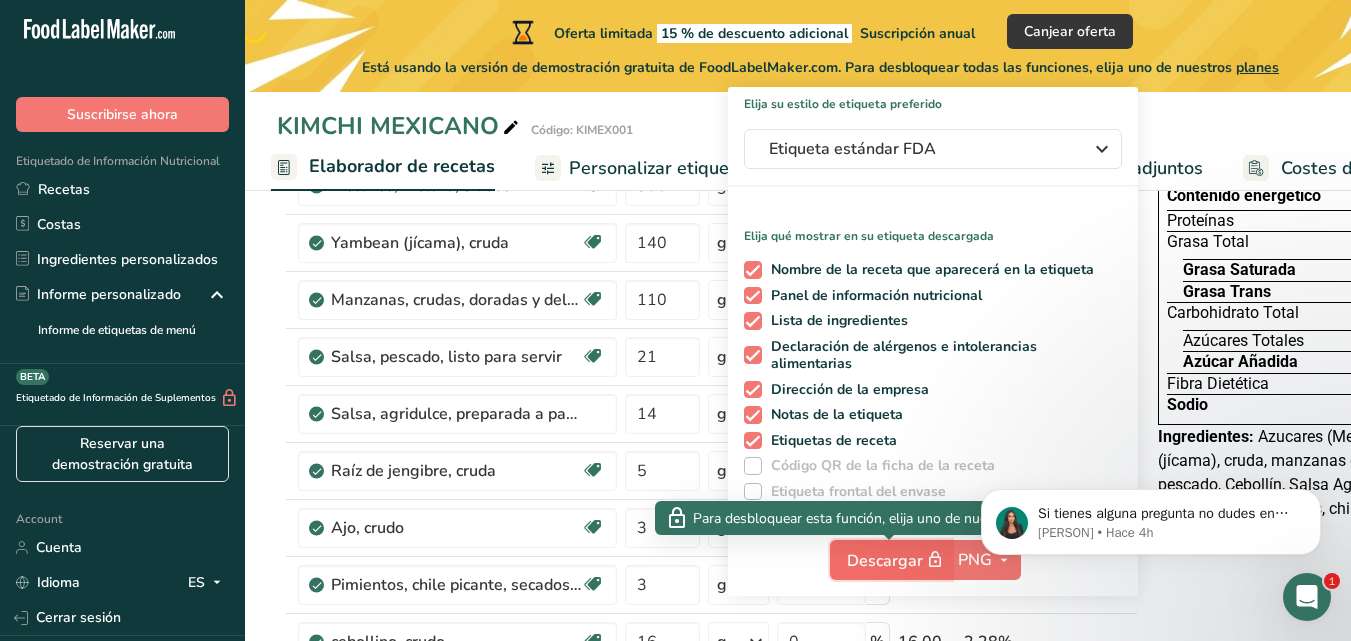 click on "Descargar" at bounding box center (897, 560) 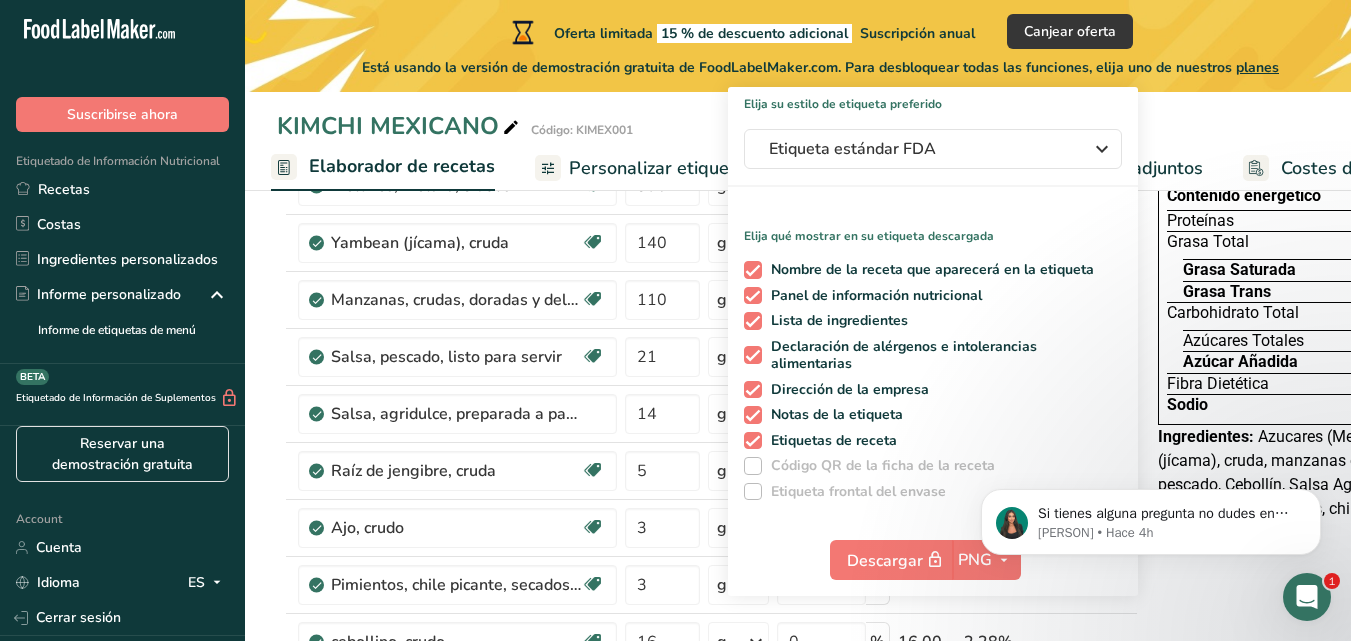 click on "Si tienes alguna pregunta no dudes en consultarnos. ¡Estamos aquí para ayudarte! 😊 Aya • Hace 4h" 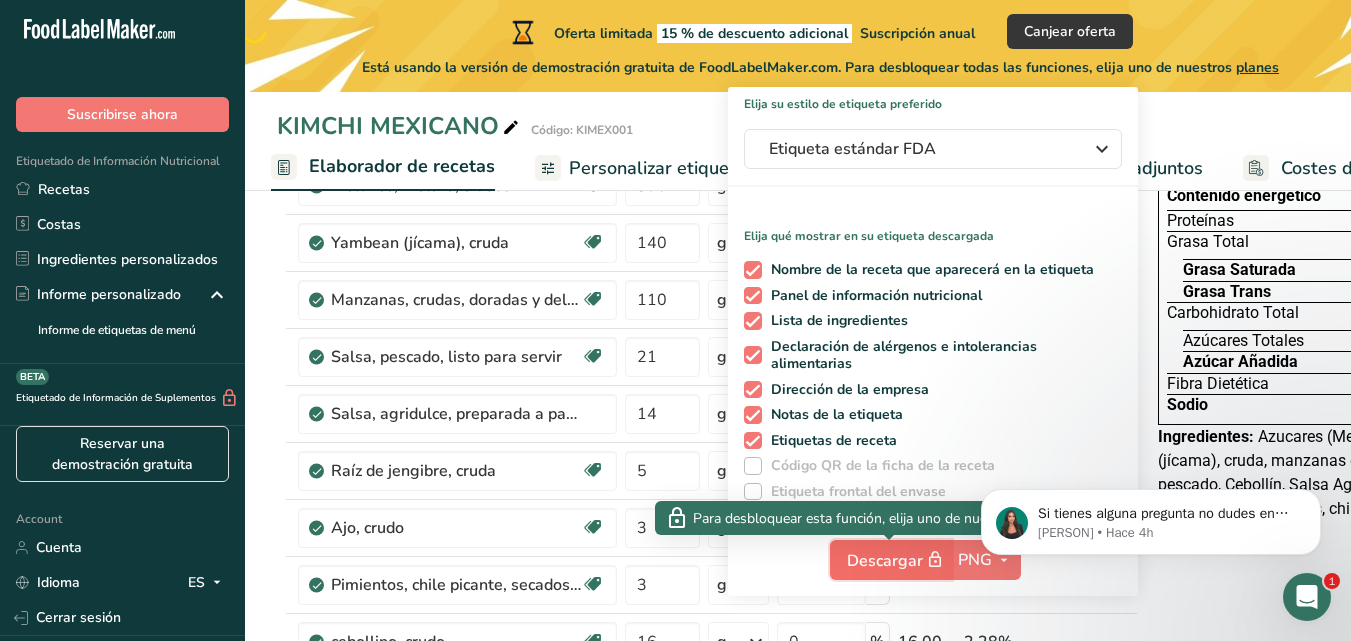 click on "Descargar" at bounding box center [897, 560] 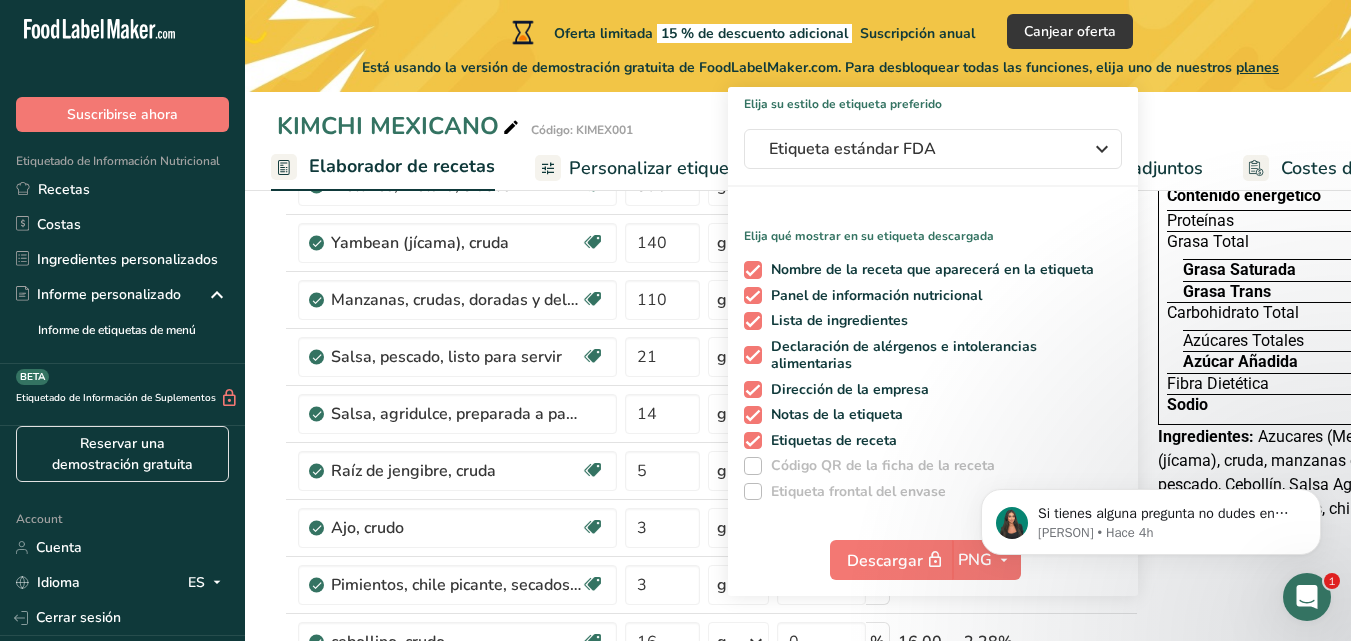 click on "KIMCHI MEXICANO
Código: KIMEX001" at bounding box center (798, 126) 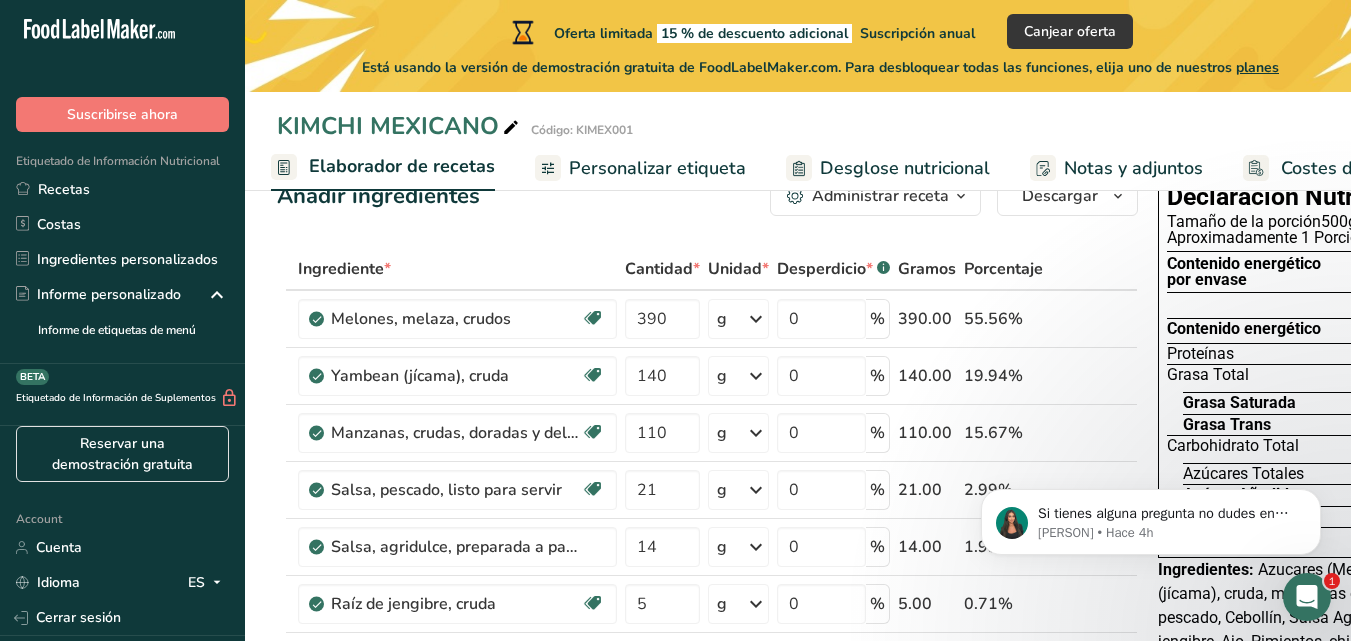 scroll, scrollTop: 39, scrollLeft: 0, axis: vertical 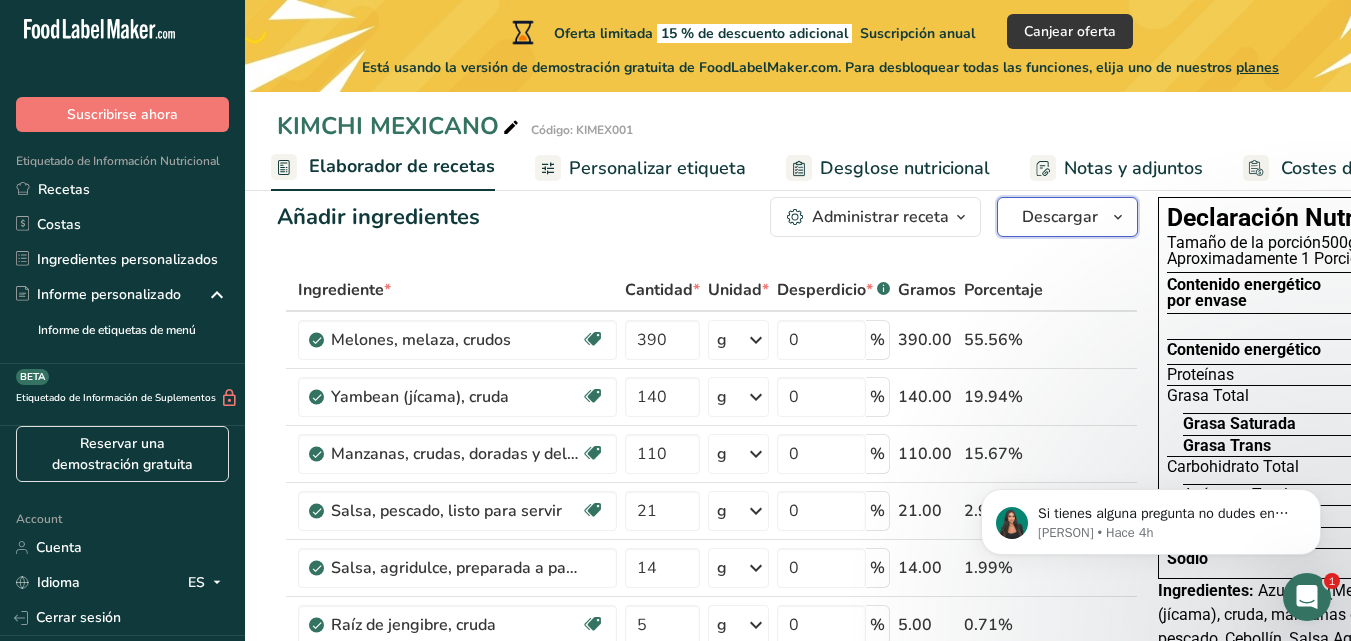 click at bounding box center [1118, 217] 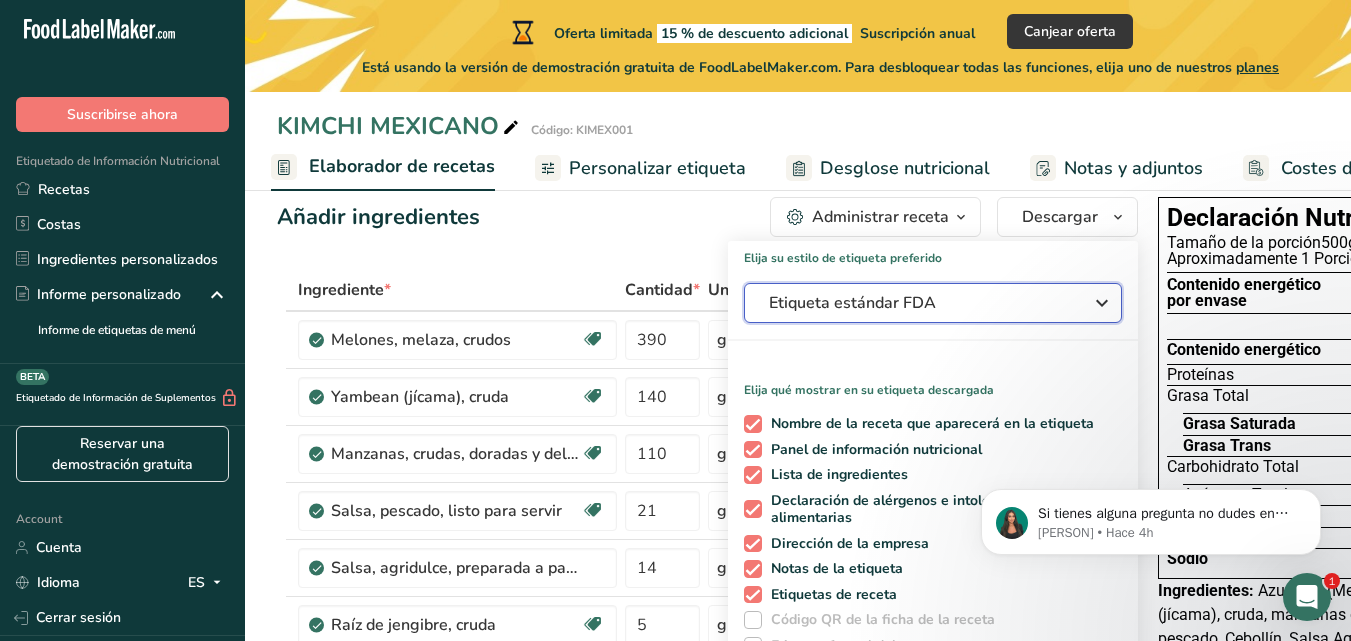 click at bounding box center (1102, 303) 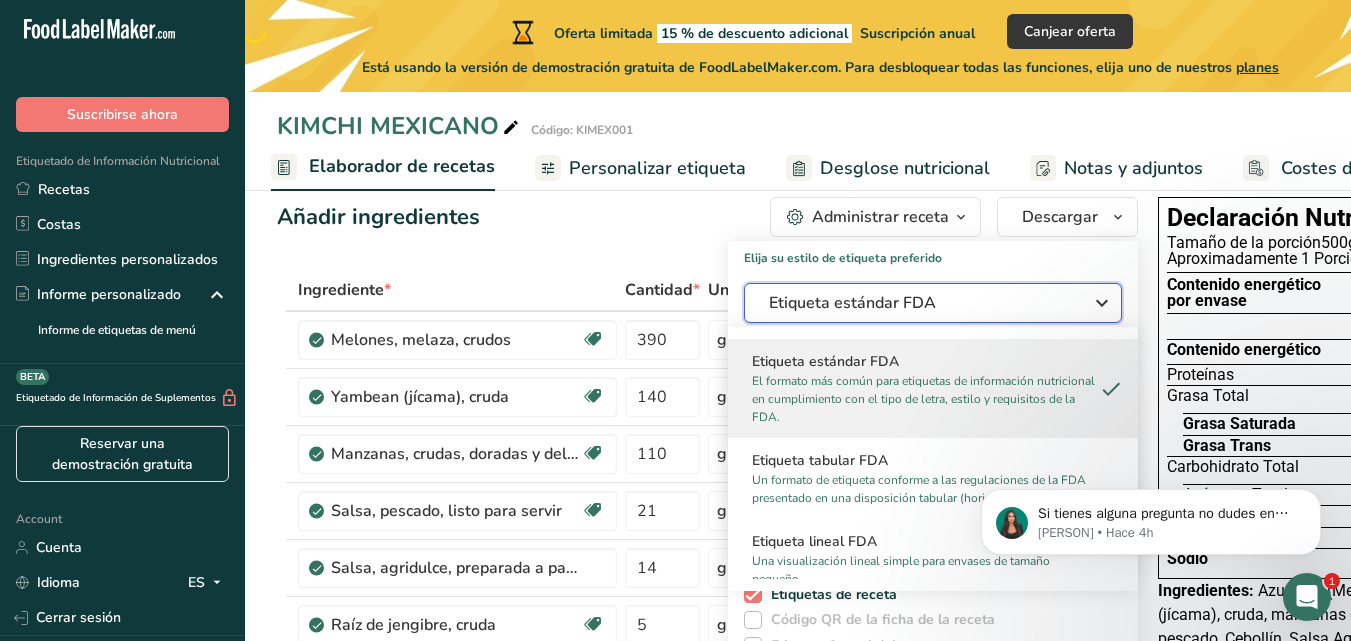 click at bounding box center (1102, 303) 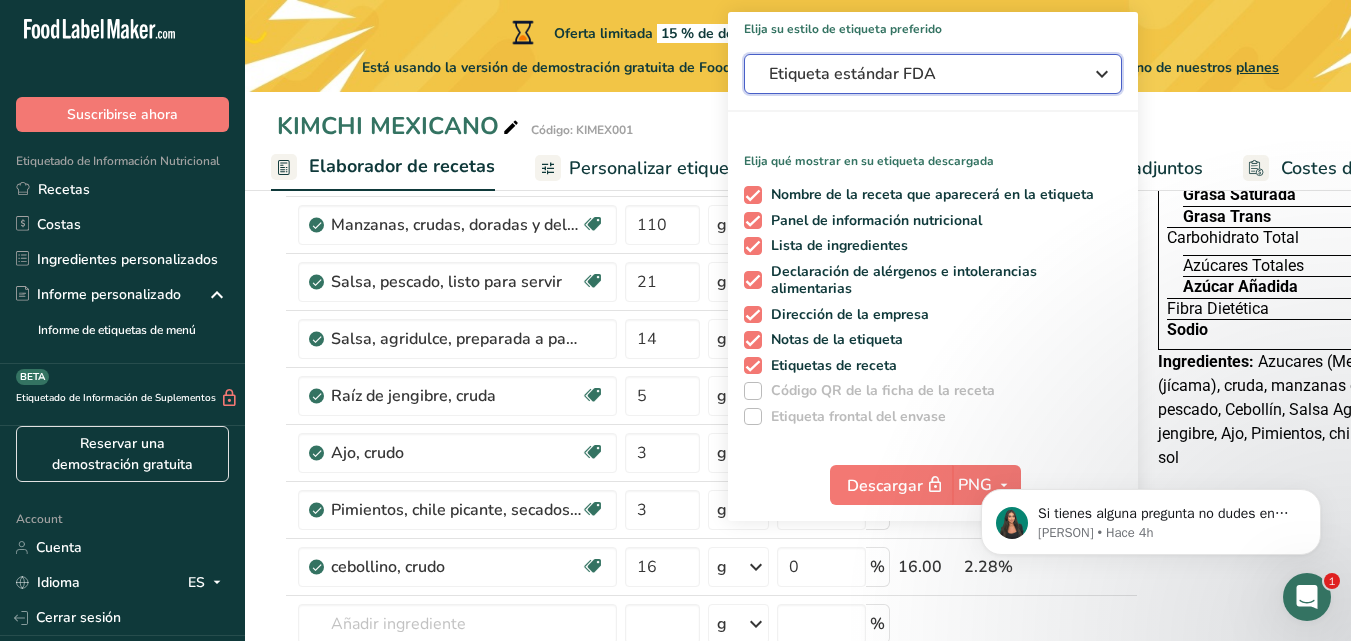 scroll, scrollTop: 295, scrollLeft: 0, axis: vertical 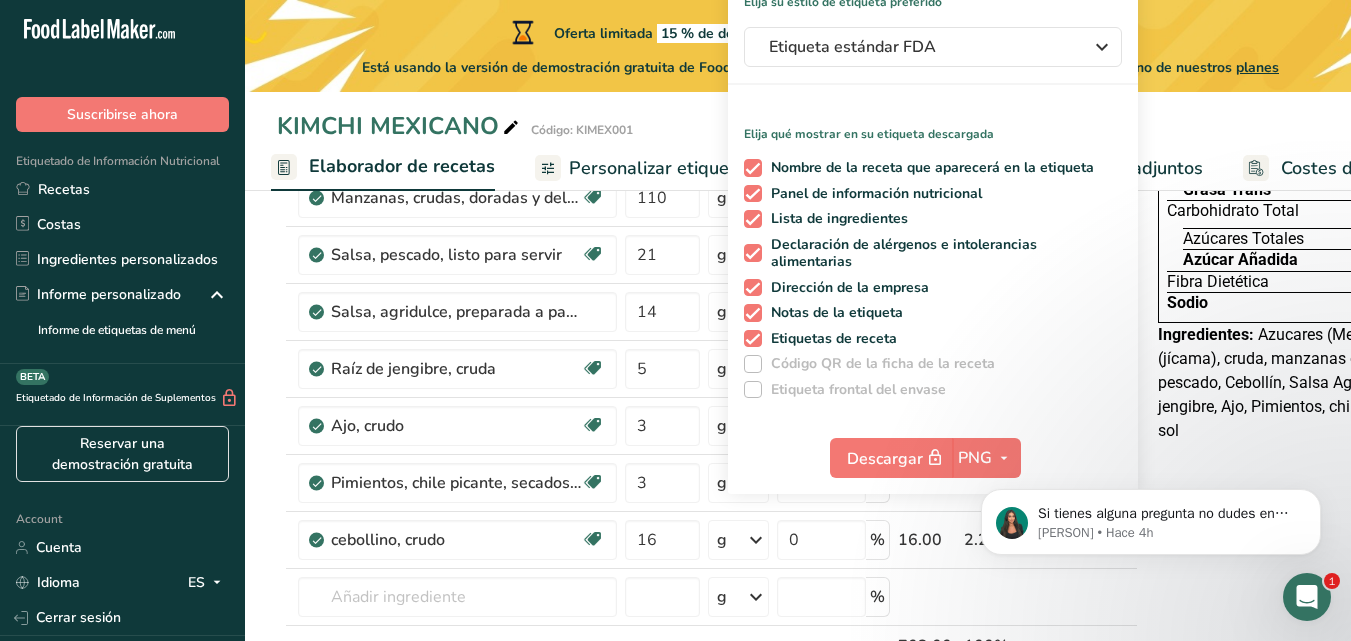 click on "Si tienes alguna pregunta no dudes en consultarnos. ¡Estamos aquí para ayudarte! 😊 Aya • Hace 4h" 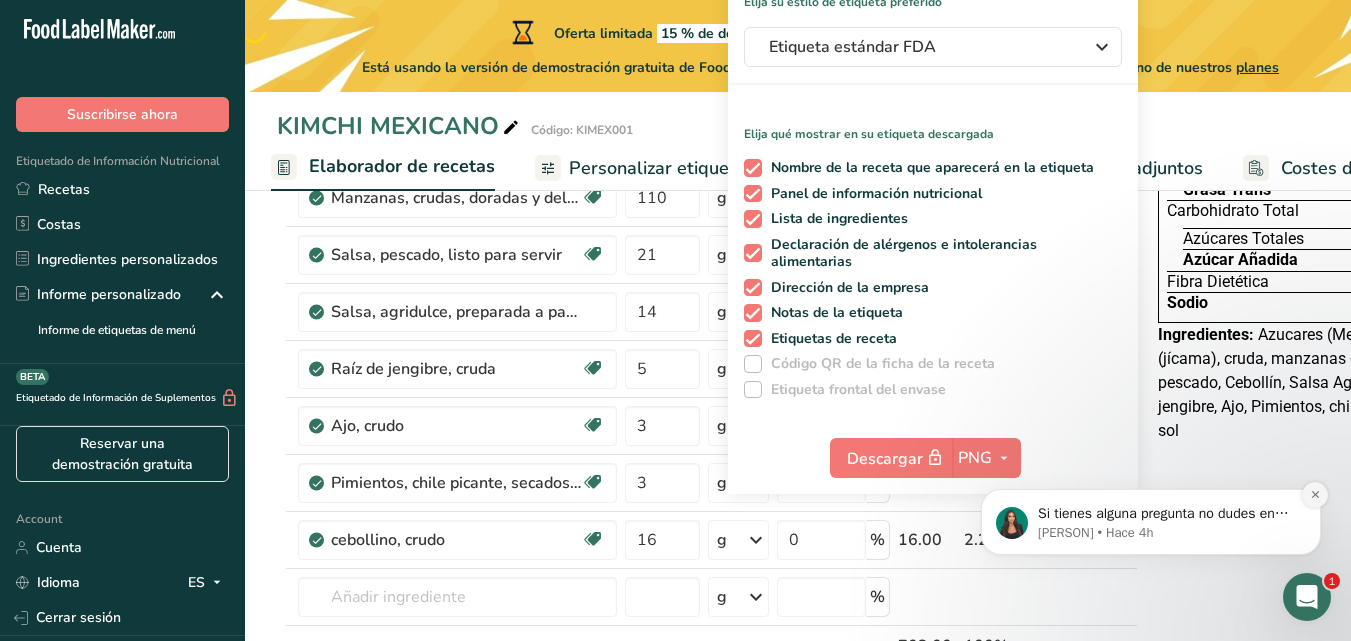 click 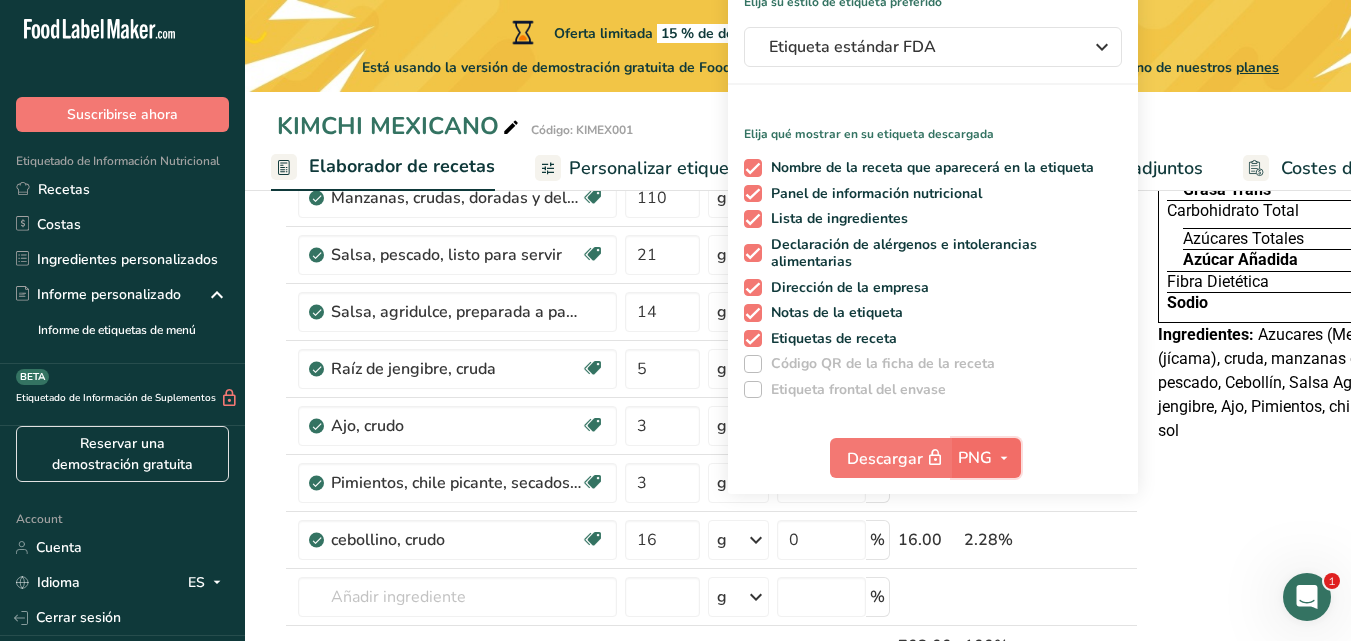 click on "PNG" at bounding box center (975, 458) 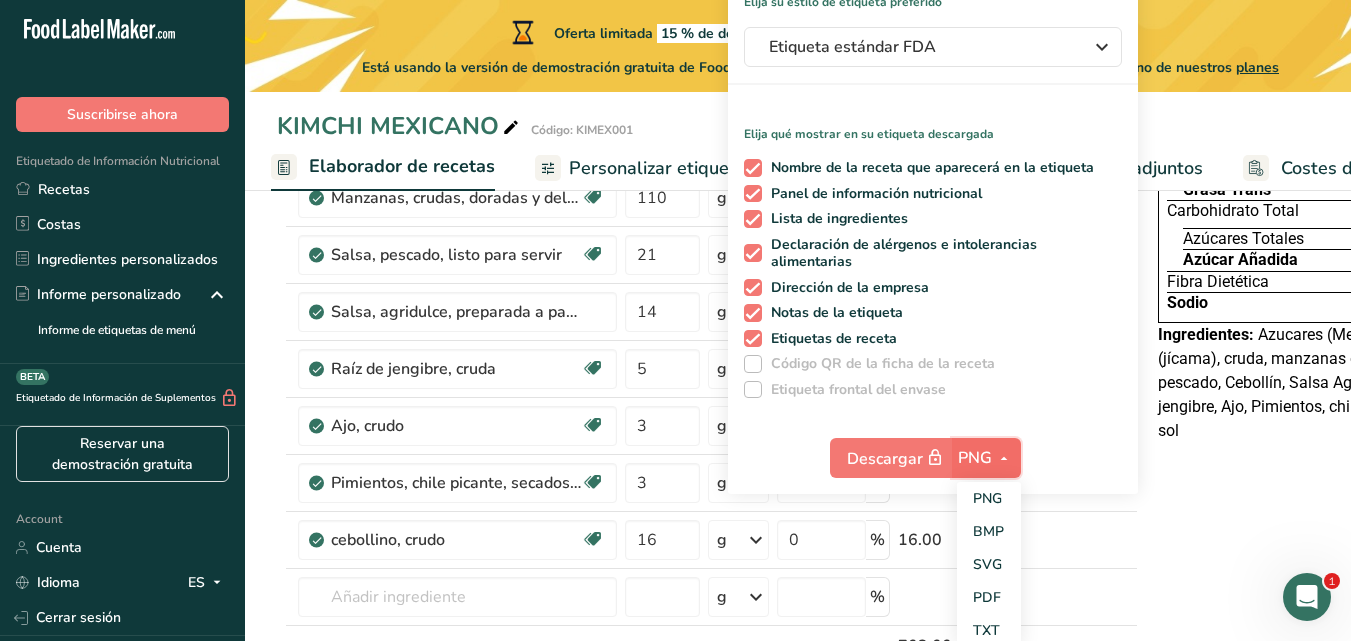 click on "PNG" at bounding box center [975, 458] 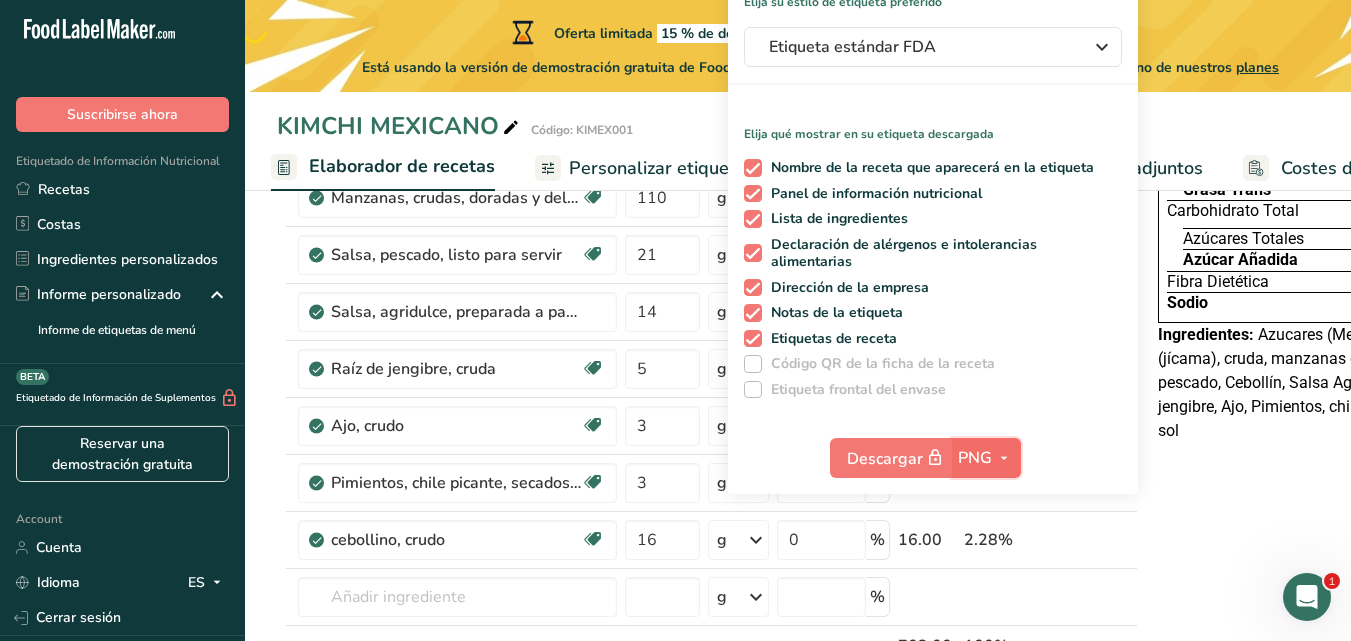 click on "PNG" at bounding box center [975, 458] 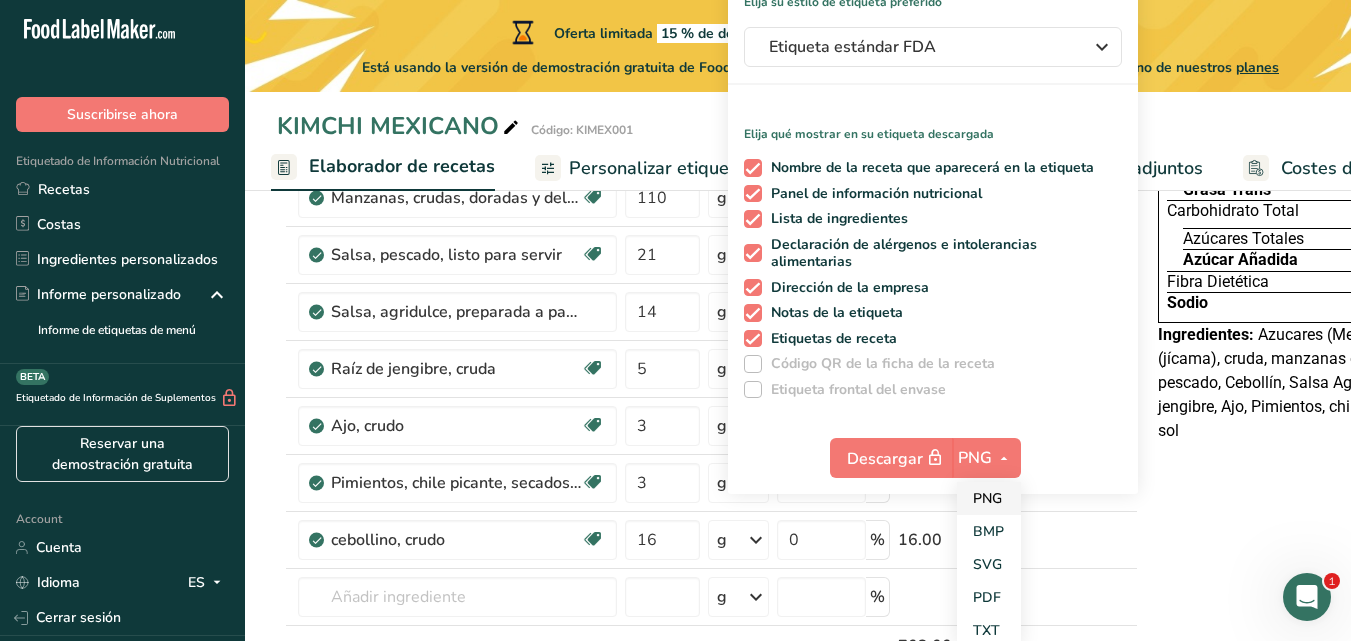 click on "PNG" at bounding box center [989, 498] 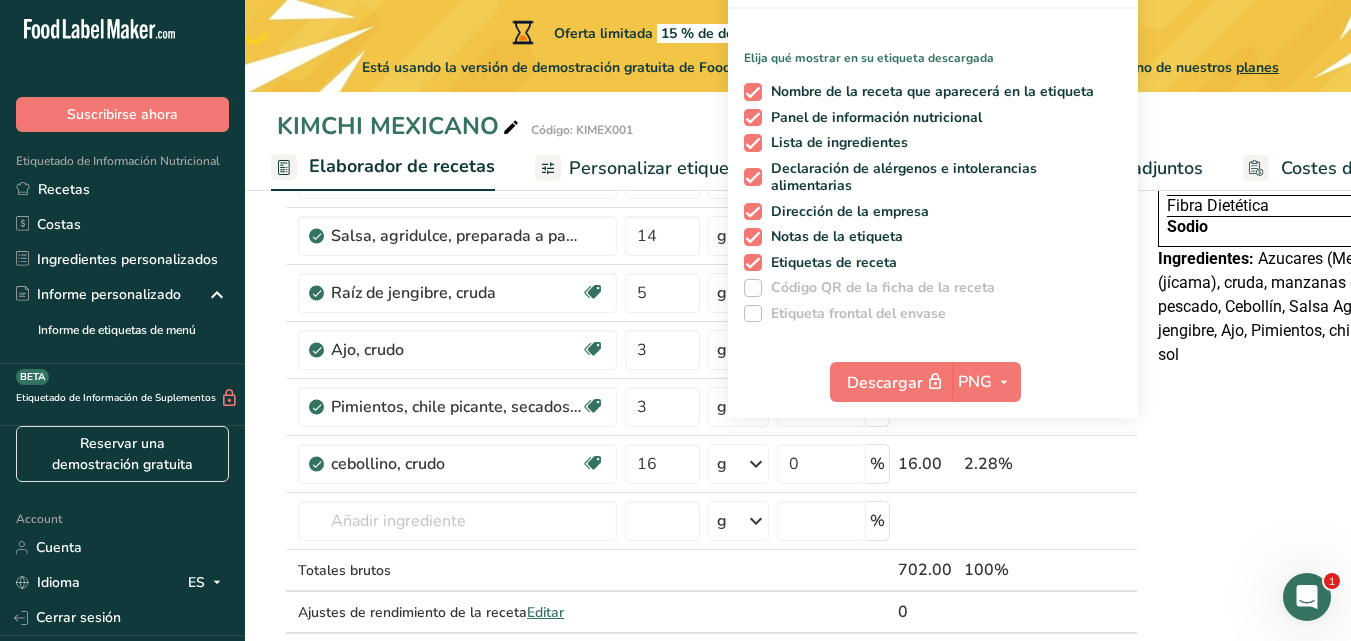 scroll, scrollTop: 395, scrollLeft: 0, axis: vertical 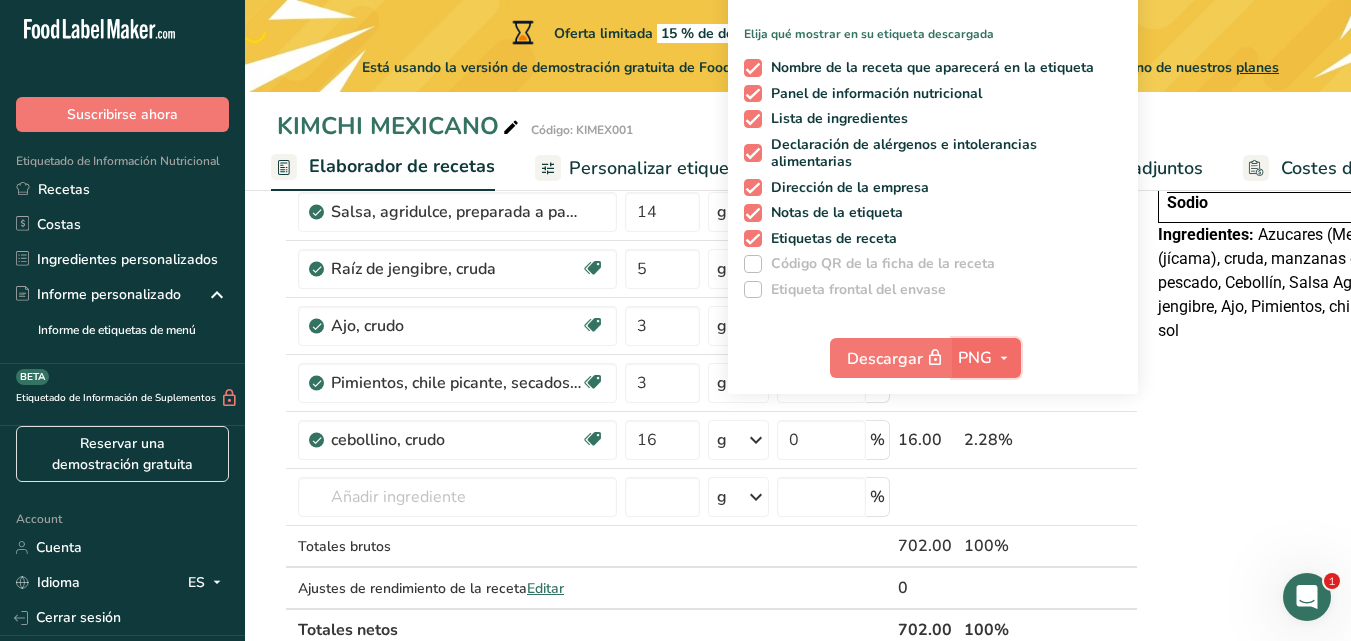 click at bounding box center (1004, 358) 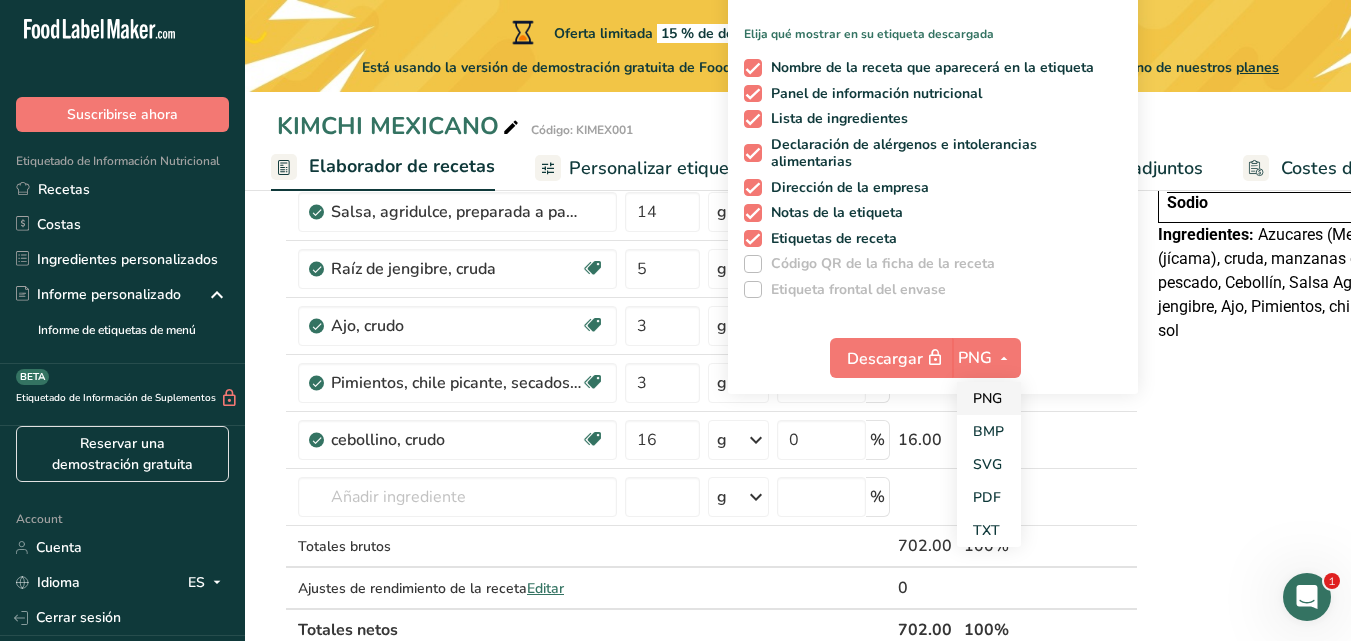 click on "PNG" at bounding box center (989, 398) 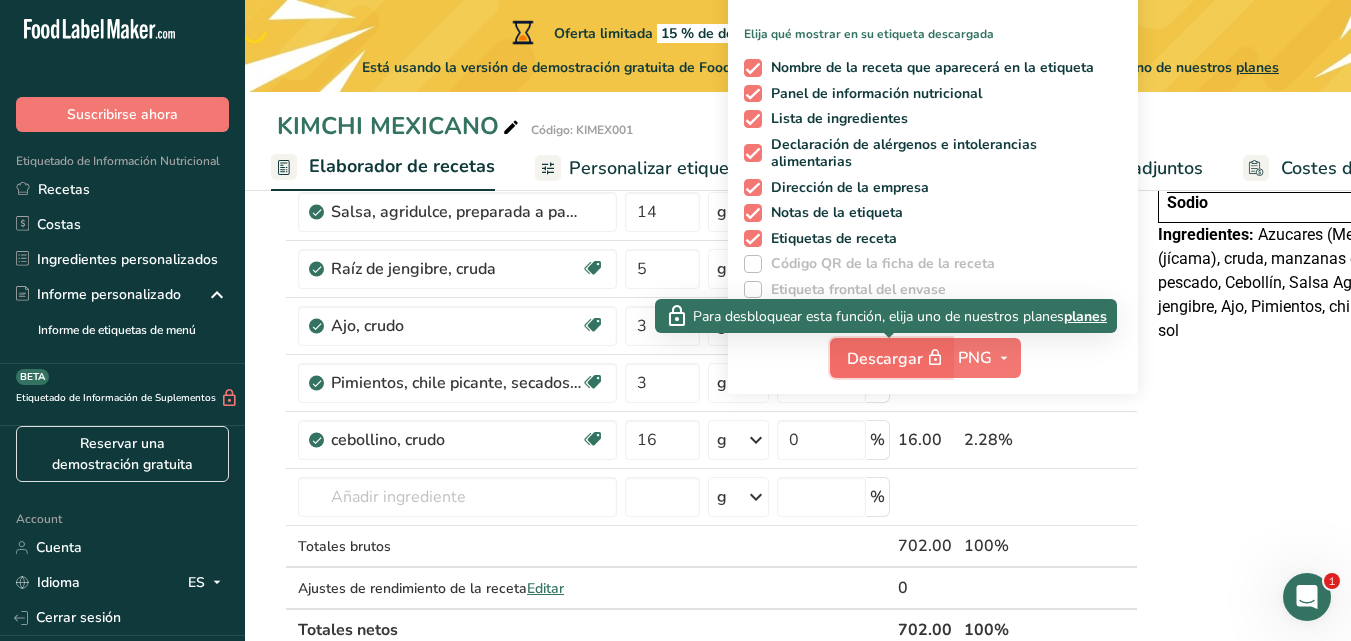 click on "Descargar" at bounding box center (897, 358) 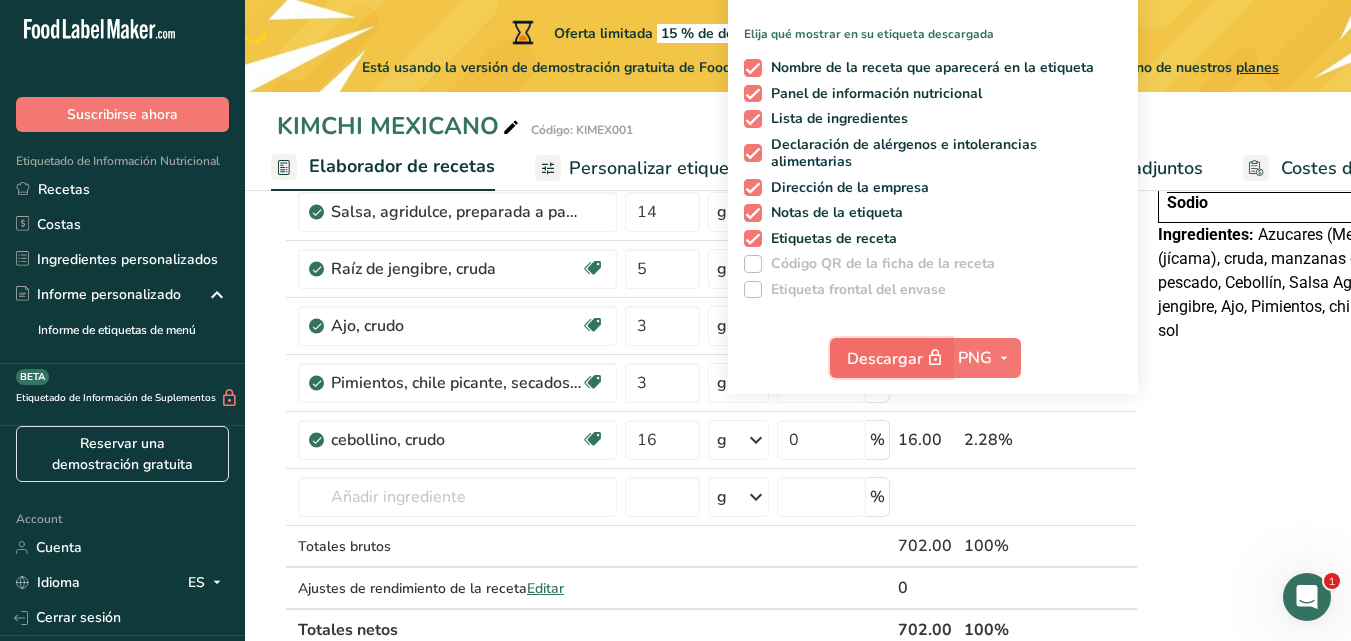 click on "Descargar" at bounding box center (897, 358) 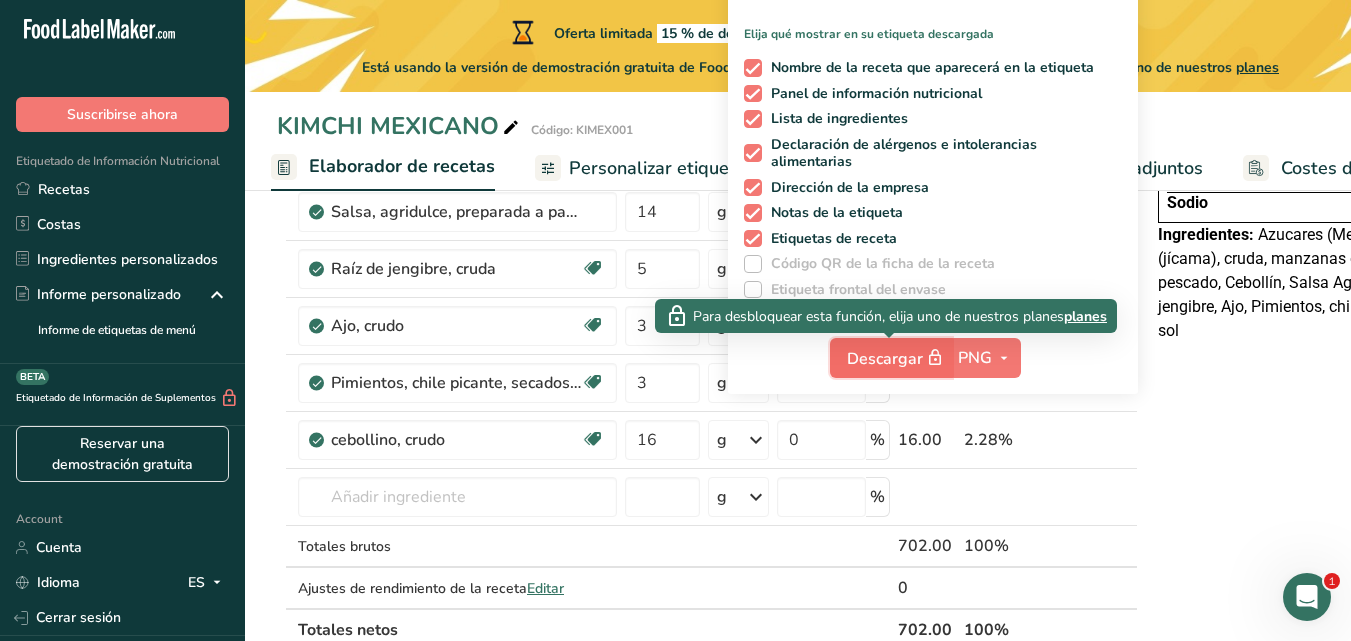 click at bounding box center (935, 358) 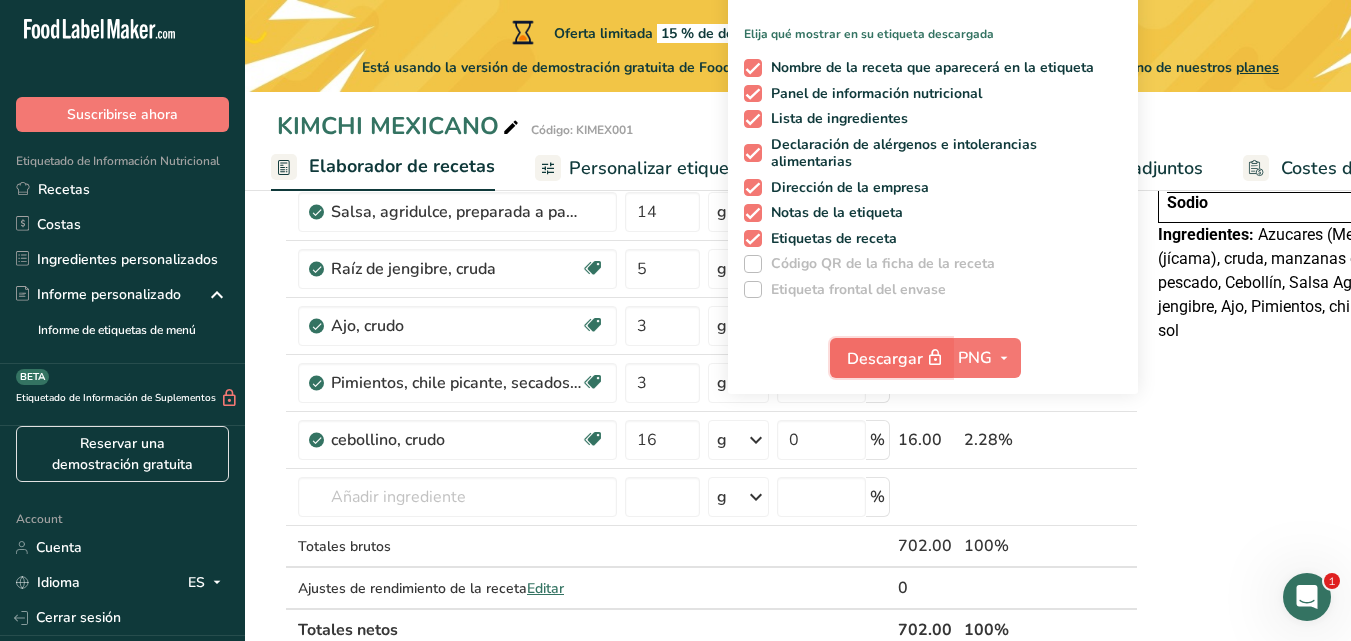 click on "Descargar" at bounding box center (897, 358) 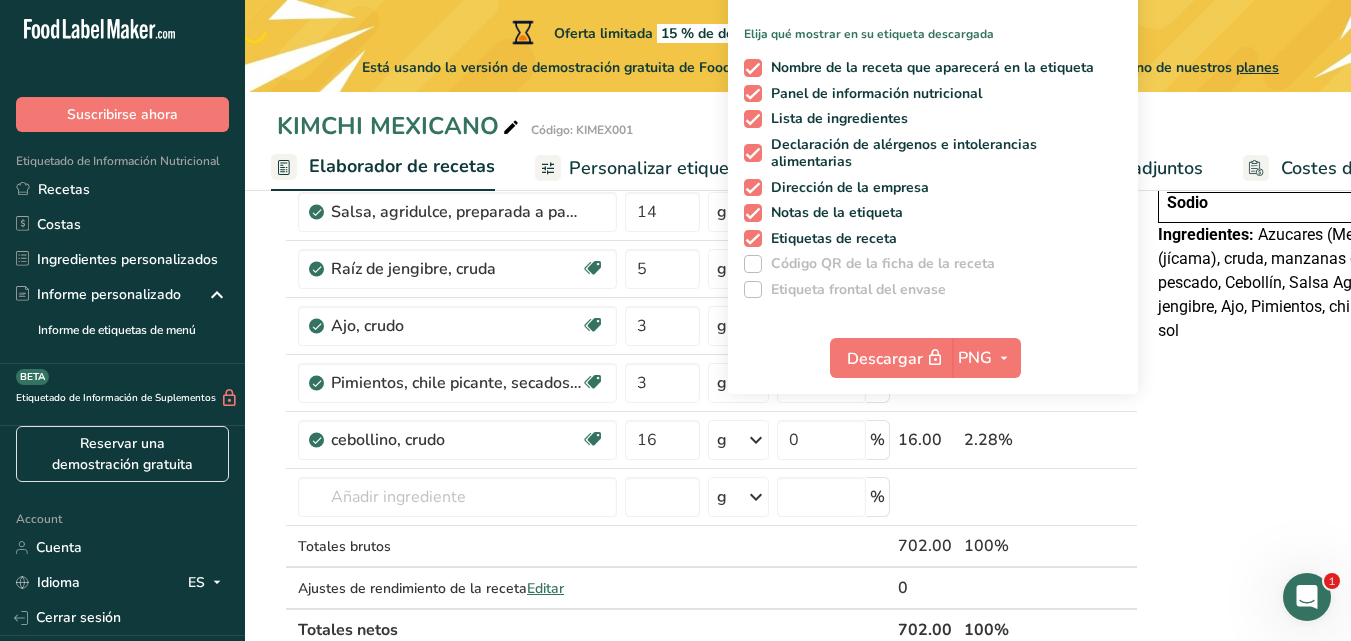 click on "Declaración Nutrimental
Tamaño de la porción
500g
Aproximadamente 1 Porción Por Envase
Contenido energético   por envase
Por 100 g
Contenido energético
Proteínas
1 g
Grasa Total
Grasa Saturada
0 g
Grasa Trans
0 g
Carbohidrato Total
Azúcares Totales
7 g
Azúcar Añadida
0 g
Fibra Dietética
2 g
Sodio
250 mg
Ingredientes:" at bounding box center (1330, 608) 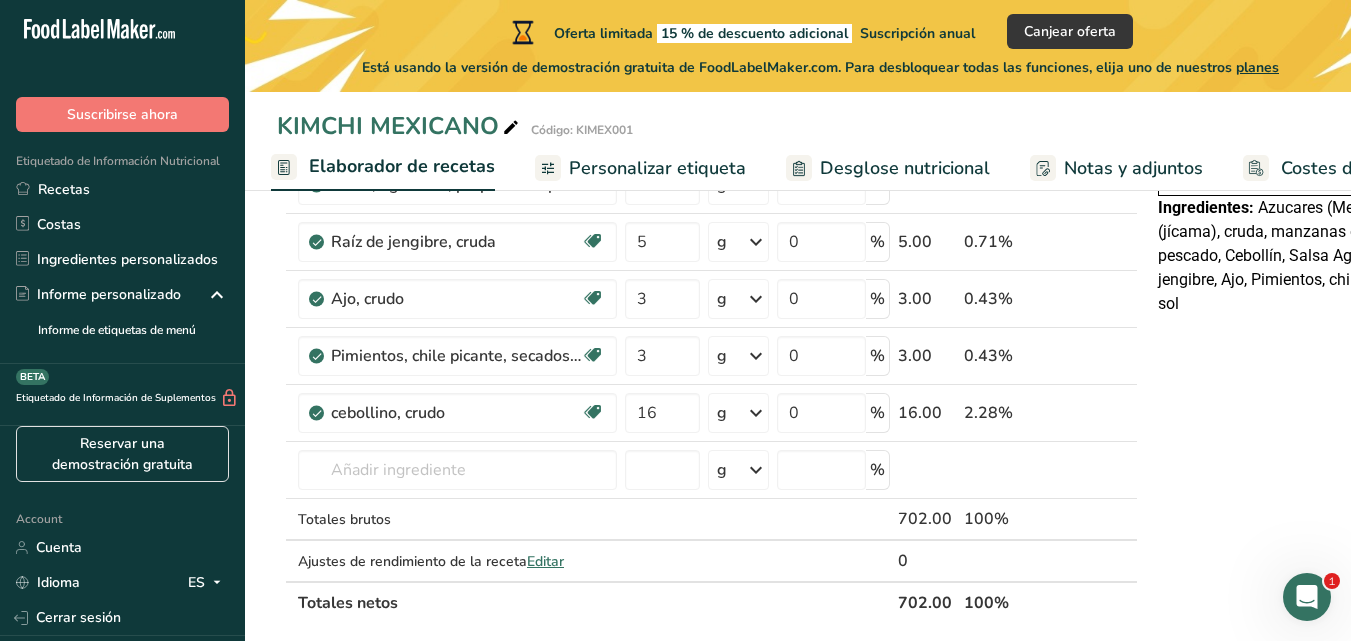 scroll, scrollTop: 0, scrollLeft: 0, axis: both 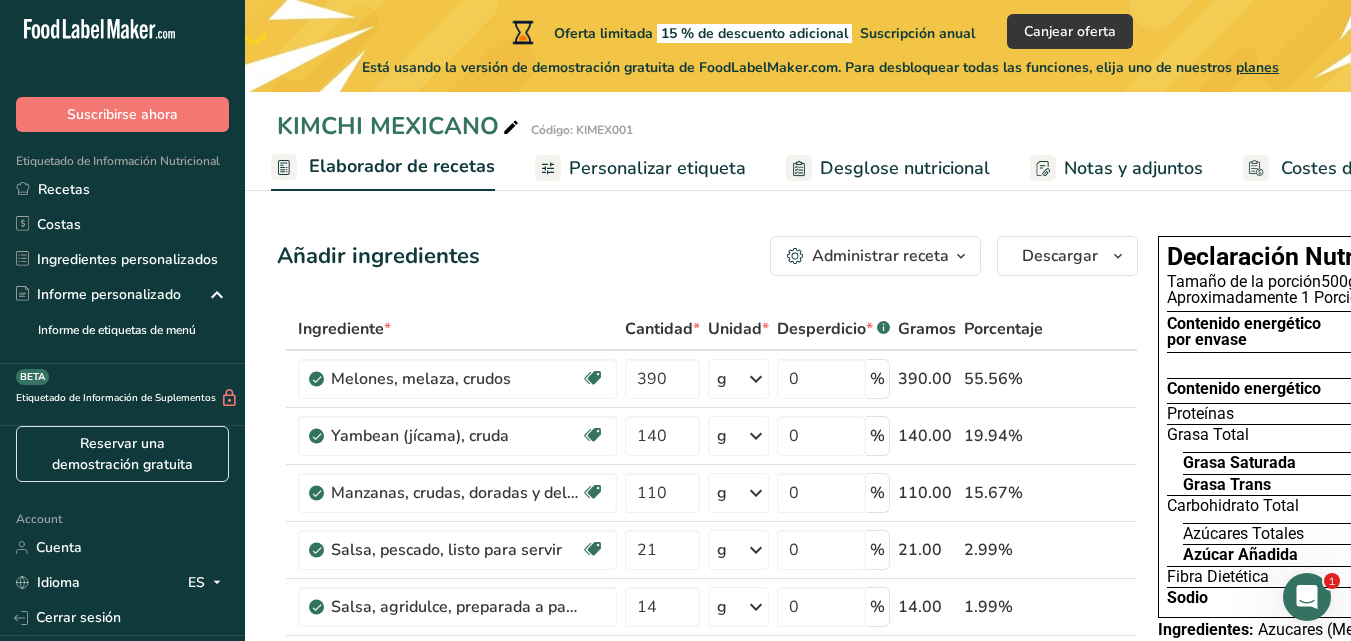 click on "Desglose nutricional" at bounding box center (905, 168) 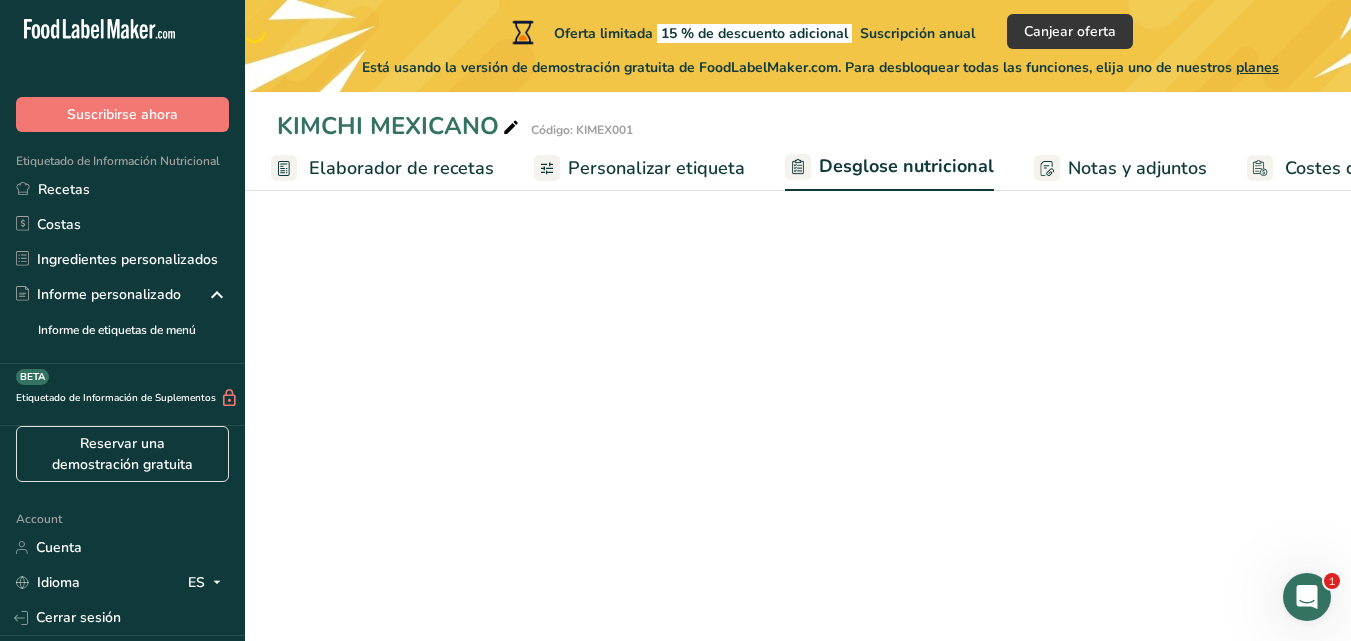 scroll, scrollTop: 0, scrollLeft: 387, axis: horizontal 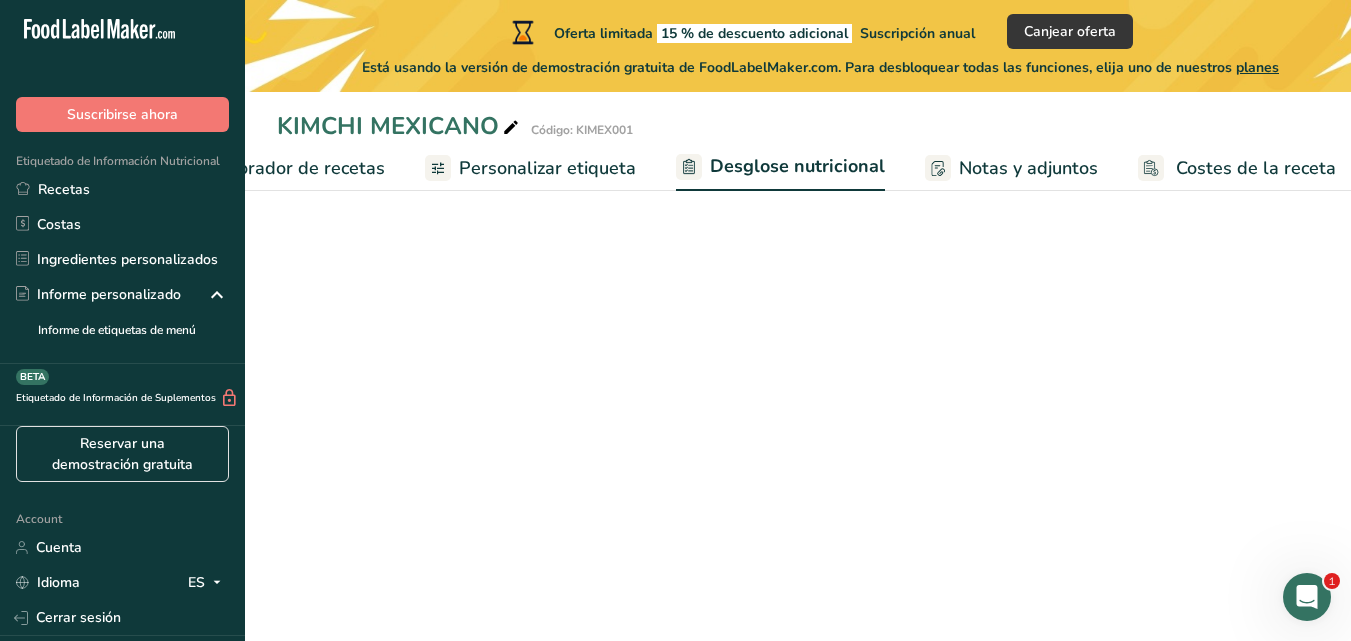 select on "Calories" 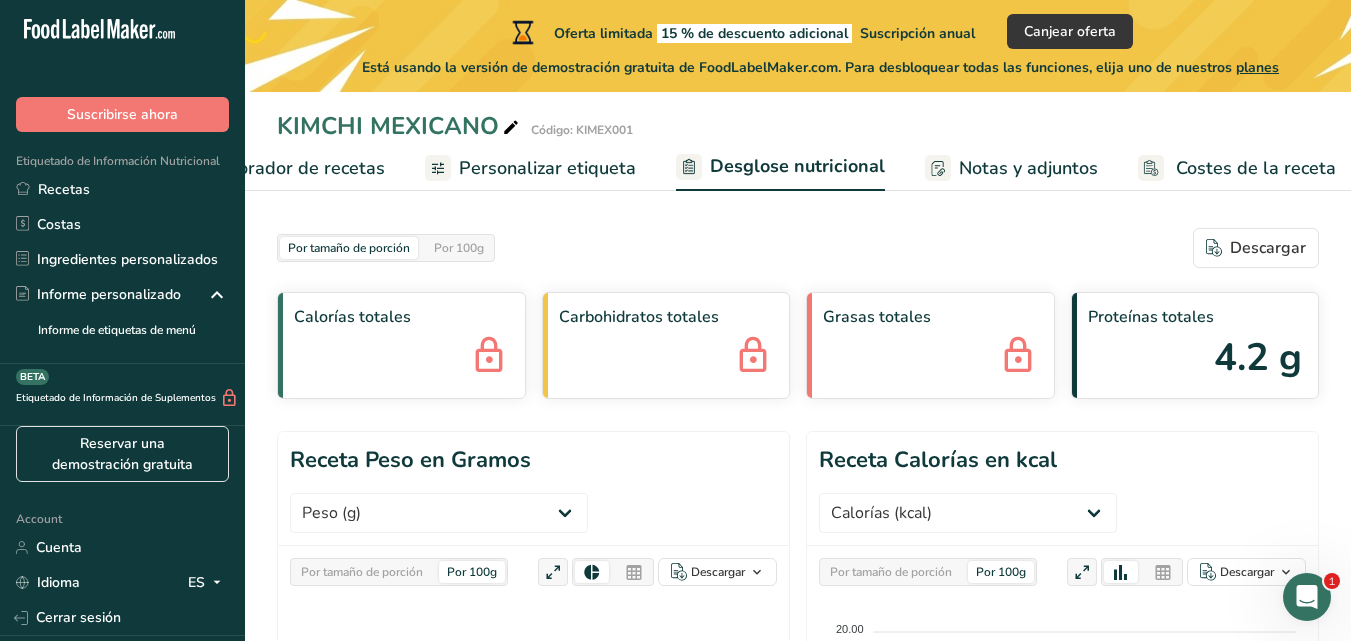 scroll, scrollTop: 0, scrollLeft: 393, axis: horizontal 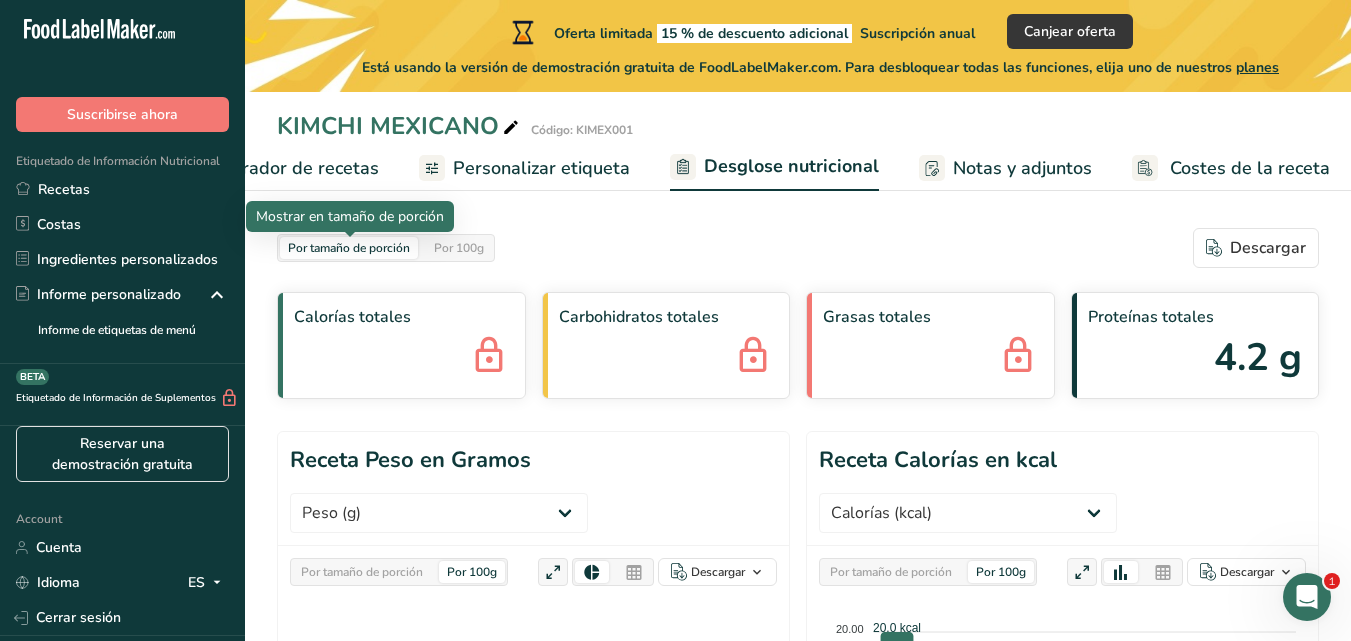 click on "Por tamaño de porción" at bounding box center [349, 248] 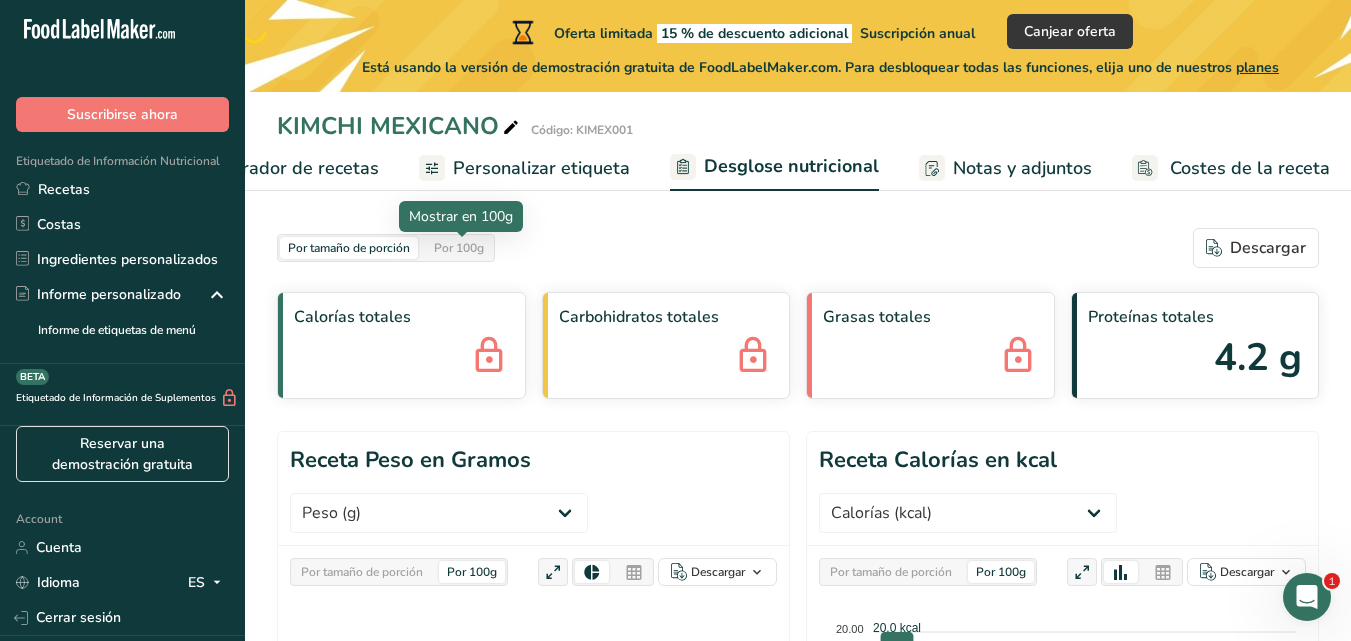 click on "Por 100g" at bounding box center (459, 248) 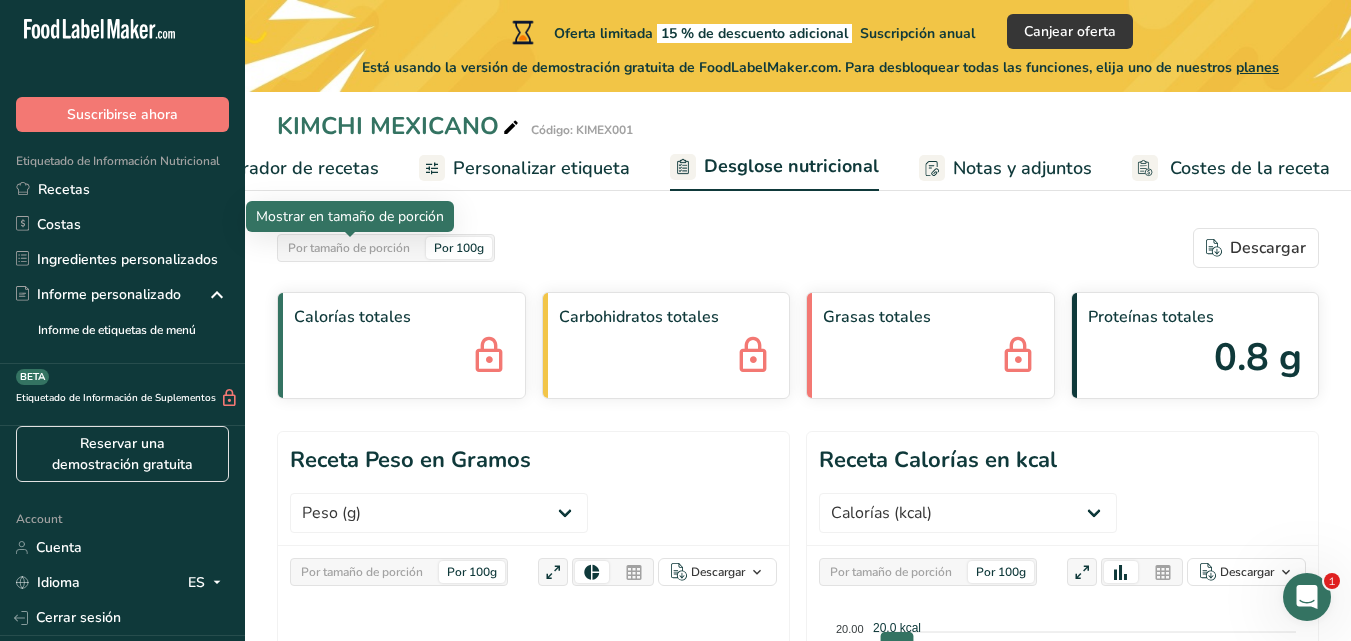 click on "Por tamaño de porción" at bounding box center (349, 248) 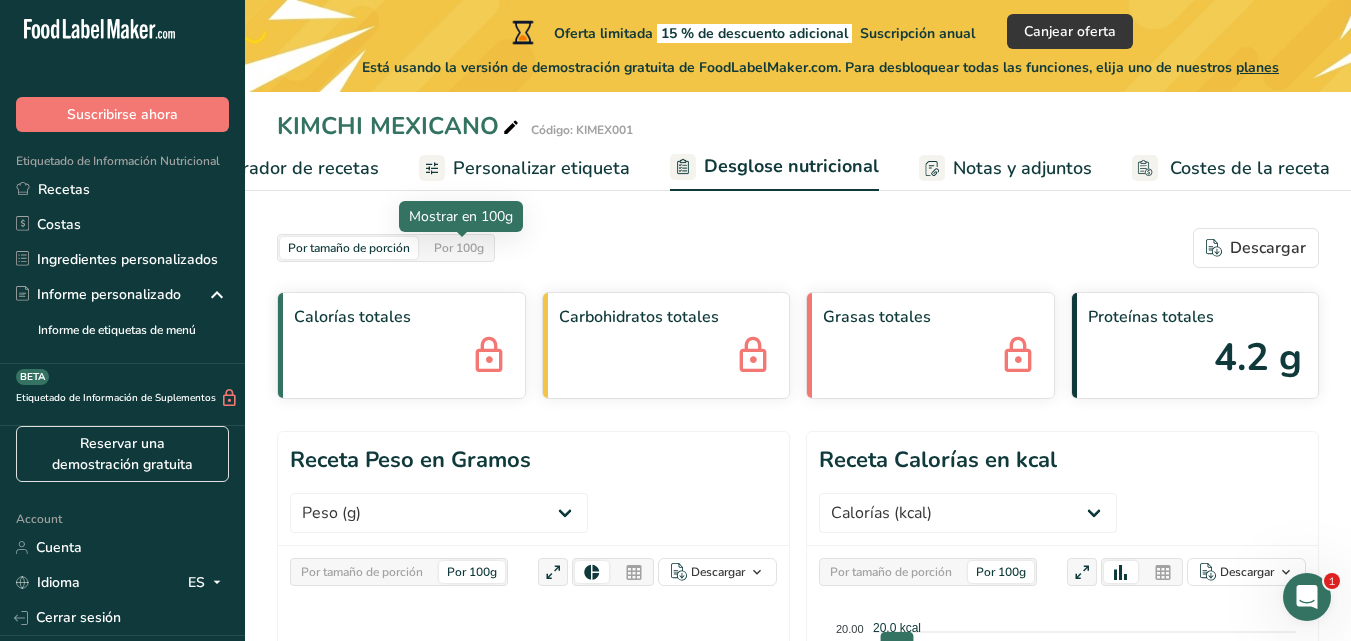 click on "Por 100g" at bounding box center [459, 248] 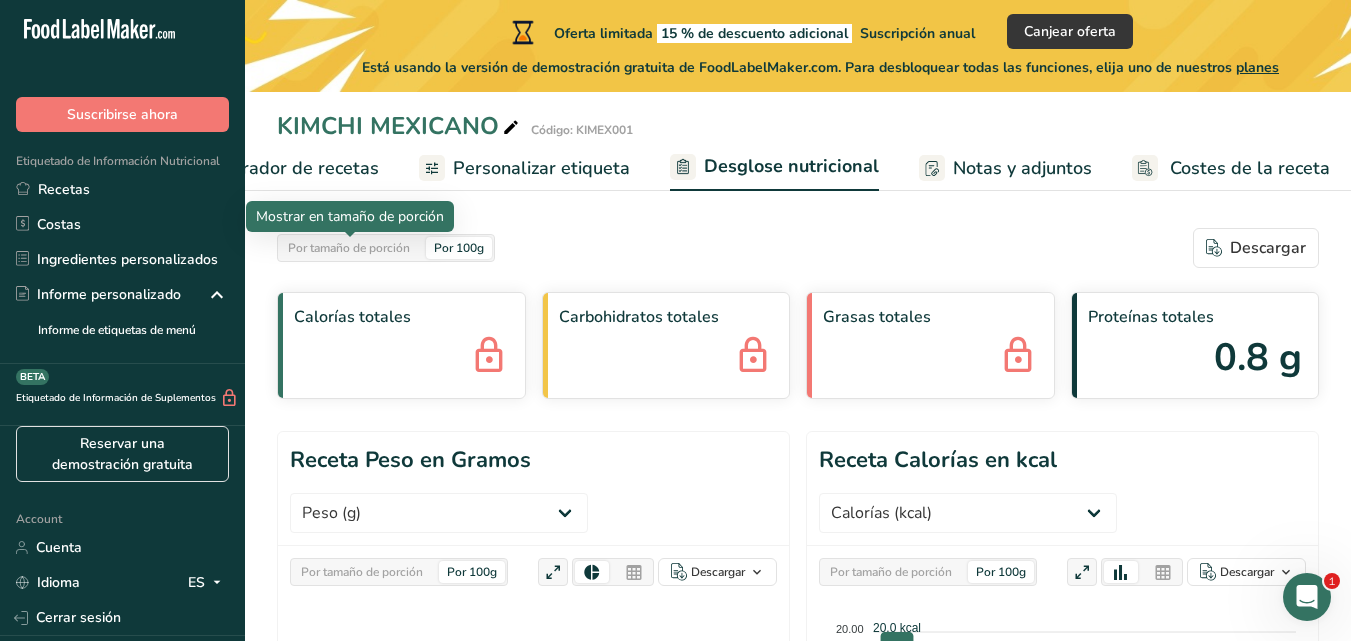 click on "Por tamaño de porción" at bounding box center [349, 248] 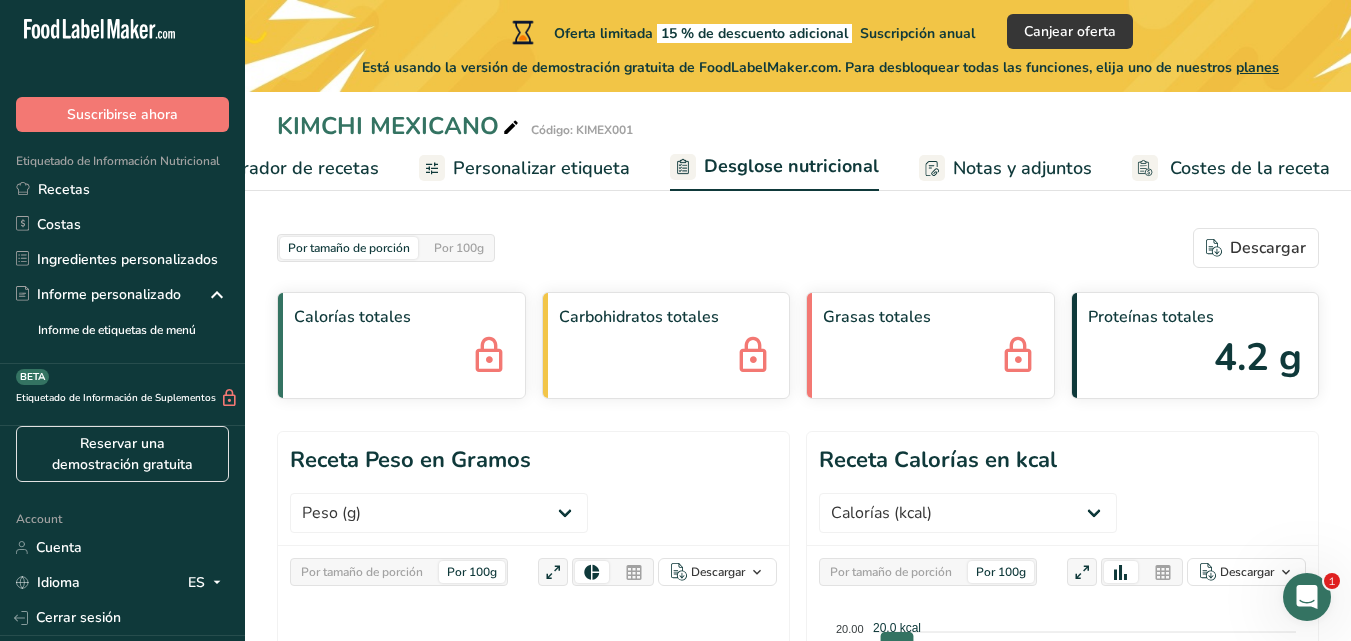 click on "Calorías totales" at bounding box center (401, 317) 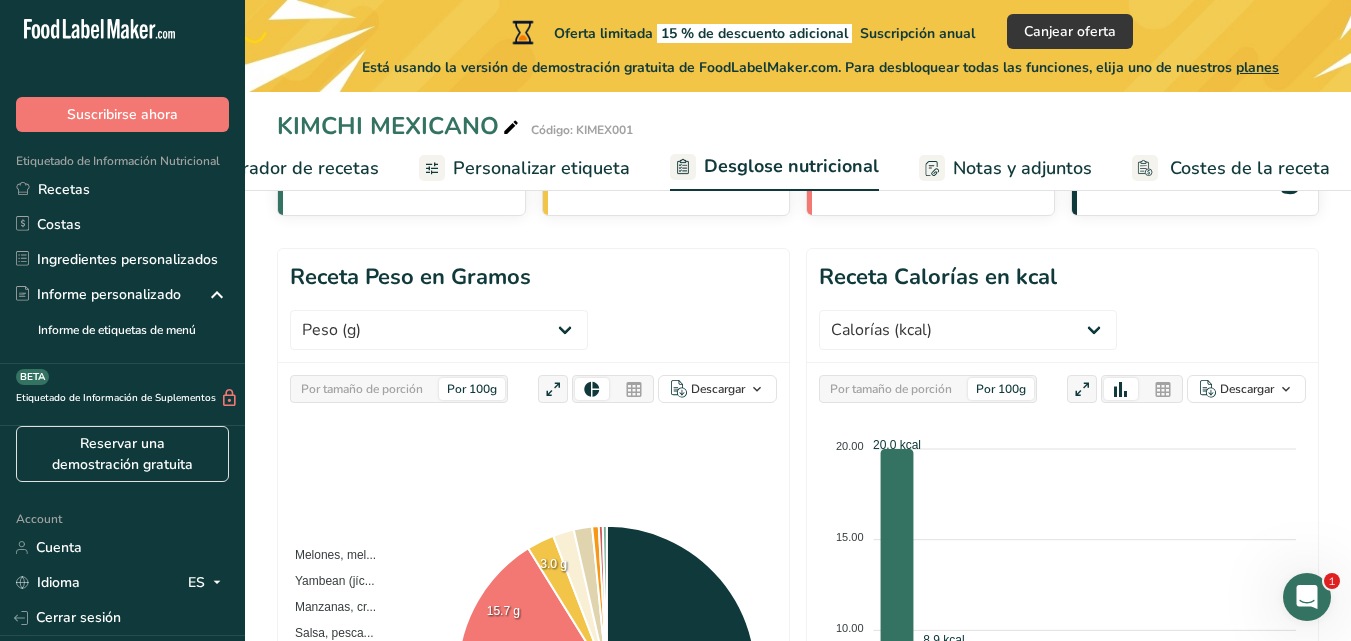 scroll, scrollTop: 197, scrollLeft: 0, axis: vertical 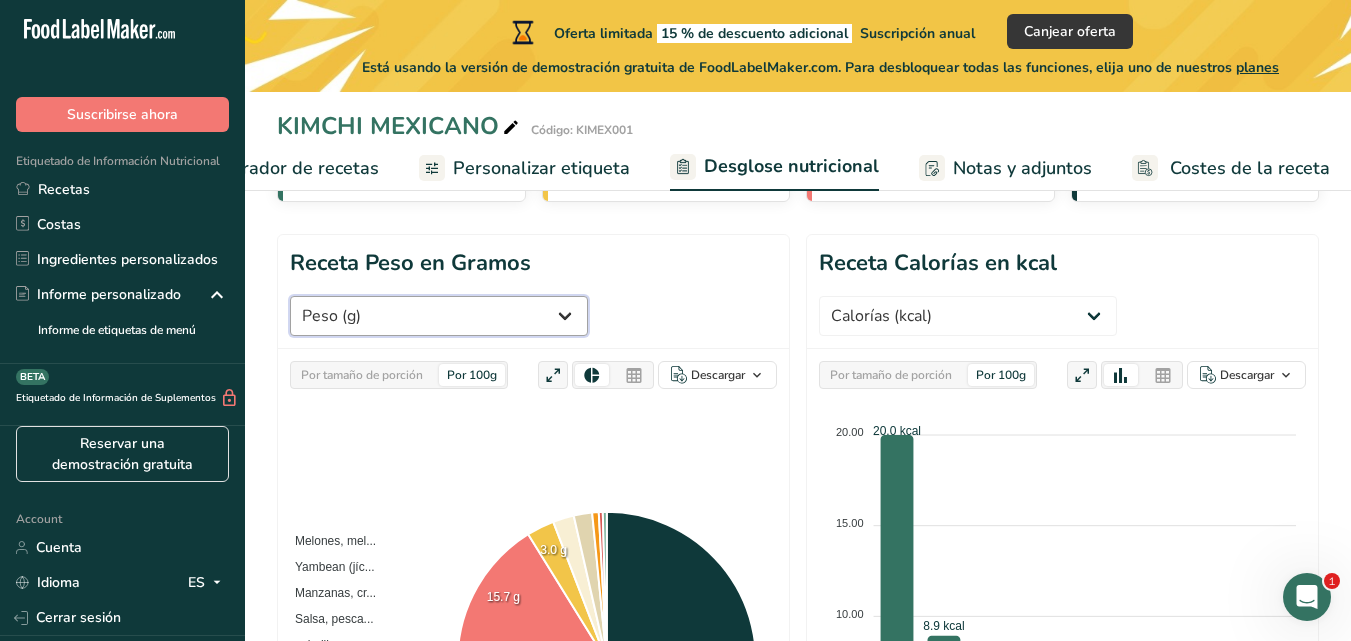 click on "Peso (g)
Calorías (kcal)
Energía KJ (kj)
Grasa Total (g)
Grasa Saturada (g)
Grasa Trans (g)
Colesterol (mg)
Sodio (mg)
Carbohidrato Total (g)
Fibra Dietética (g)
Azúcares Totales (g)
Azúcar Añadida (g)
Proteínas (g)
Vitamina D (mcg)
Vitamina A, RAE (mcg)
Vitamina C (mg)
Vitamina E (mg)
Vitamina K (mcg)
Tiamina (B1) (mg)
Riboflavina (mg)
Niacina (B3) (mg)
Vitamina B6 (mg)
Folato DFE (mcg)
ácido fólico (mcg)" at bounding box center [439, 316] 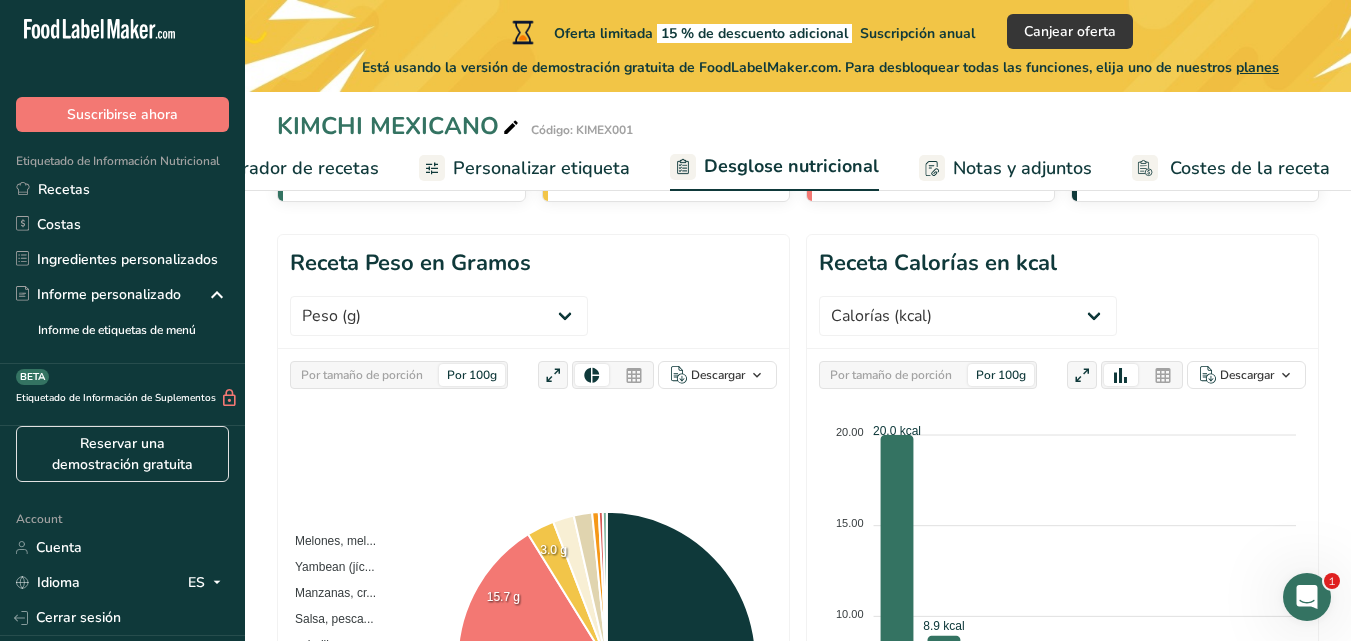 click on "Por 100g" at bounding box center (472, 375) 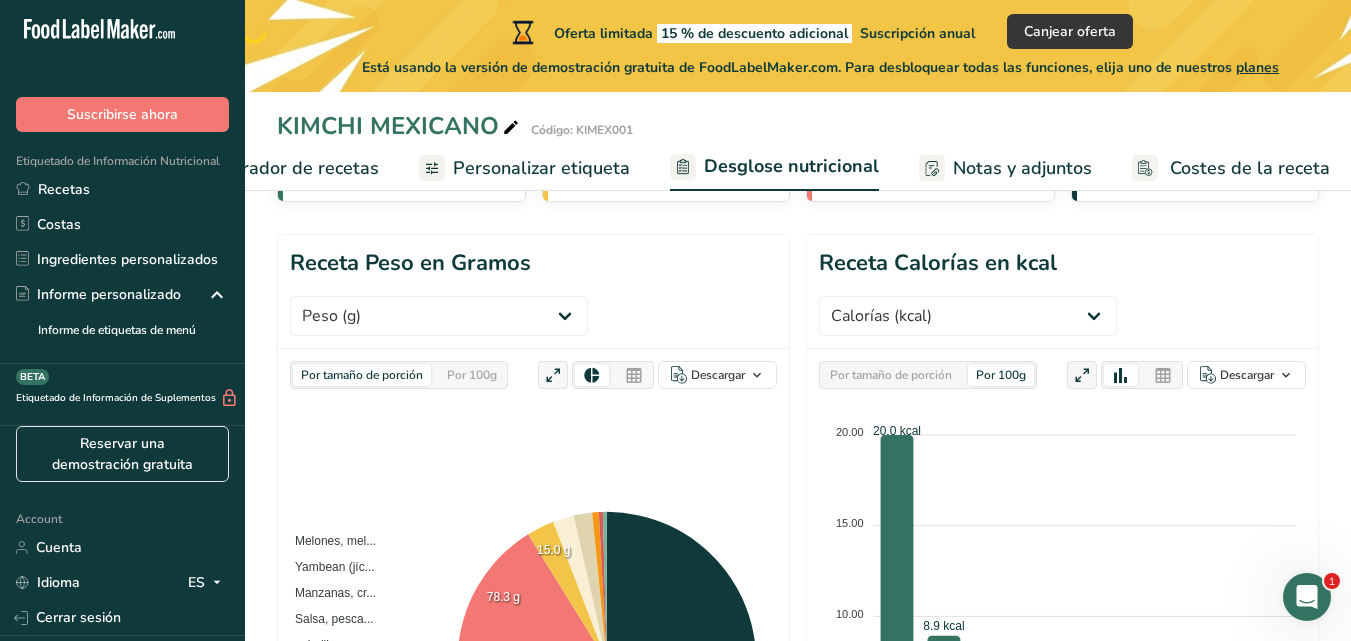 click on "Por tamaño de porción" at bounding box center (362, 375) 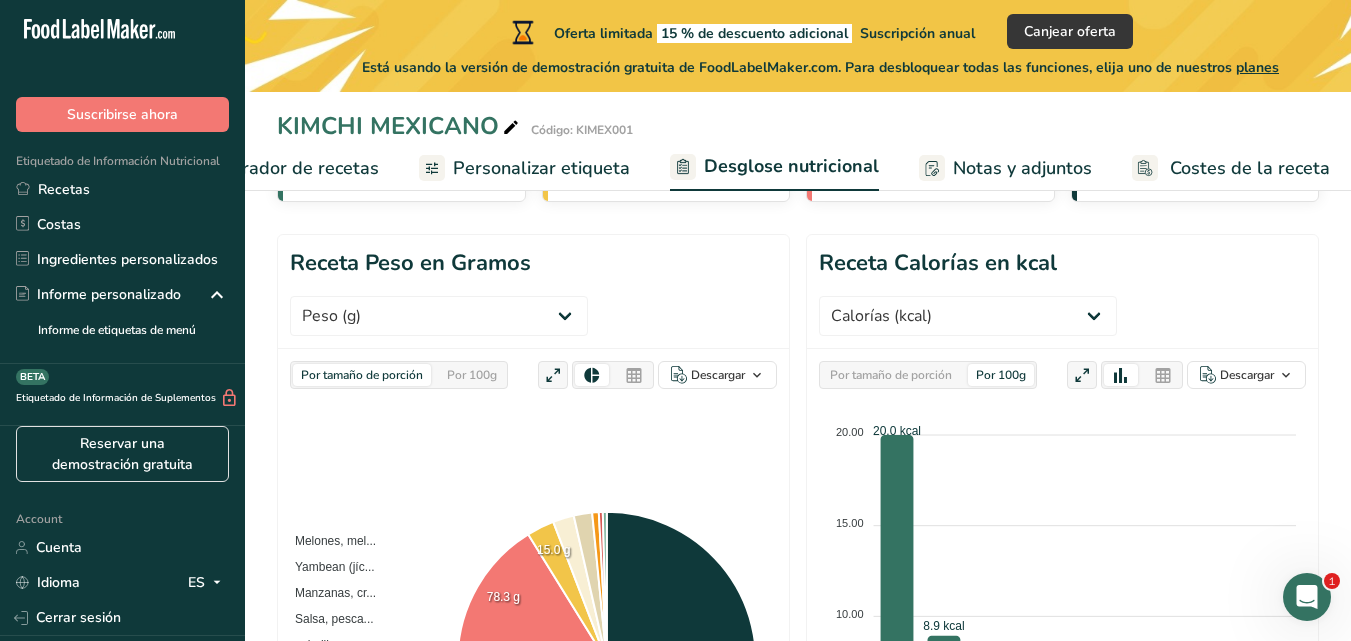 click on "Por tamaño de porción" at bounding box center [362, 375] 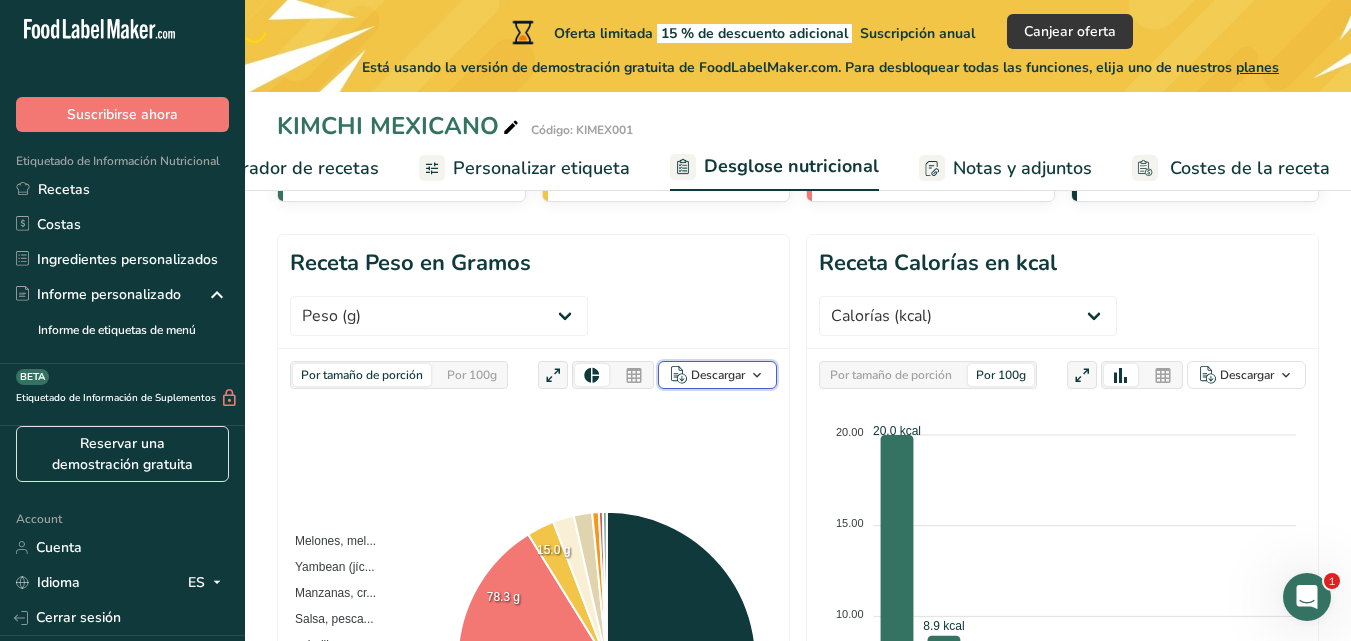 click at bounding box center (757, 375) 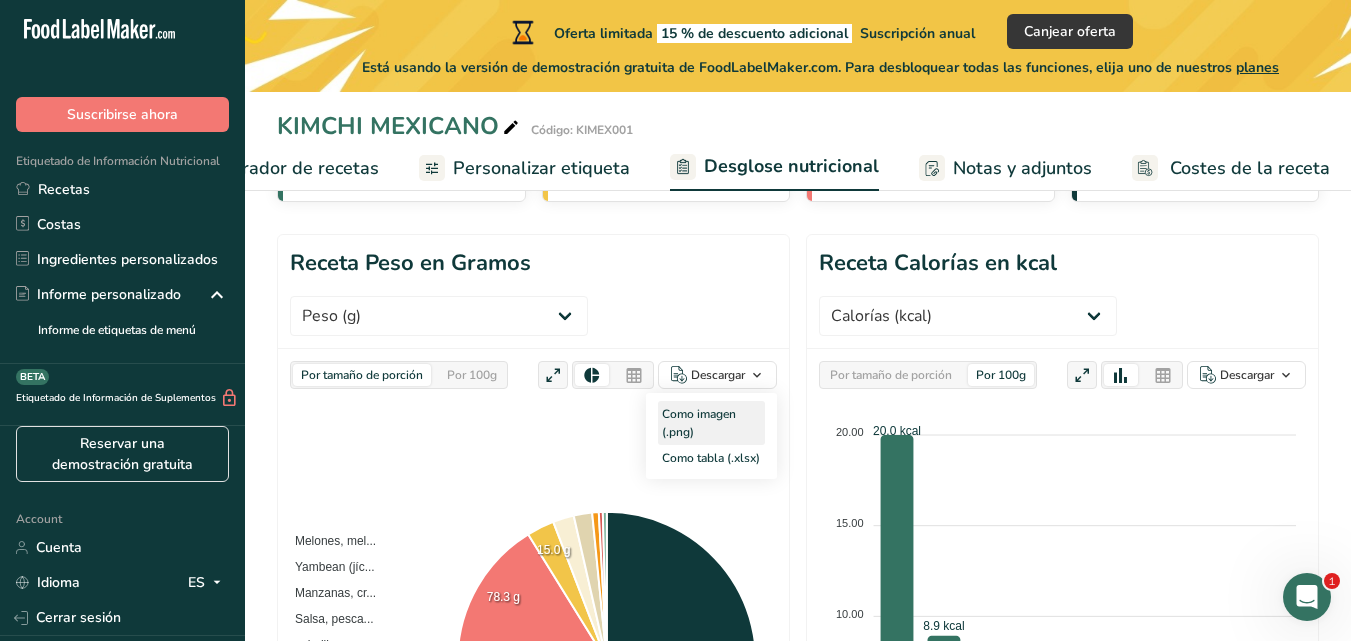 click on "Como imagen (.png)" at bounding box center (711, 423) 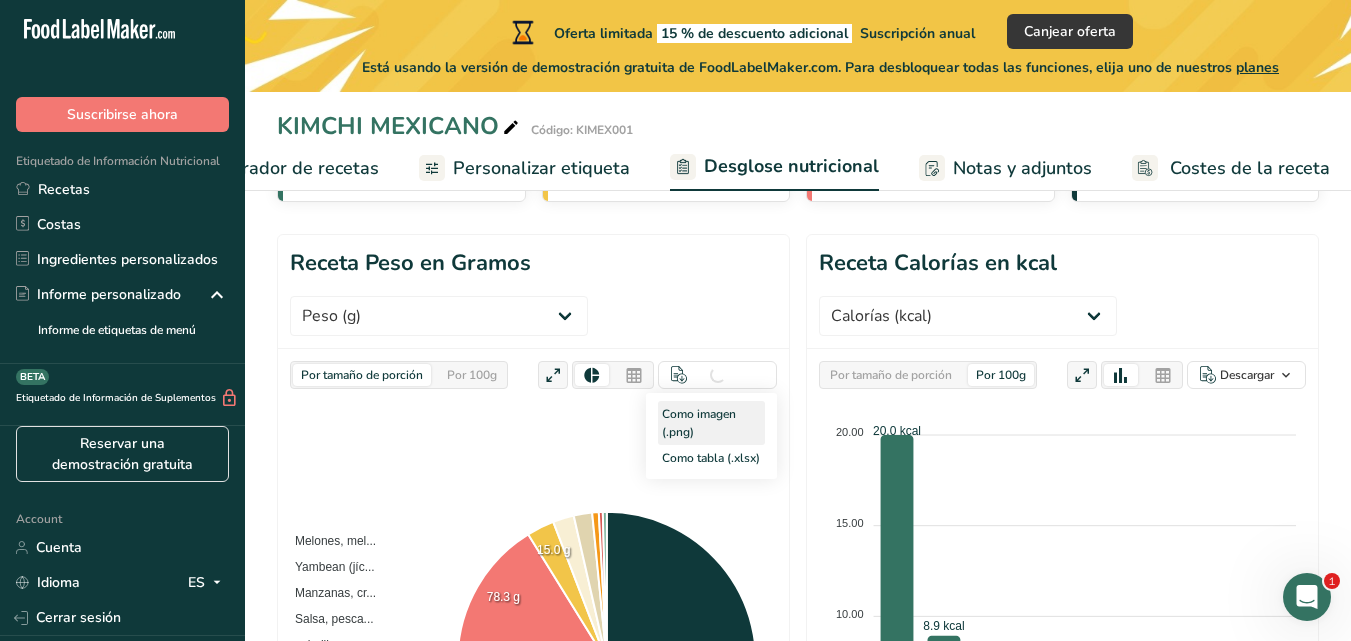 scroll, scrollTop: 0, scrollLeft: 0, axis: both 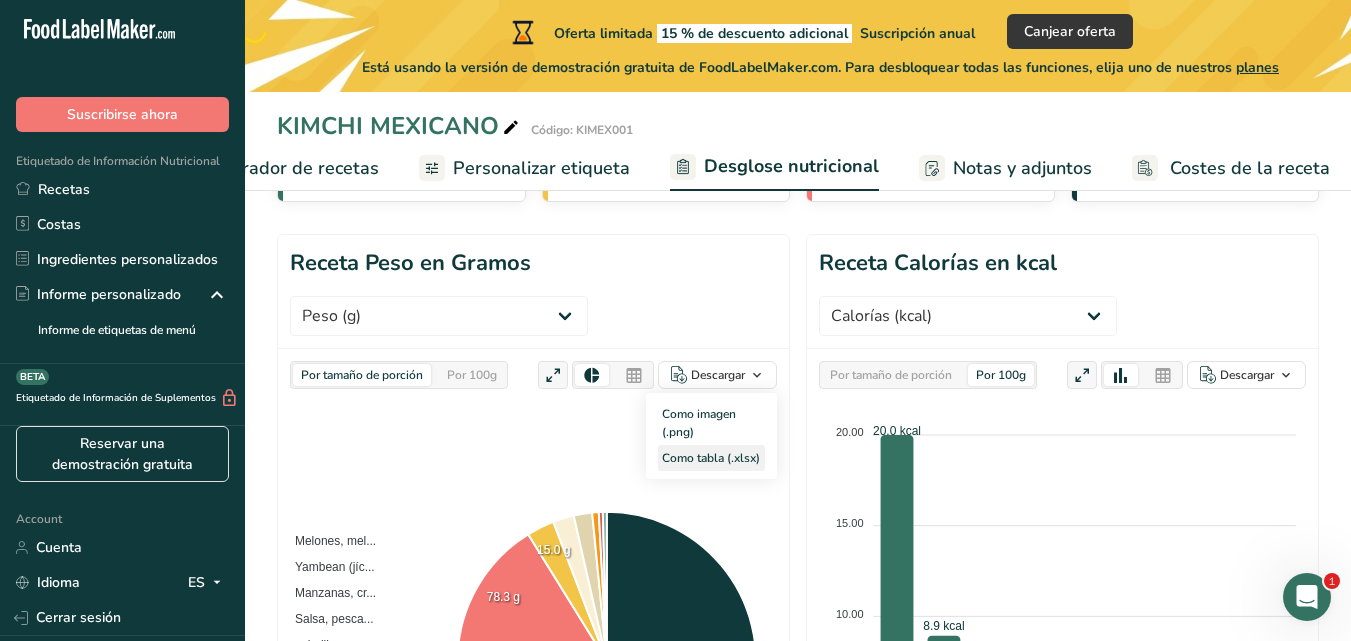 click on "Como tabla (.xlsx)" at bounding box center (711, 458) 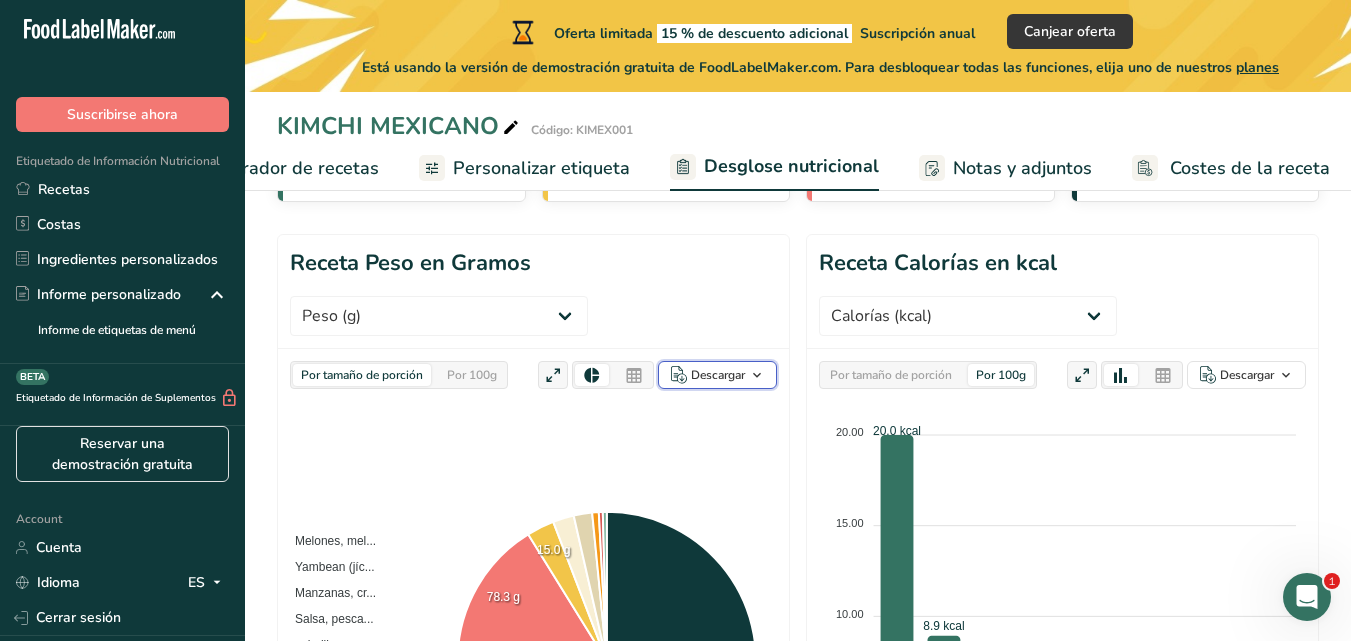 click on "Descargar" at bounding box center [718, 375] 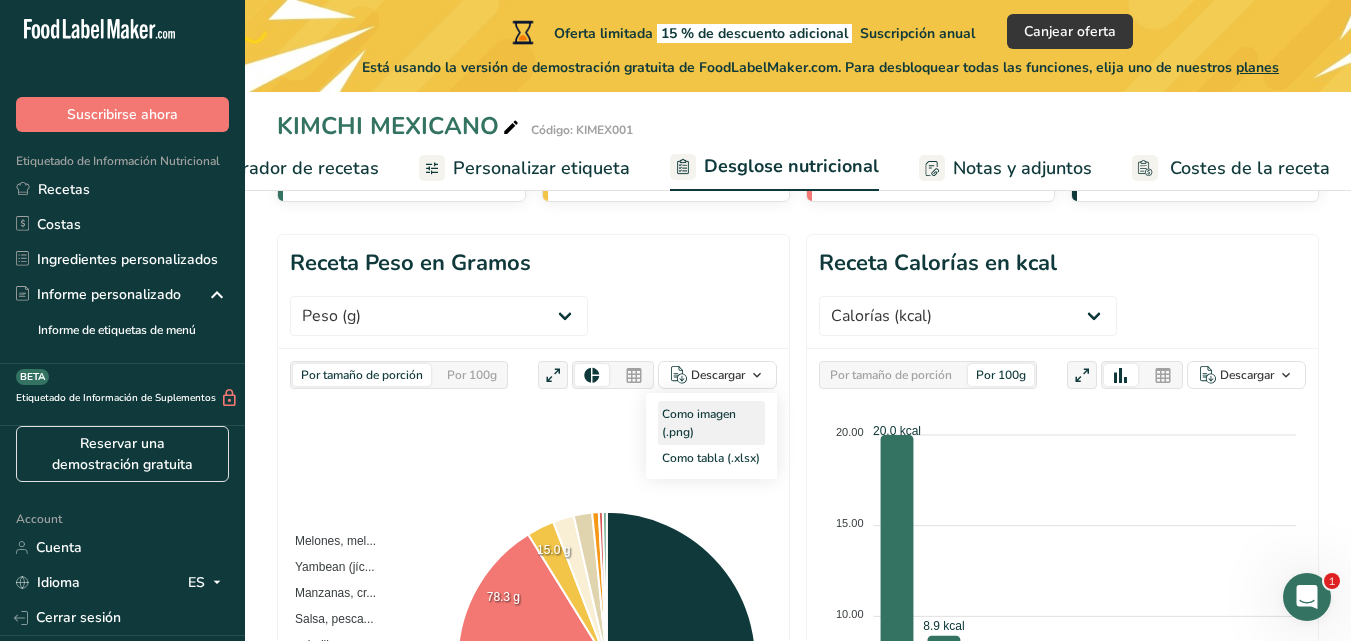 click on "Como imagen (.png)" at bounding box center (711, 423) 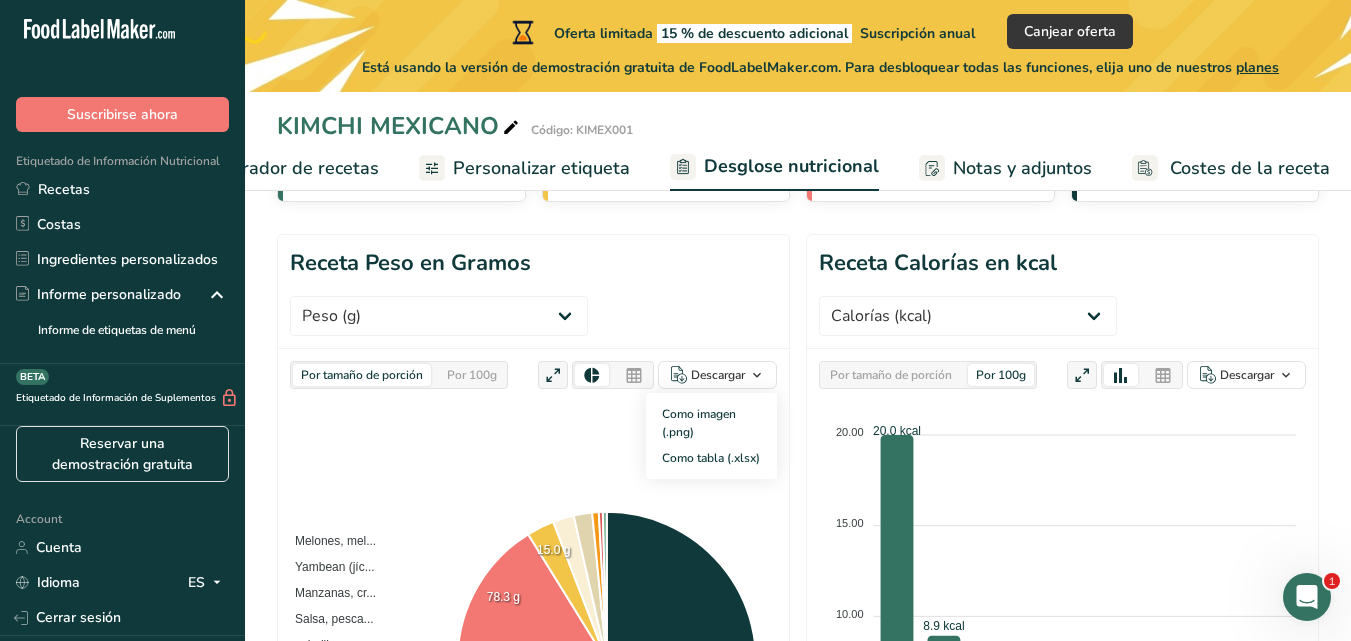 click on "Como imagen (.png)" at bounding box center (711, 423) 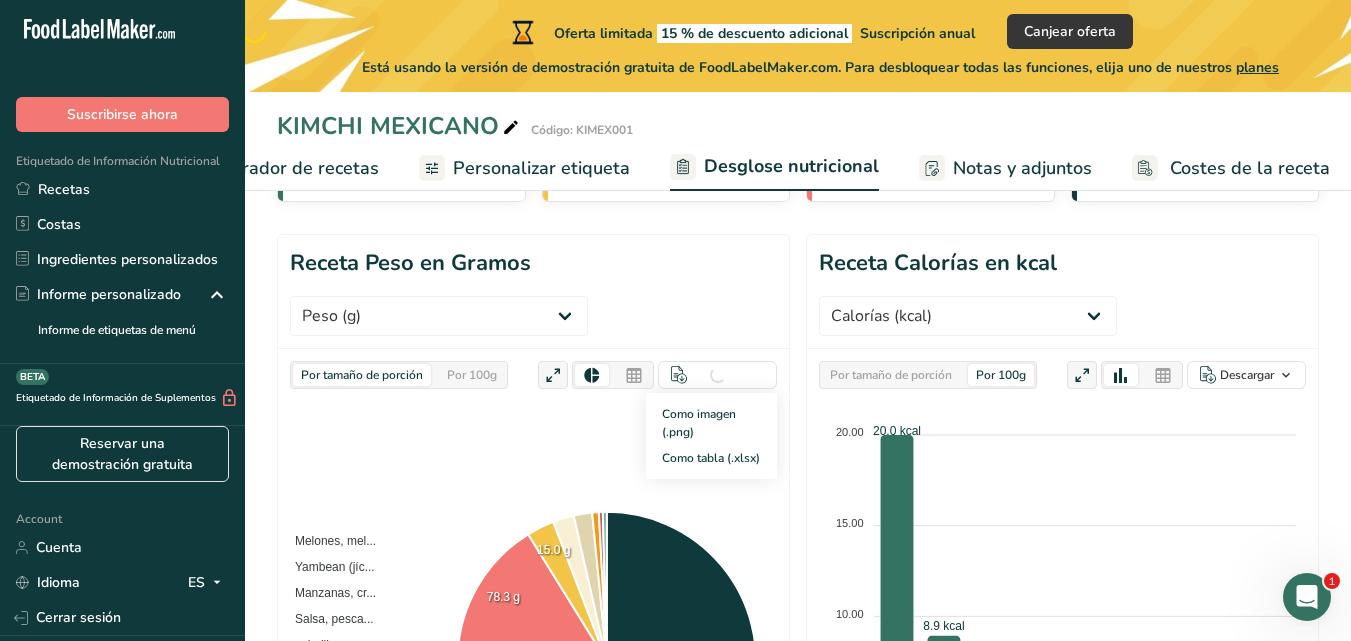 drag, startPoint x: 799, startPoint y: 410, endPoint x: 752, endPoint y: 311, distance: 109.59015 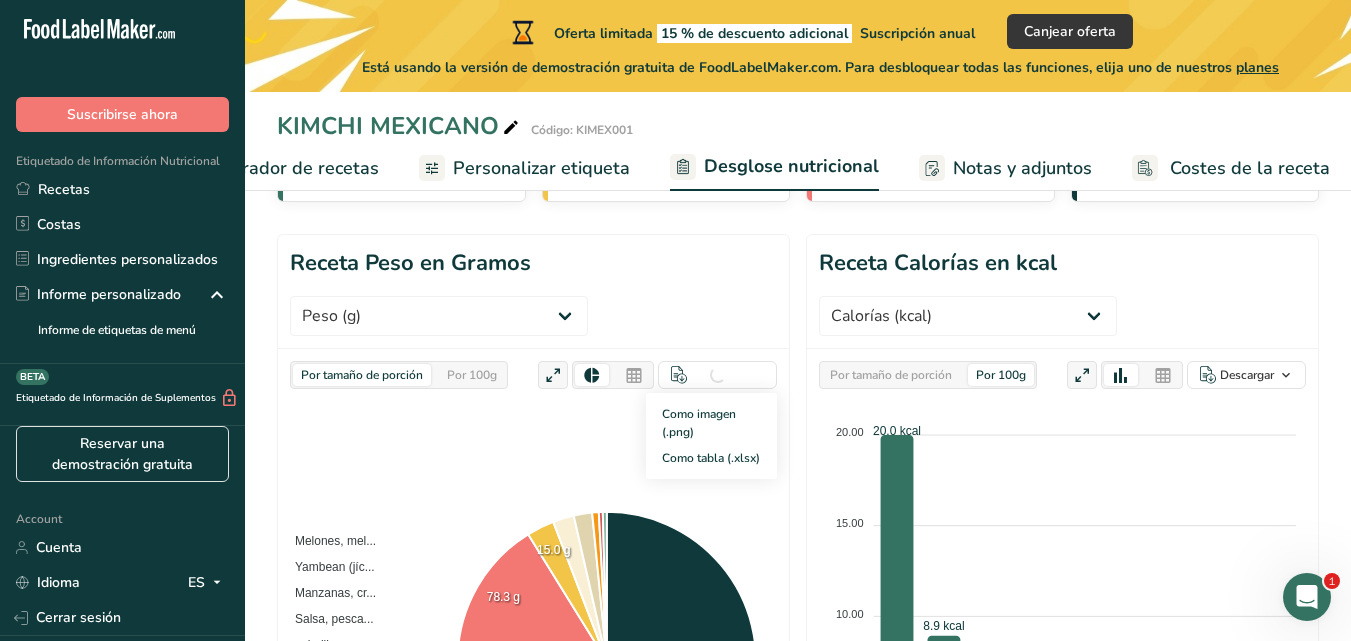 scroll, scrollTop: 197, scrollLeft: 0, axis: vertical 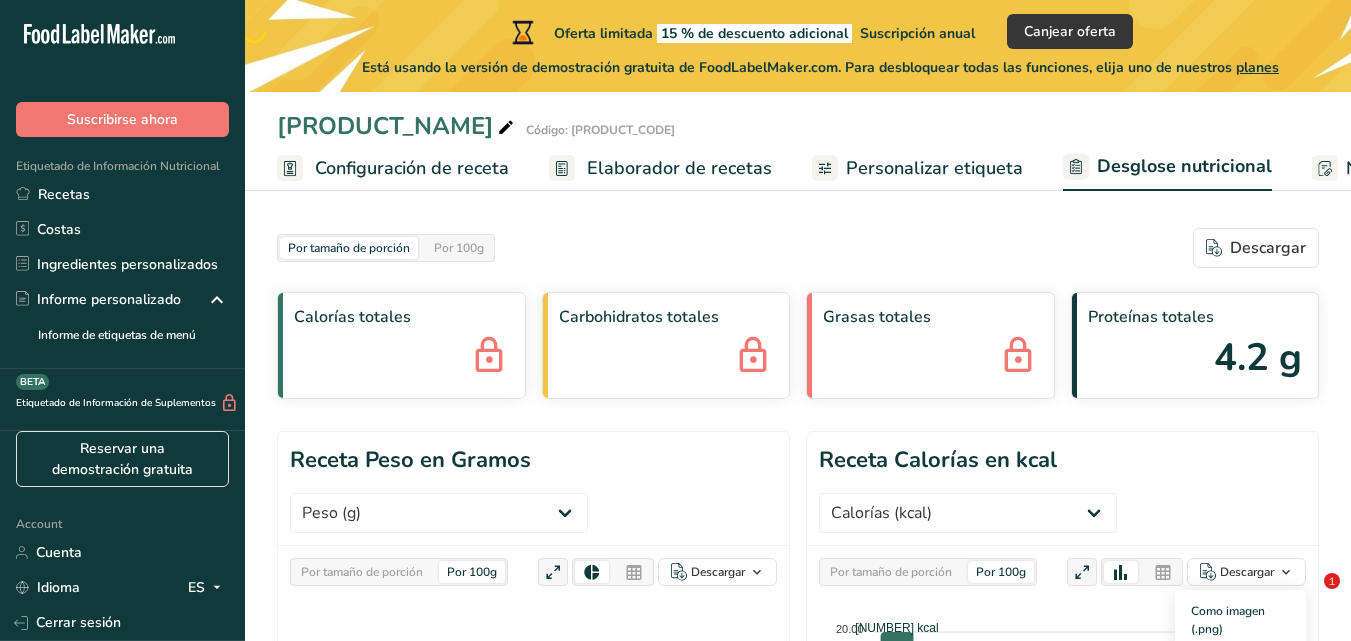 select on "Calories" 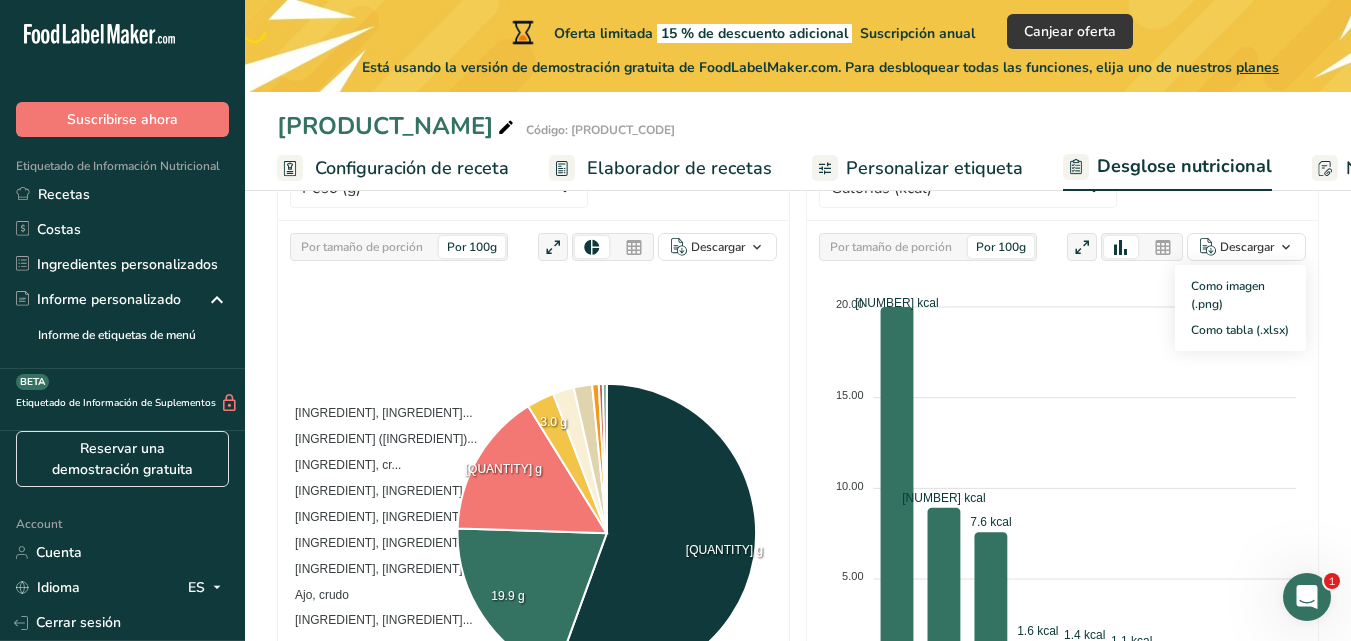 scroll, scrollTop: 0, scrollLeft: 0, axis: both 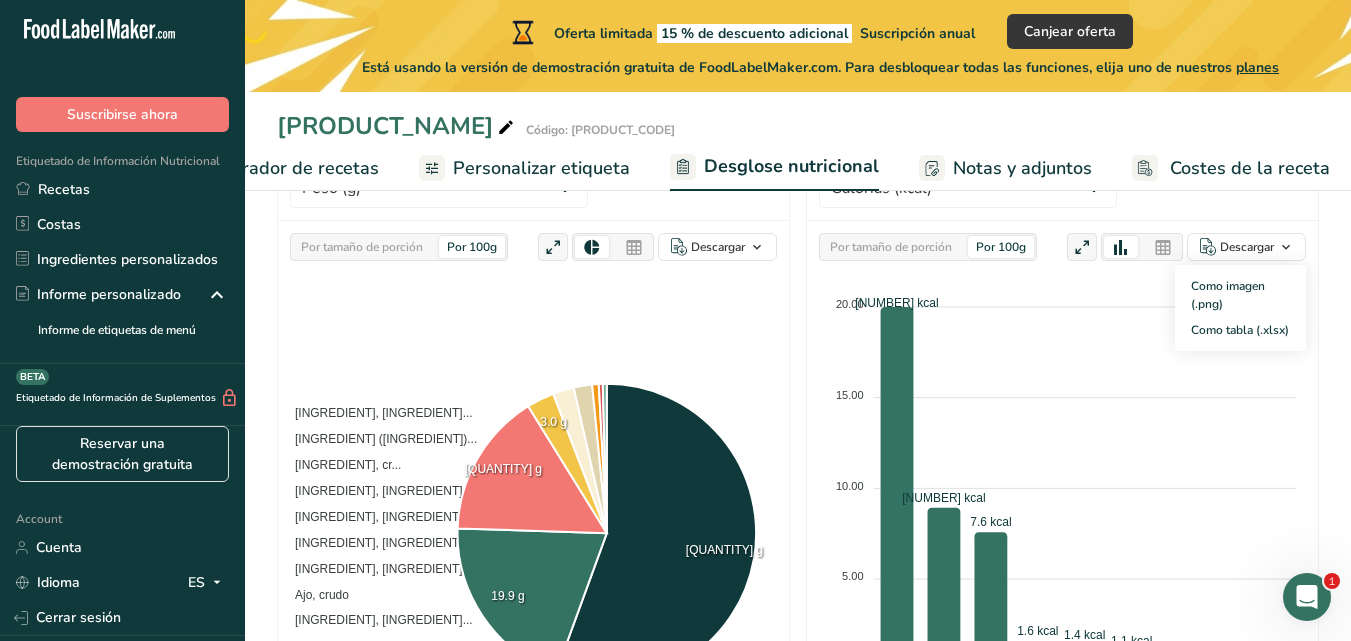 click on "Oferta limitada
[PERCENT] de descuento adicional
Suscripción anual
Canjear oferta
Está usando la versión de demostración gratuita de FoodLabelMaker.com. Para desbloquear todas las funciones, elija uno de nuestros
planes" at bounding box center [820, 46] 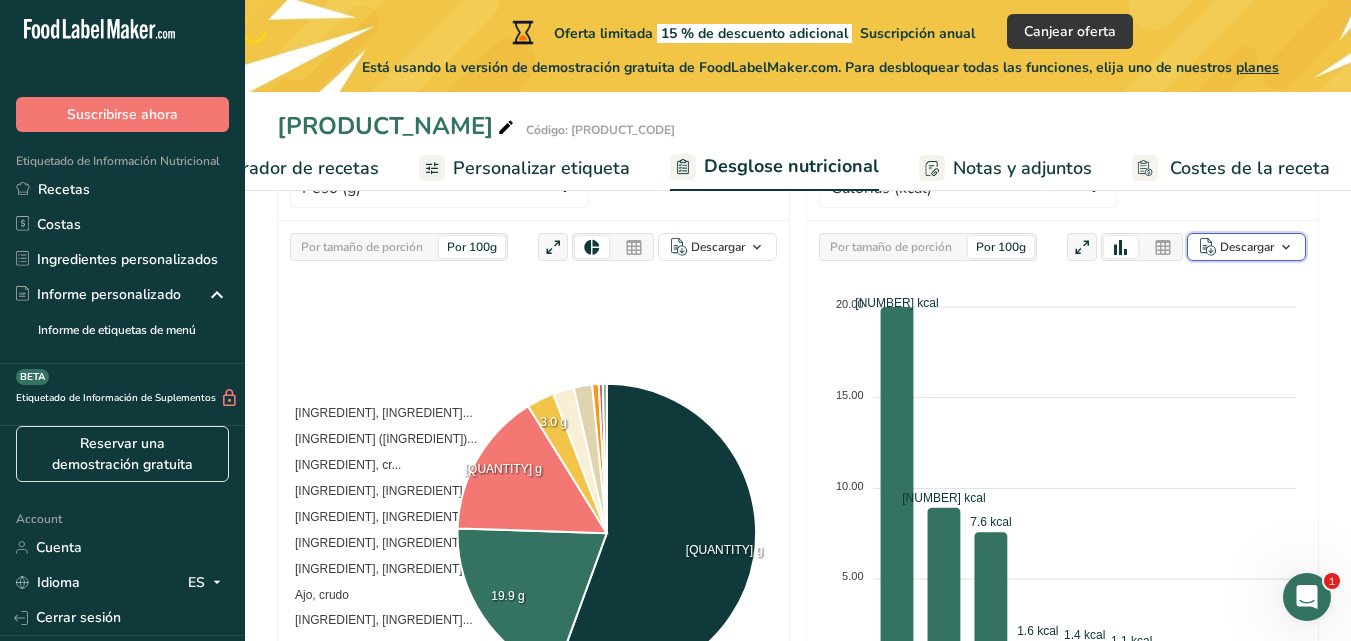 click at bounding box center (1286, 247) 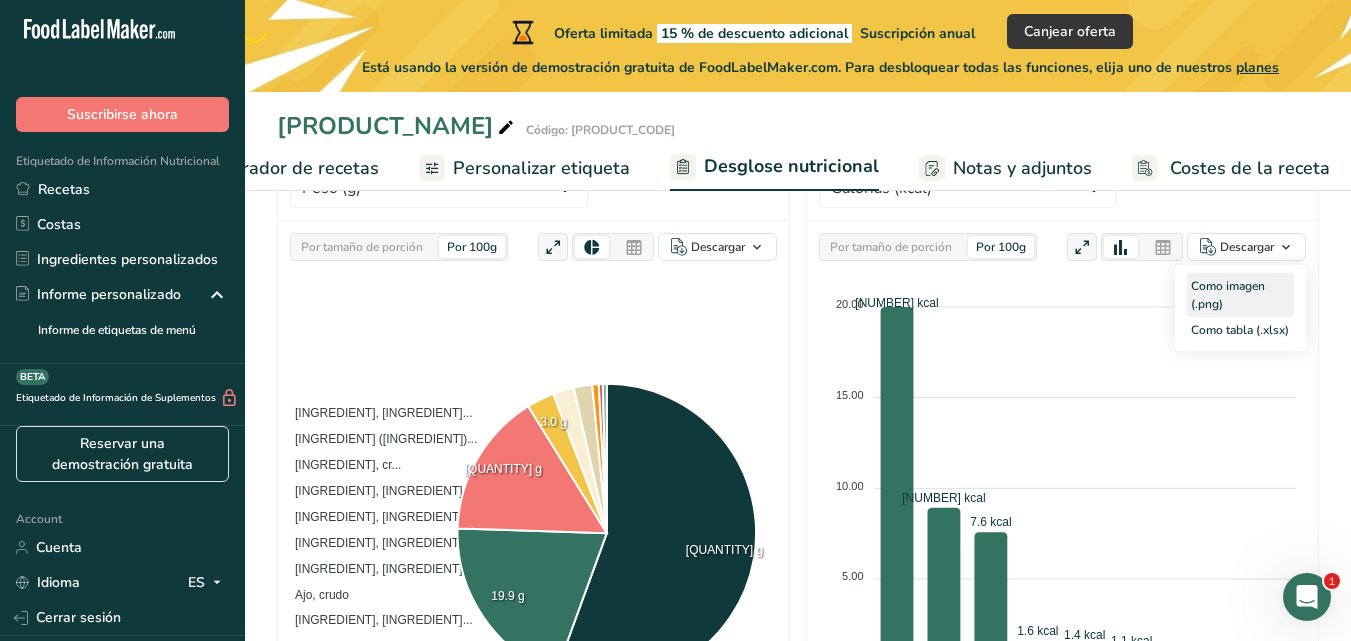 click on "Como imagen (.png)" at bounding box center [1240, 295] 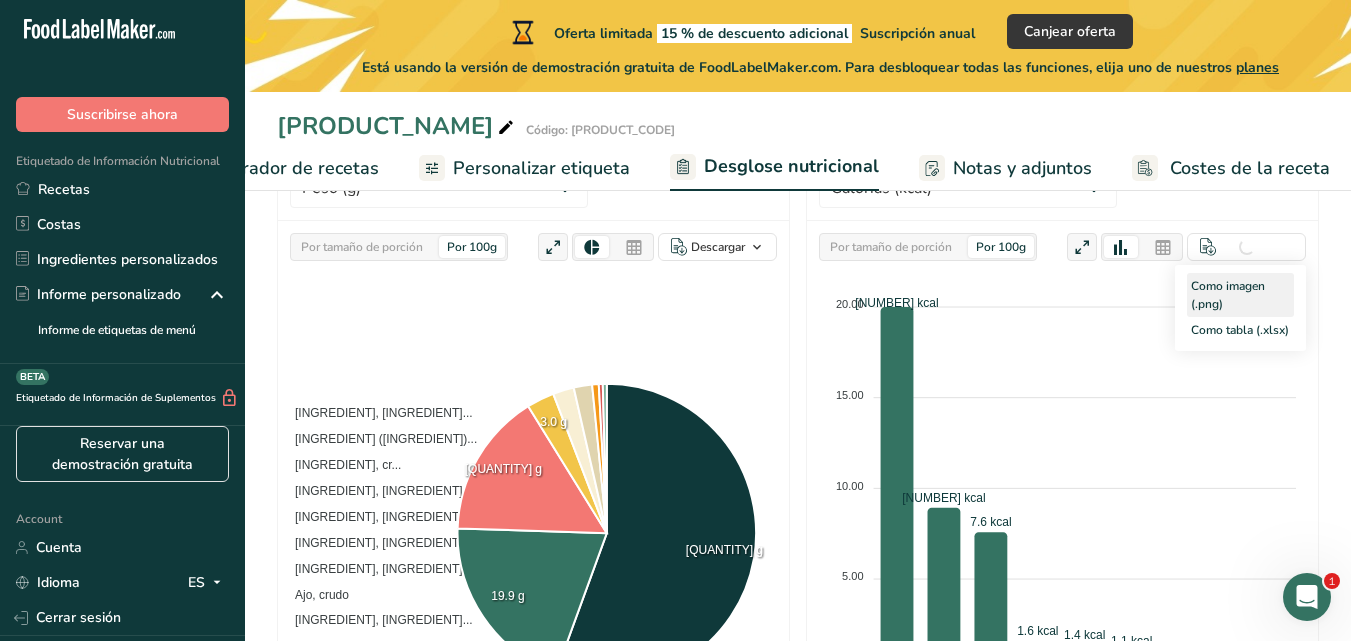 scroll, scrollTop: 0, scrollLeft: 0, axis: both 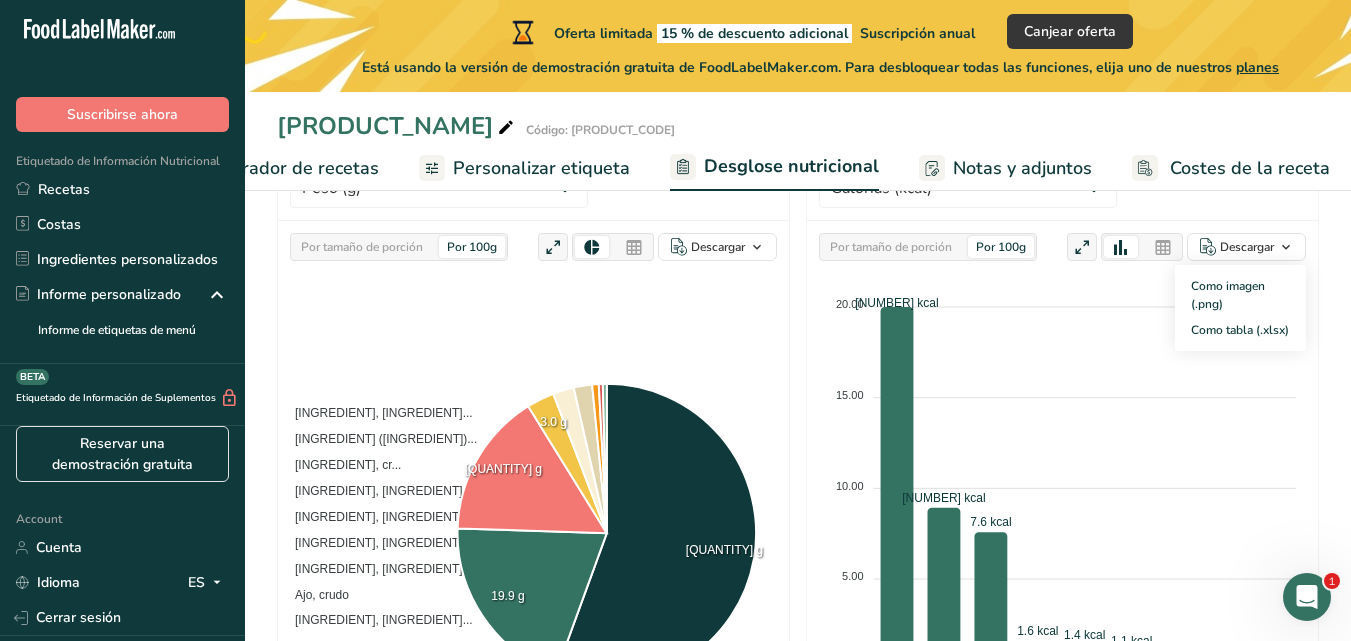 click on "KIMCHI MEXICANO
Código: KIMEX001" at bounding box center [798, 126] 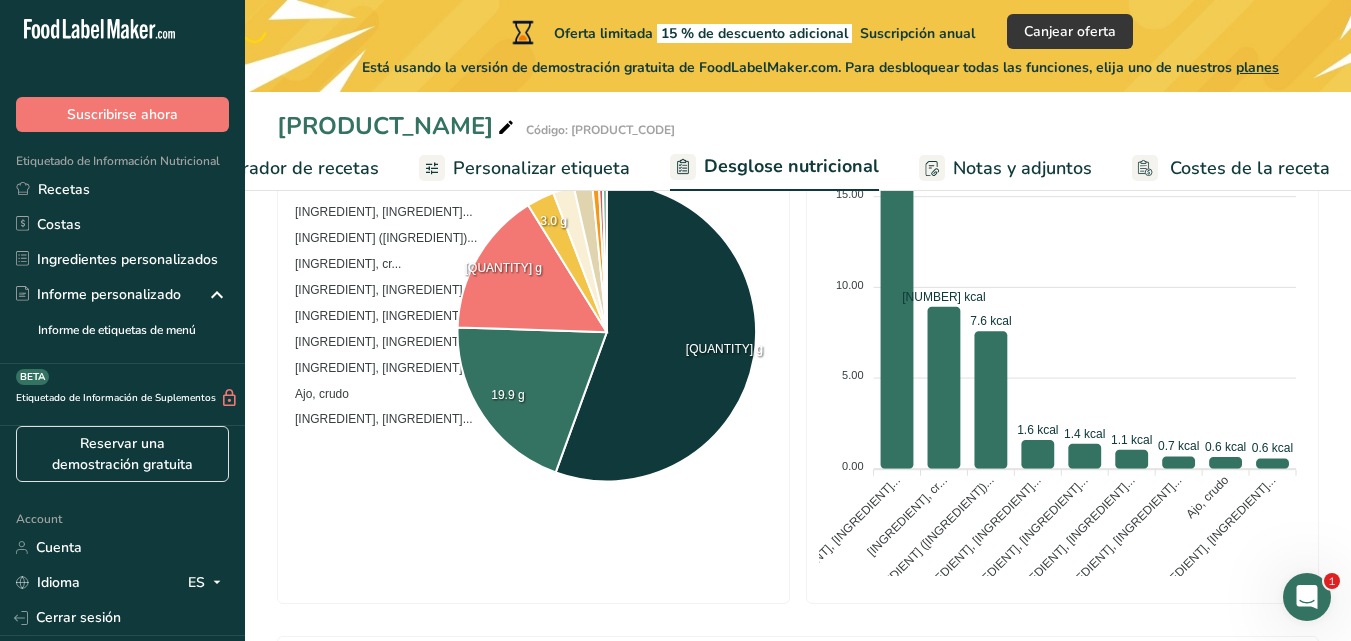 scroll, scrollTop: 550, scrollLeft: 0, axis: vertical 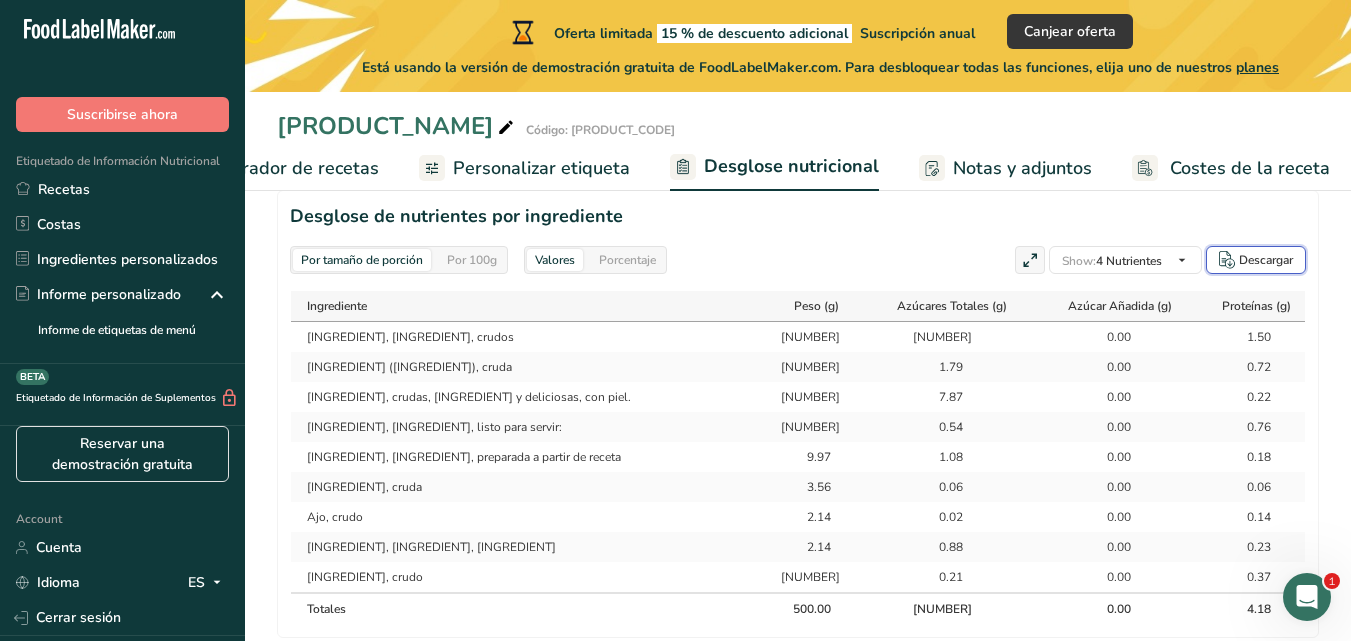 click on "Descargar" at bounding box center [1266, 260] 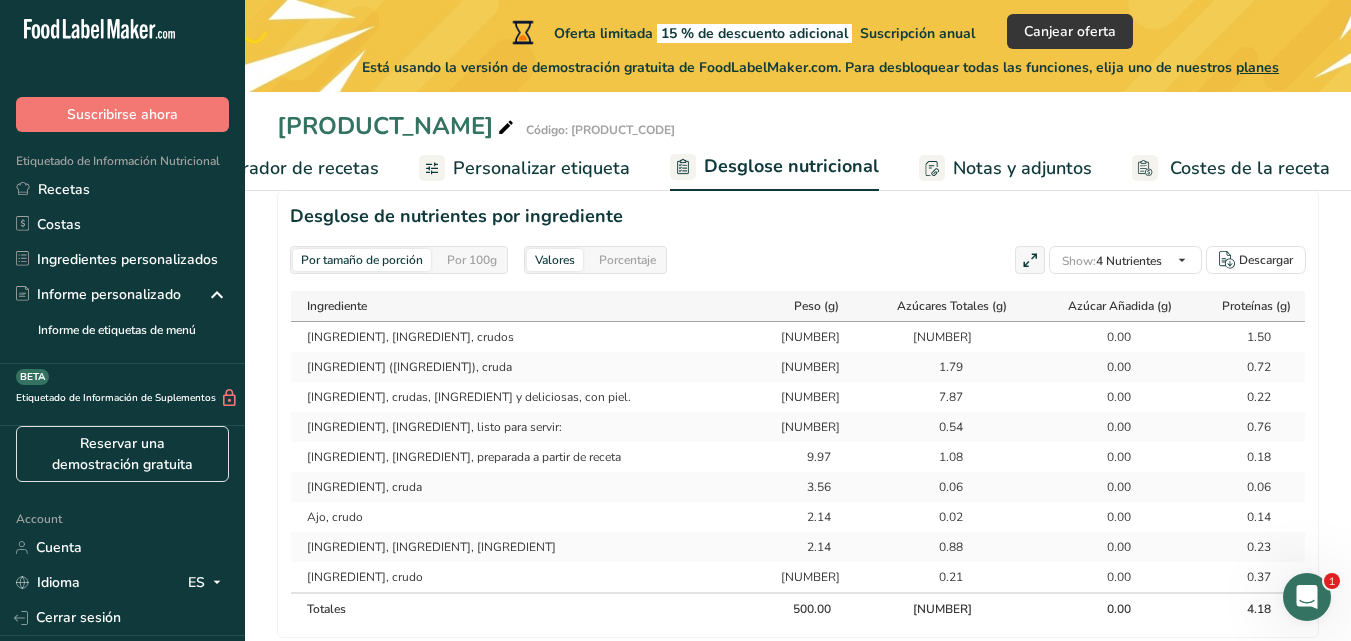click on "Por tamaño de porción
Por 100g
Descargar
Calorías totales
Carbohidratos totales
Grasas totales
Proteínas totales
4.2 g
Receta Peso en Gramos
Peso (g)
Calorías (kcal)
Energía KJ (kj)
Grasa Total (g)
Grasa Saturada (g)
Grasa Trans (g)
Colesterol (mg)
Sodio (mg)
Carbohidrato Total (g)
Fibra Dietética (g)
Azúcares Totales (g)
Azúcar Añadida (g)
Proteínas (g)
Vitamina D (mcg)
Vitamina A, RAE (mcg)" at bounding box center [798, 165] 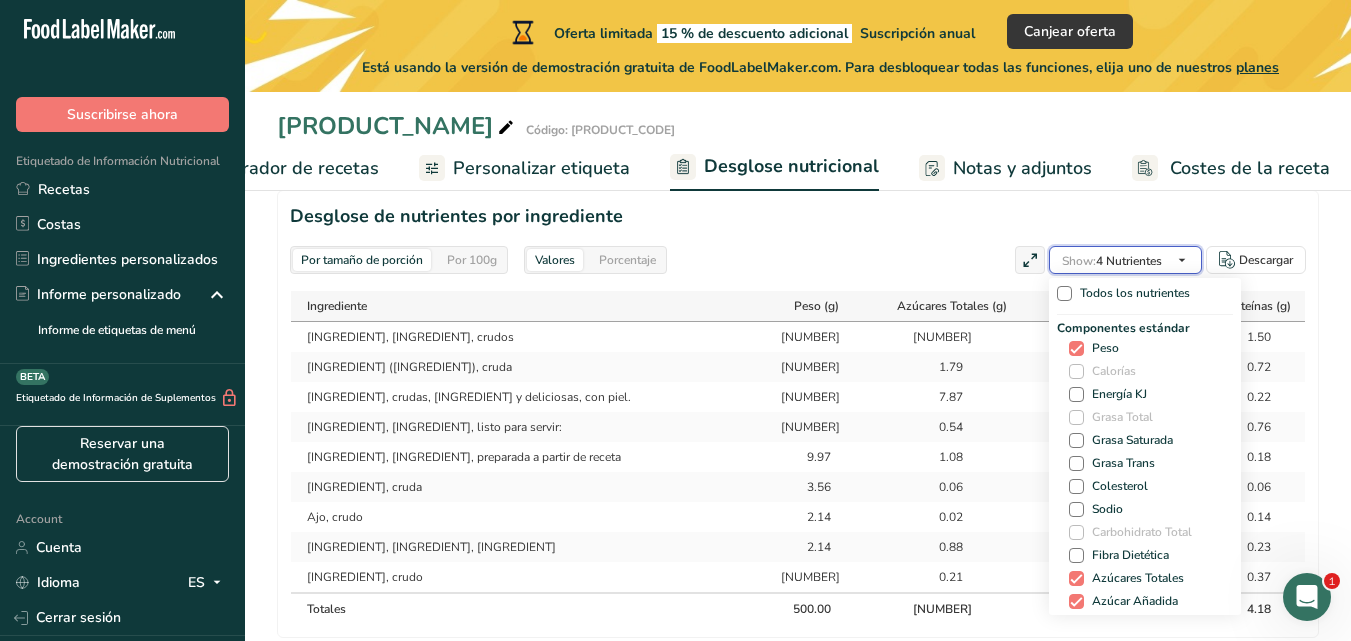 click at bounding box center [1182, 260] 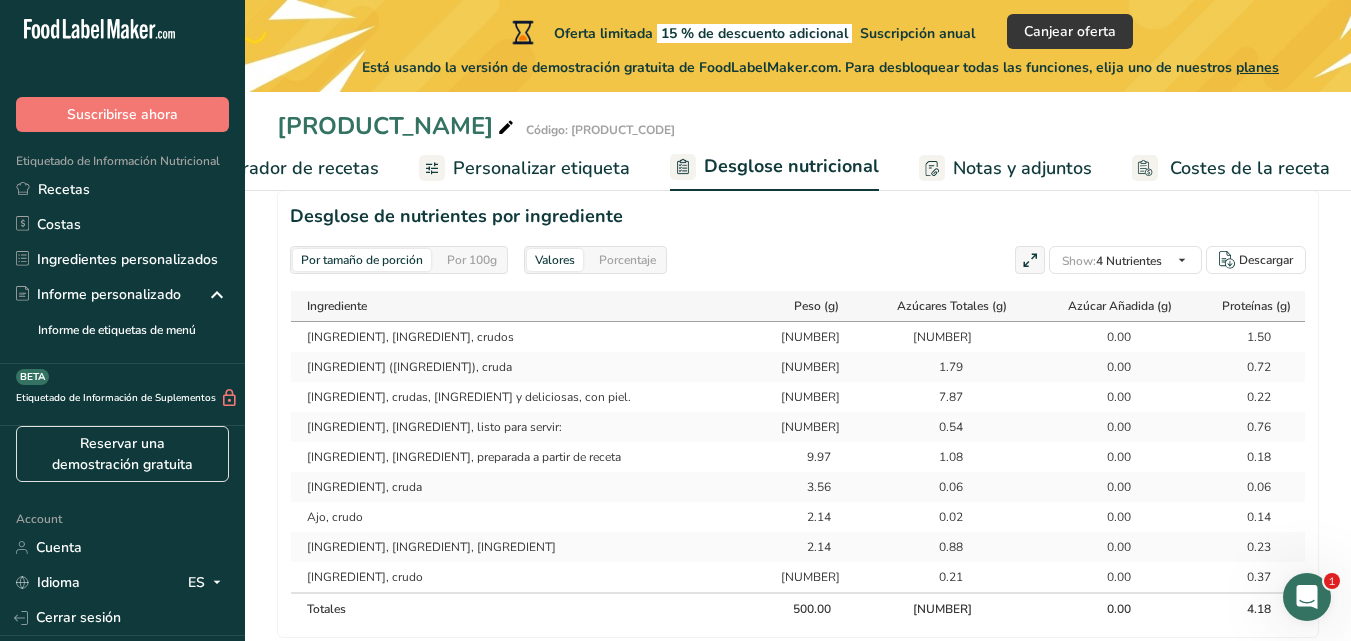 click on "Desglose de nutrientes por ingrediente" at bounding box center [798, 216] 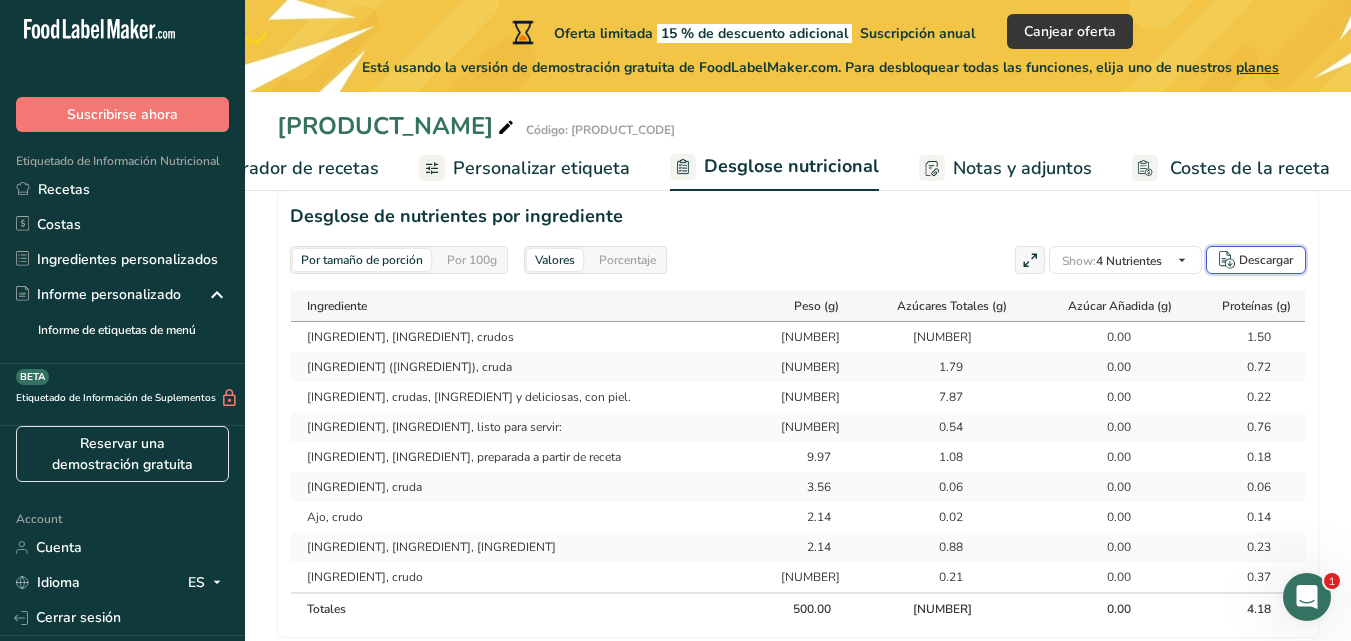 click on "Descargar" at bounding box center (1266, 260) 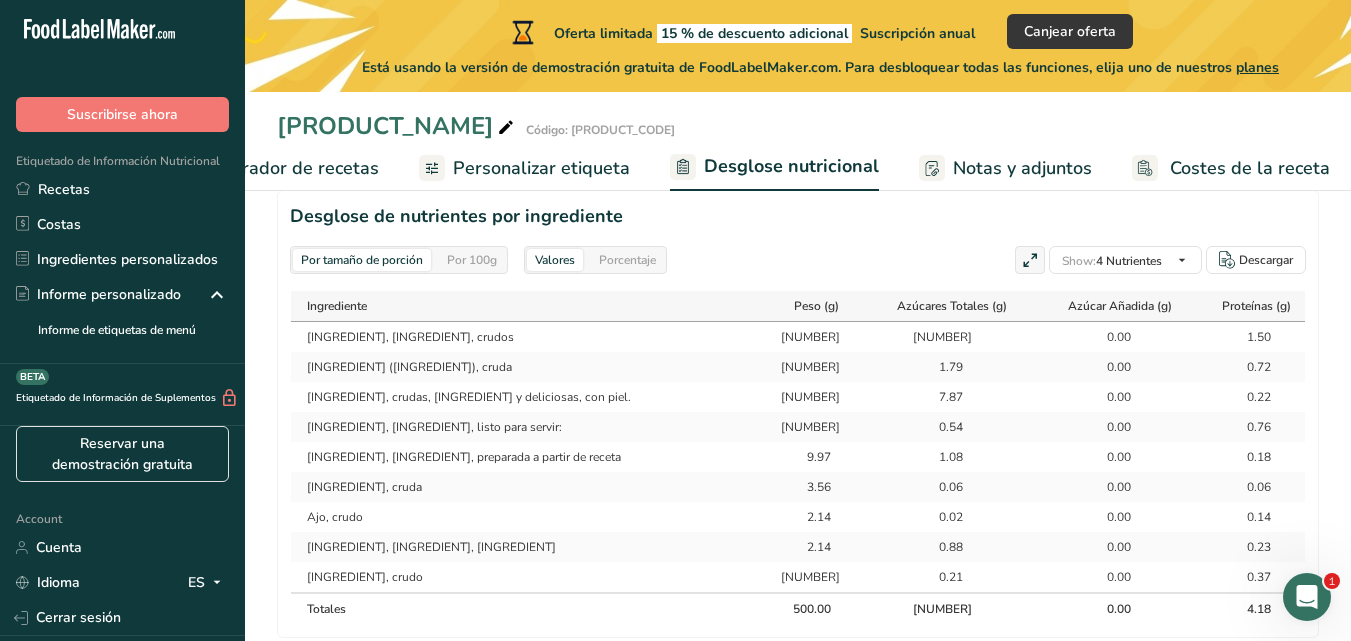 click on "Por tamaño de porción
Por 100g
Descargar
Calorías totales
Carbohidratos totales
Grasas totales
Proteínas totales
4.2 g
Receta Peso en Gramos
Peso (g)
Calorías (kcal)
Energía KJ (kj)
Grasa Total (g)
Grasa Saturada (g)
Grasa Trans (g)
Colesterol (mg)
Sodio (mg)
Carbohidrato Total (g)
Fibra Dietética (g)
Azúcares Totales (g)
Azúcar Añadida (g)
Proteínas (g)
Vitamina D (mcg)
Vitamina A, RAE (mcg)" at bounding box center (798, 165) 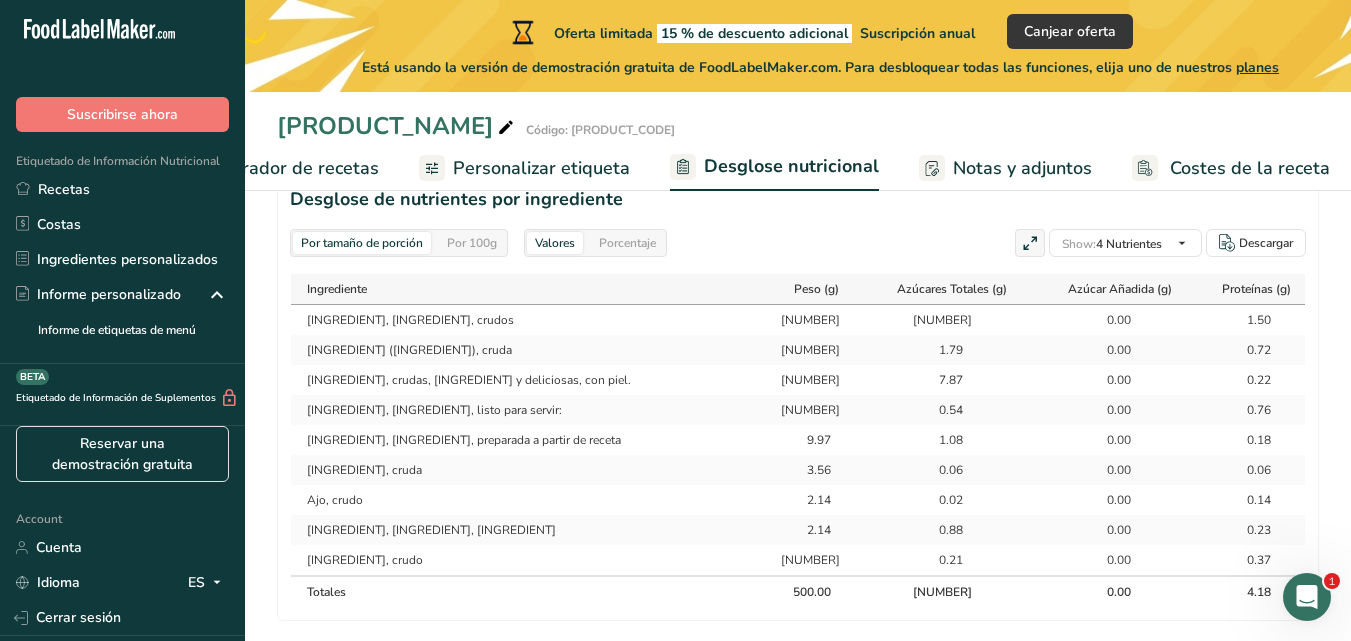 scroll, scrollTop: 1003, scrollLeft: 0, axis: vertical 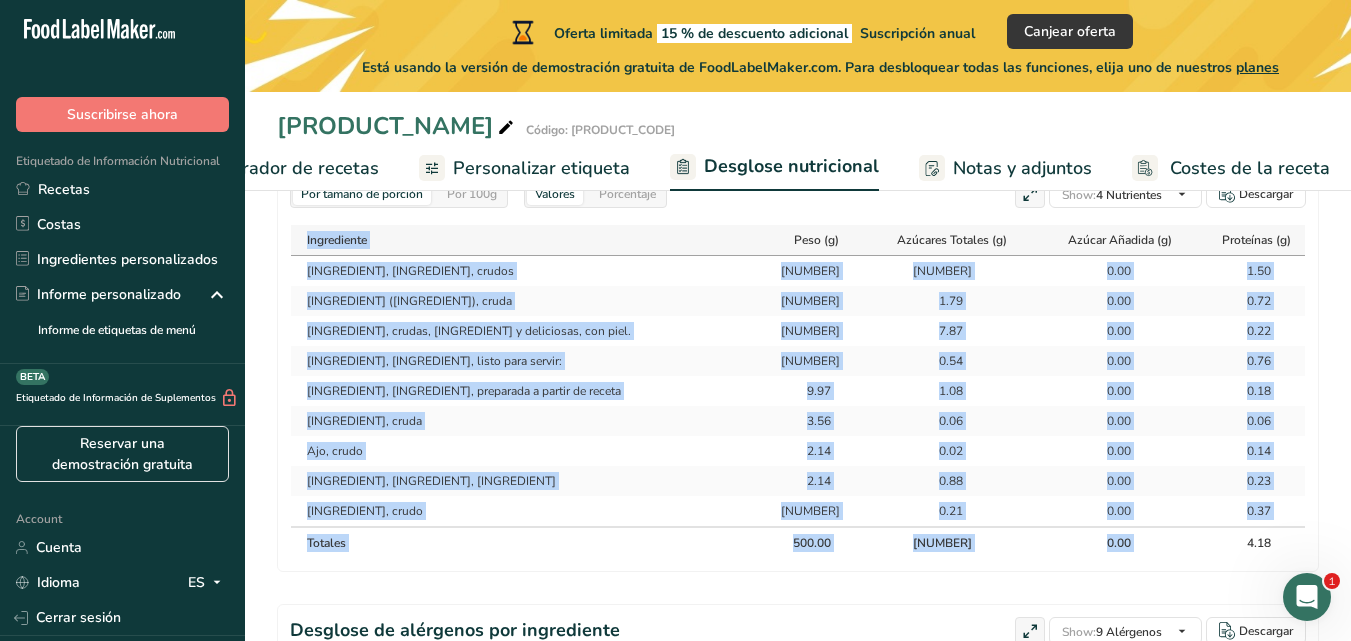drag, startPoint x: 275, startPoint y: 219, endPoint x: 1206, endPoint y: 534, distance: 982.8459 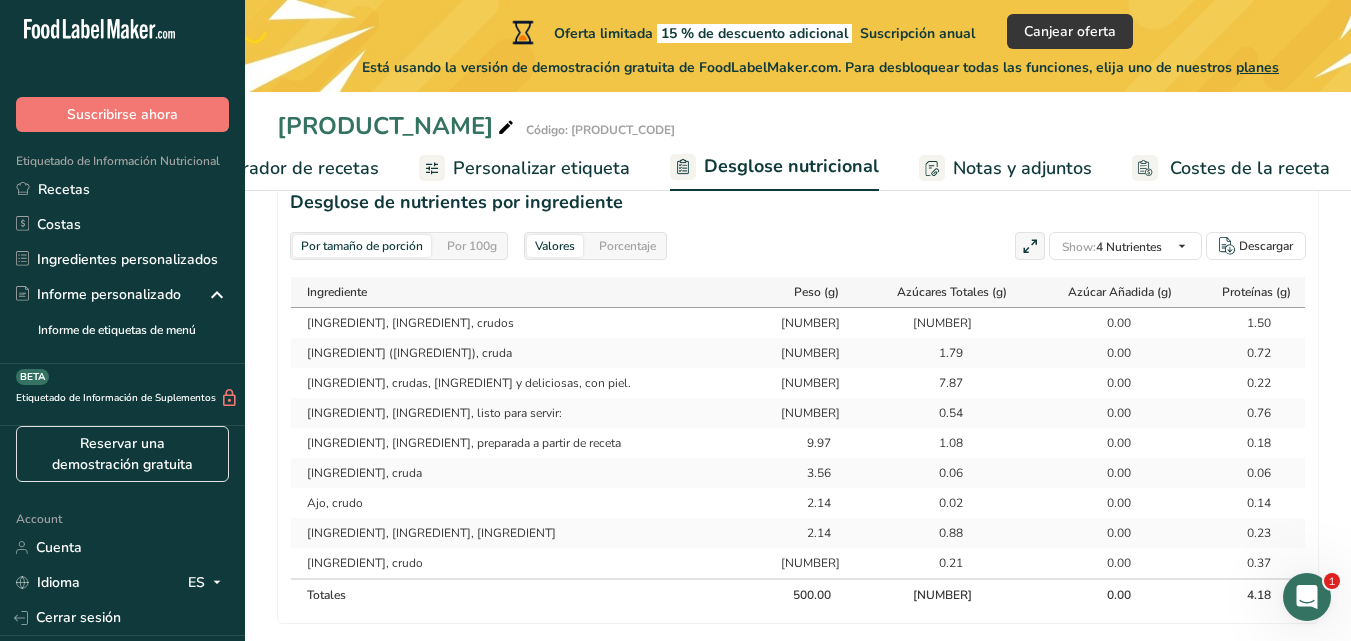 scroll, scrollTop: 993, scrollLeft: 0, axis: vertical 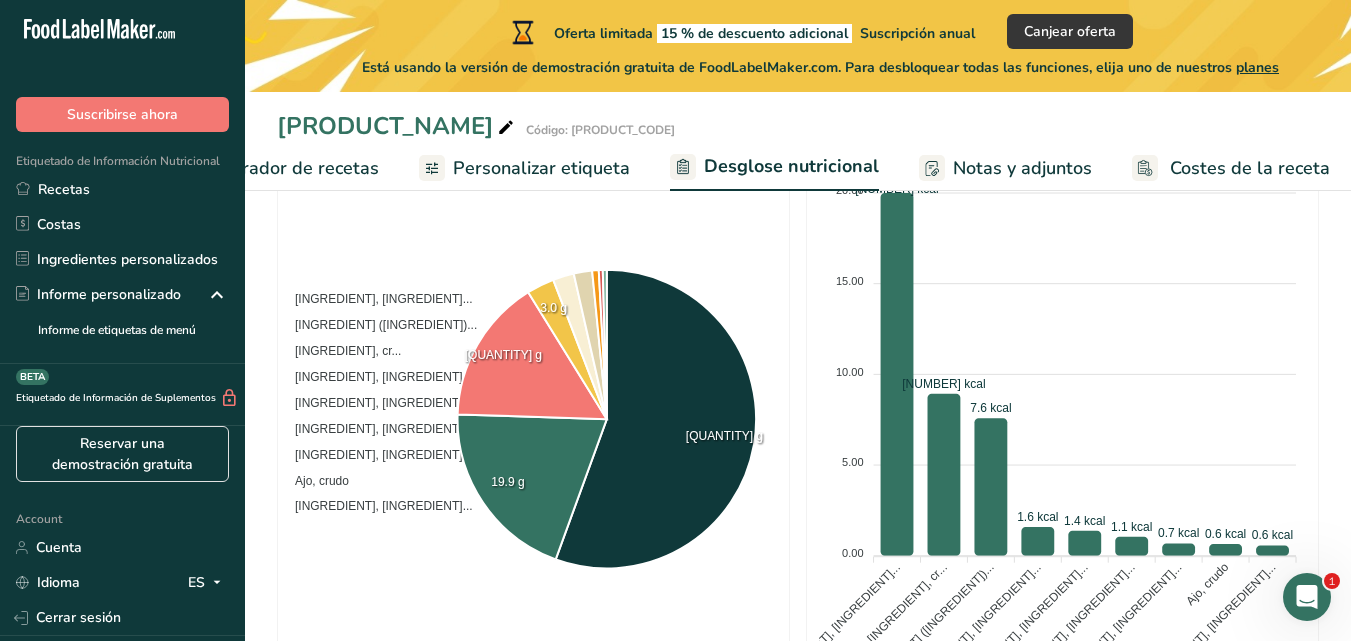 drag, startPoint x: 286, startPoint y: 237, endPoint x: 342, endPoint y: 263, distance: 61.741398 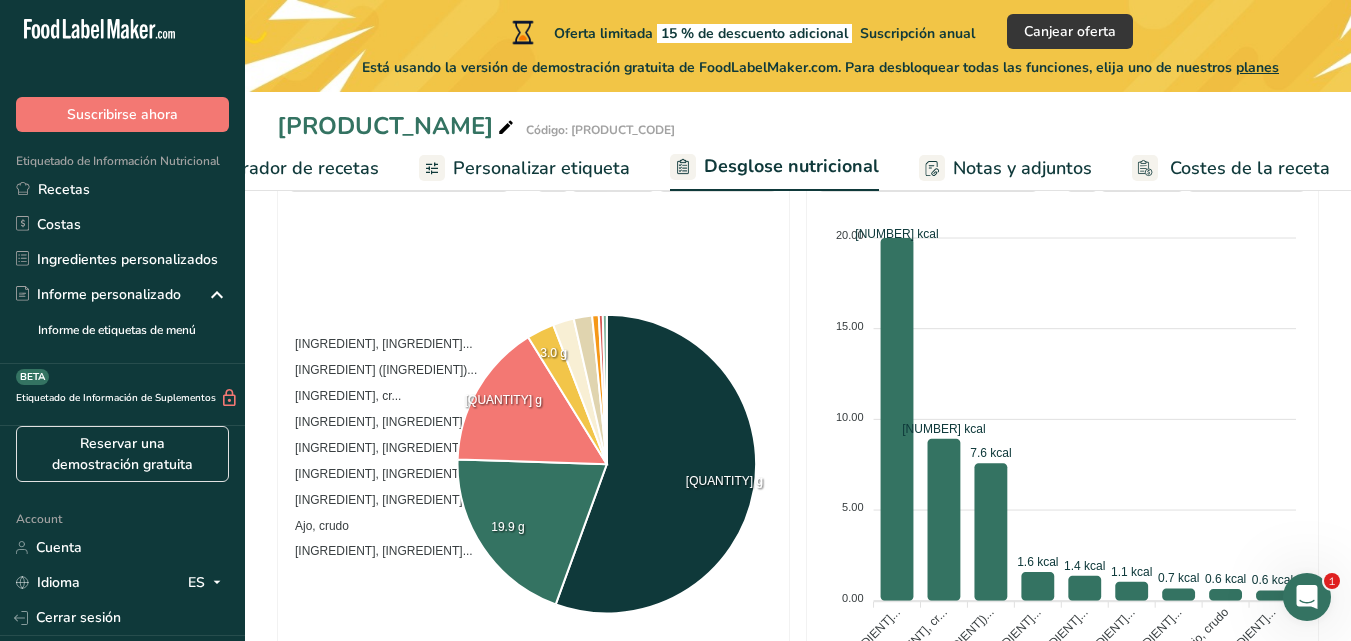 scroll, scrollTop: 408, scrollLeft: 0, axis: vertical 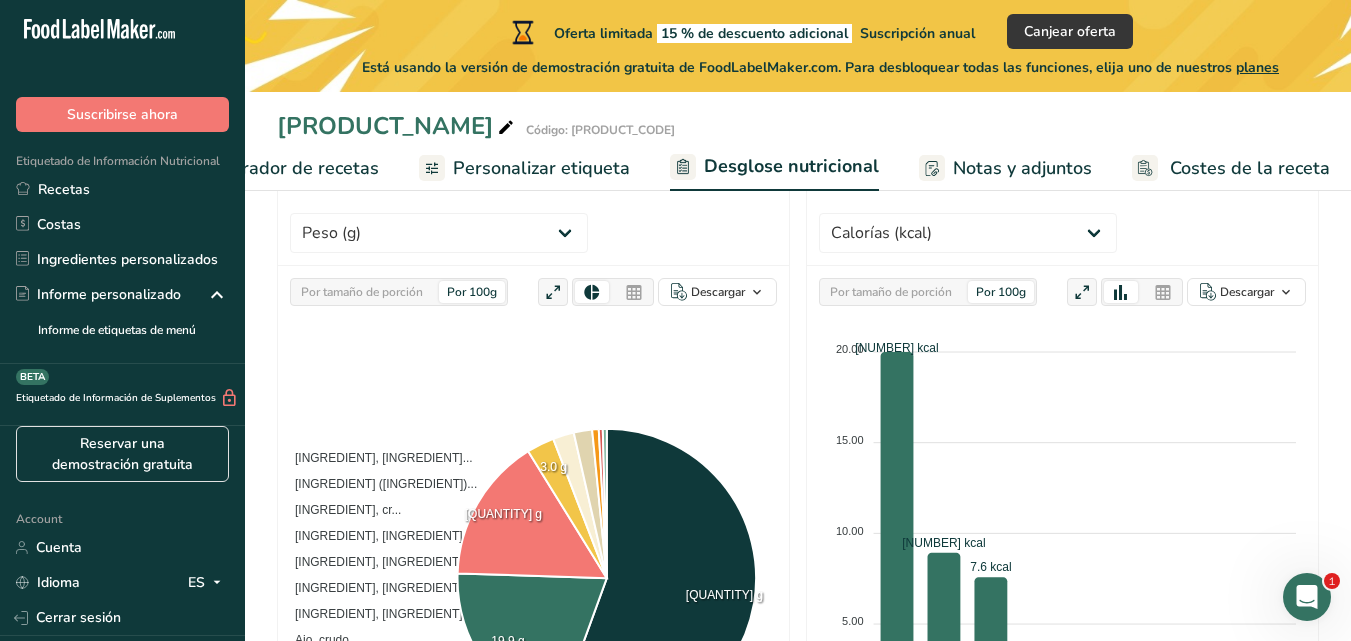 click on "Notas y adjuntos" at bounding box center (1022, 168) 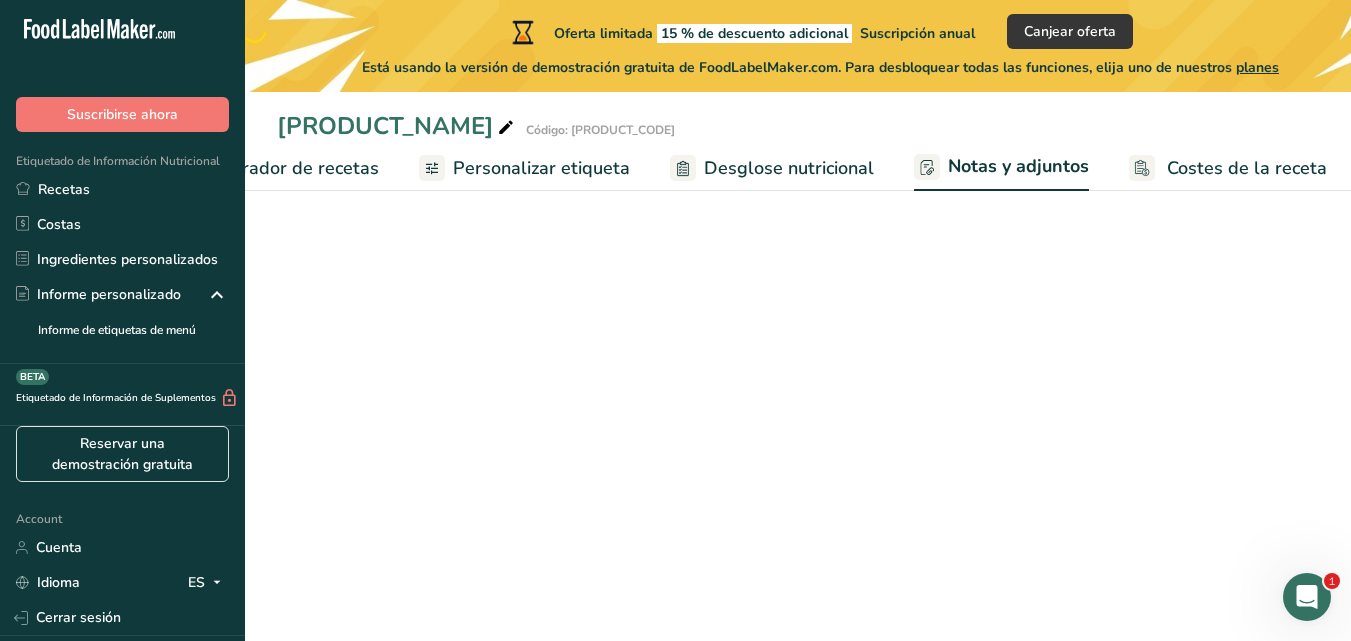 scroll, scrollTop: 0, scrollLeft: 392, axis: horizontal 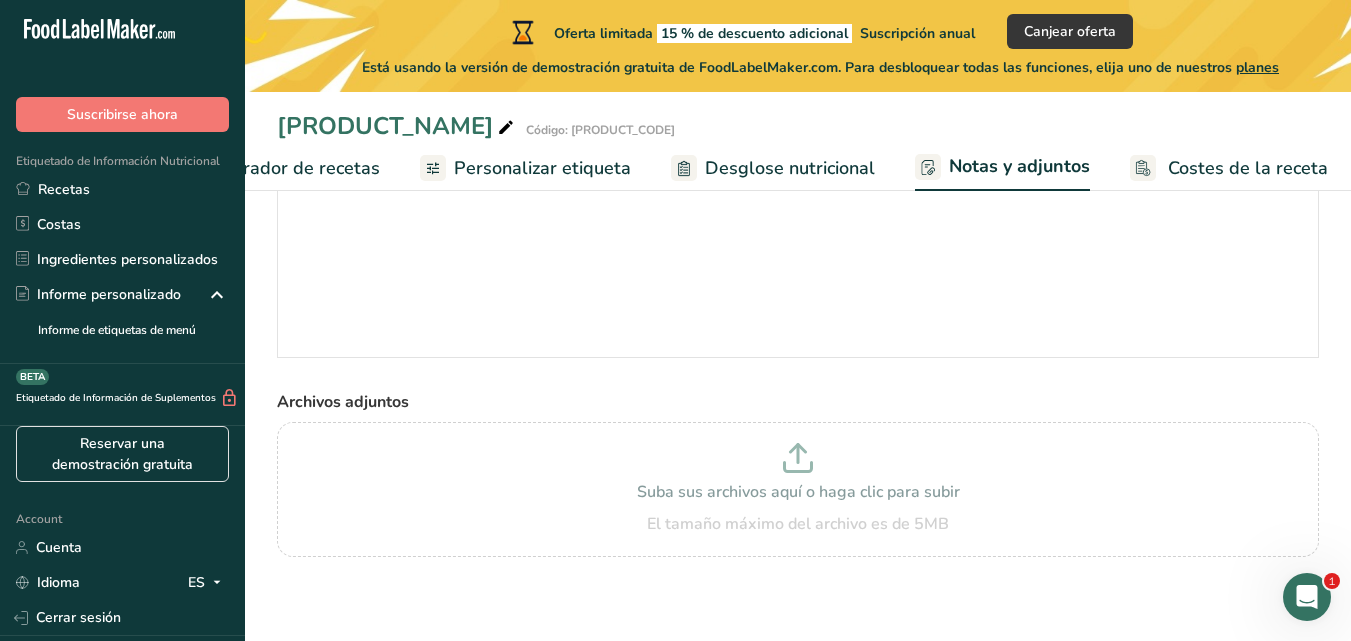click on "Costes de la receta" at bounding box center (1248, 168) 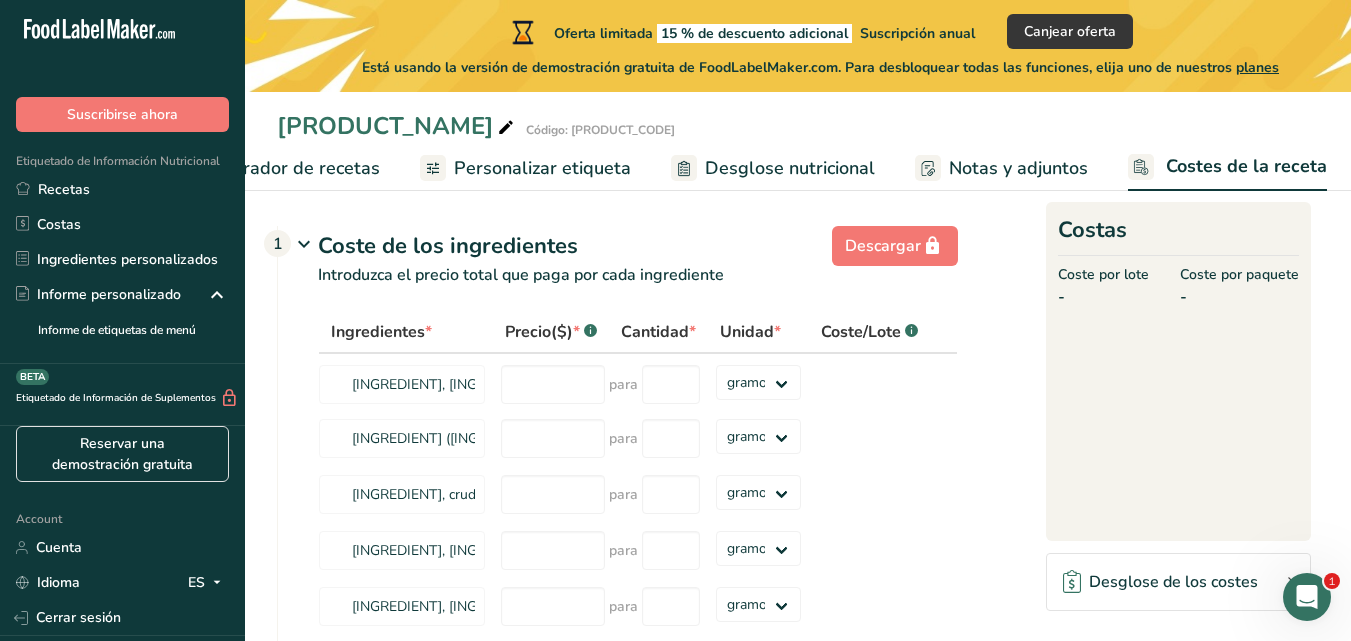 scroll, scrollTop: 0, scrollLeft: 0, axis: both 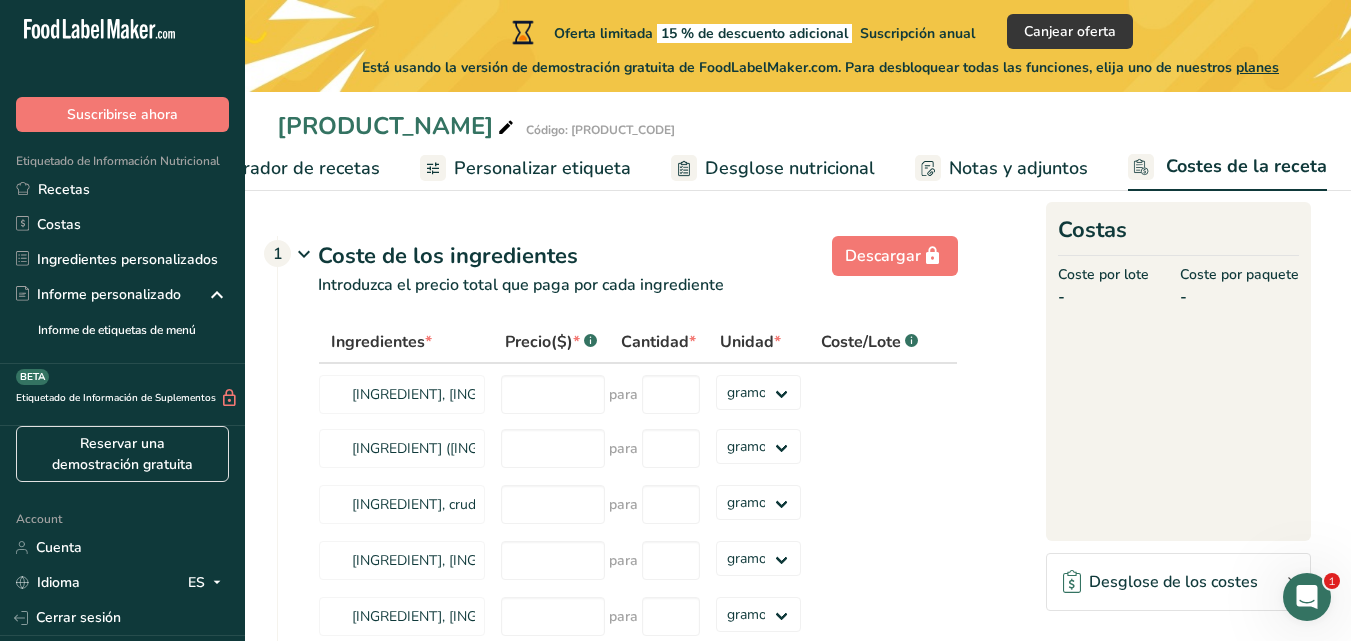 click on "Notas y adjuntos" at bounding box center (1018, 168) 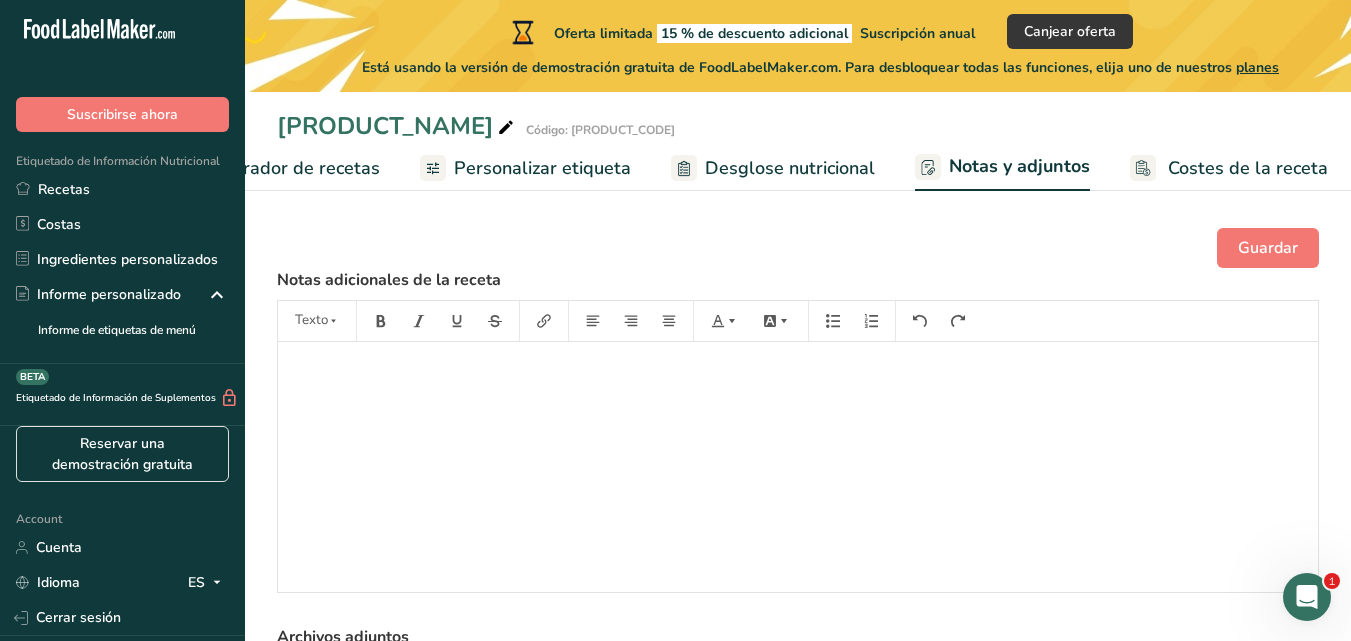 click on "Desglose nutricional" at bounding box center [790, 168] 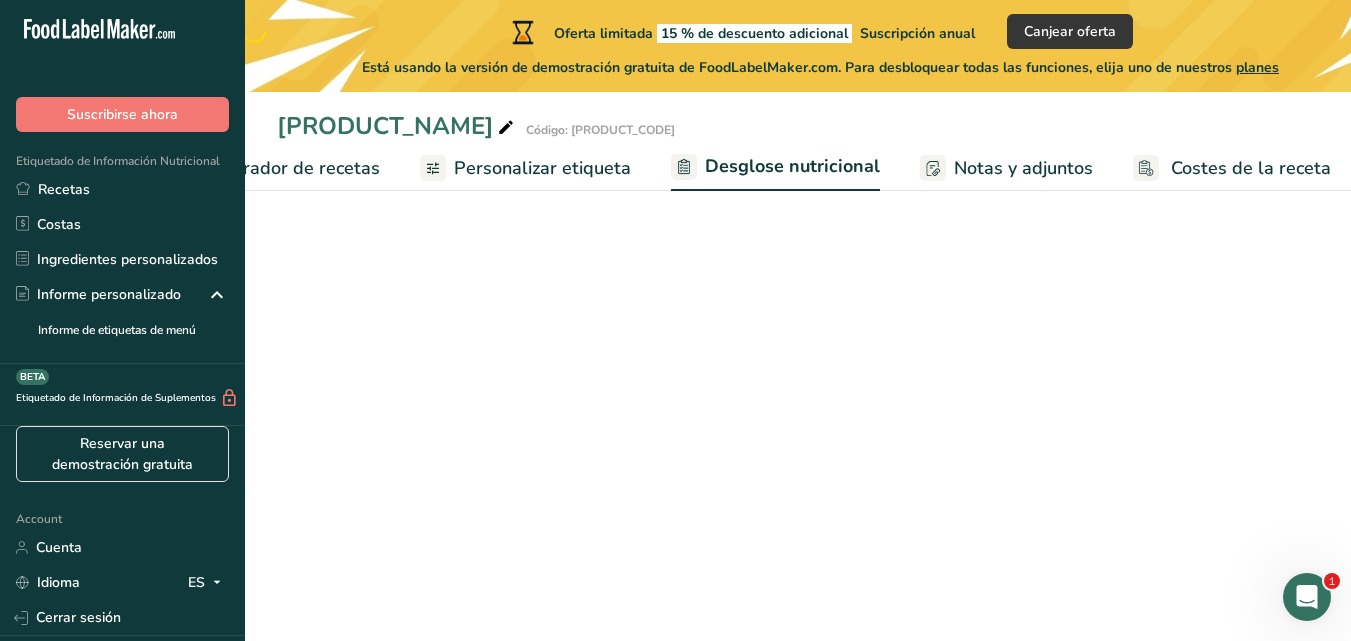 scroll, scrollTop: 0, scrollLeft: 393, axis: horizontal 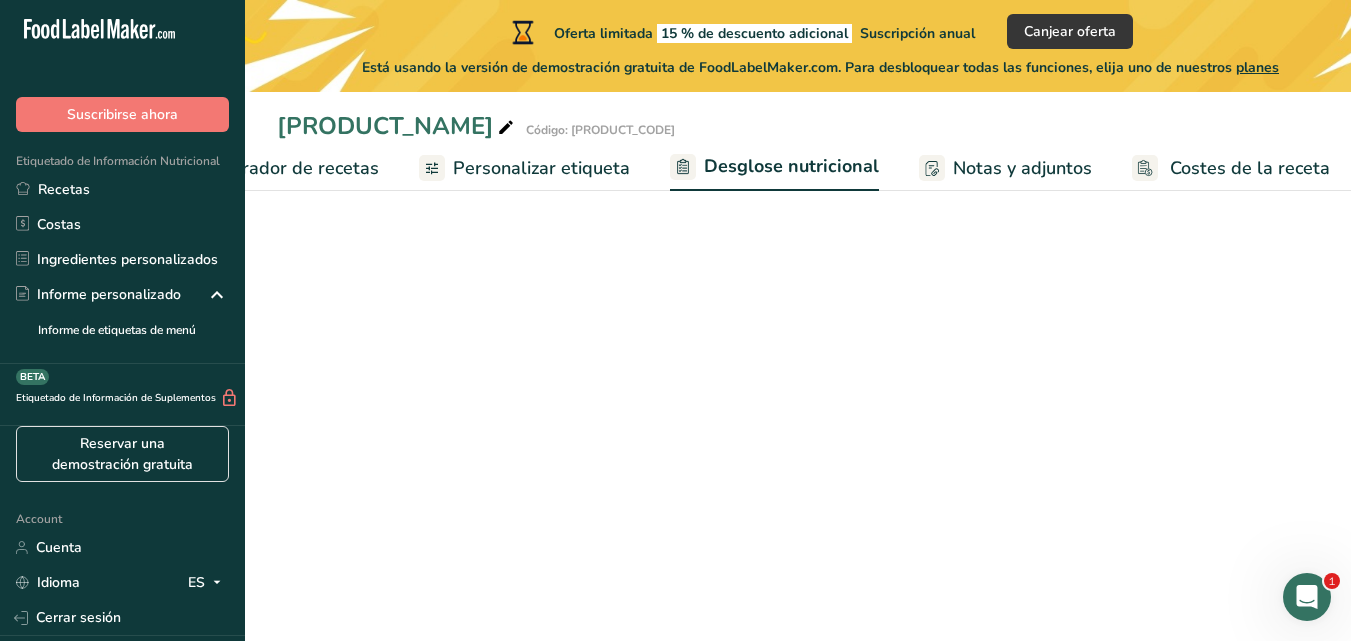 select on "Calories" 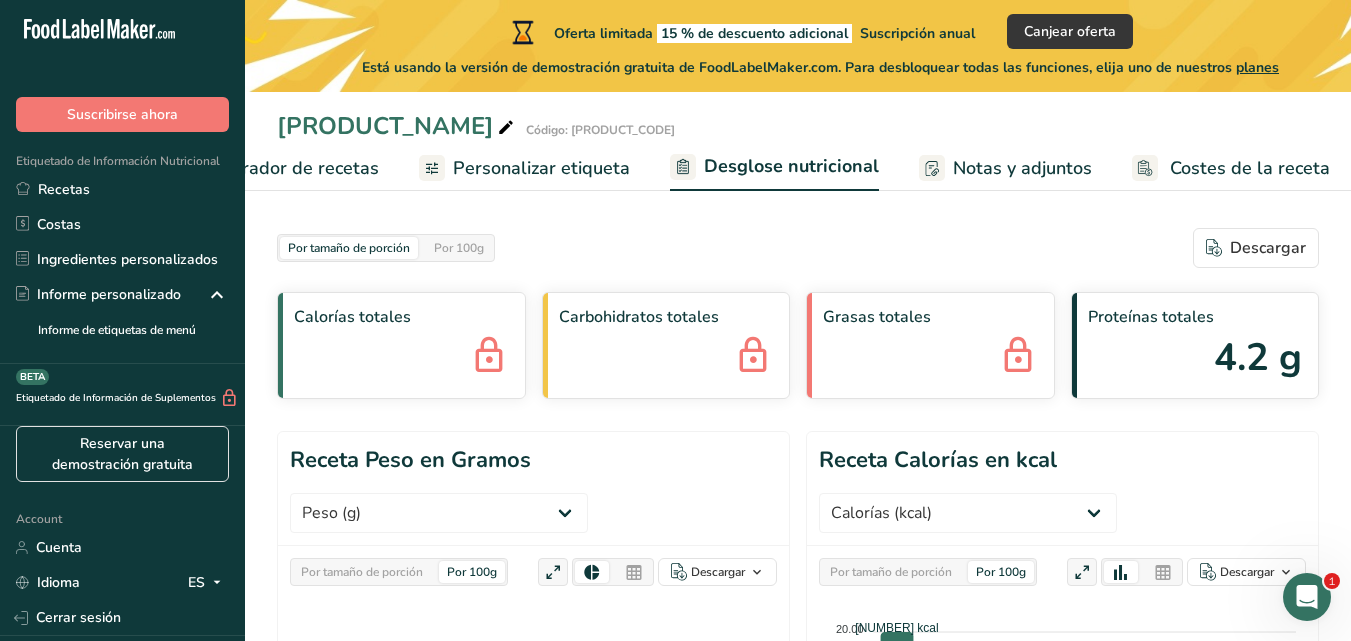 click on "Personalizar etiqueta" at bounding box center [541, 168] 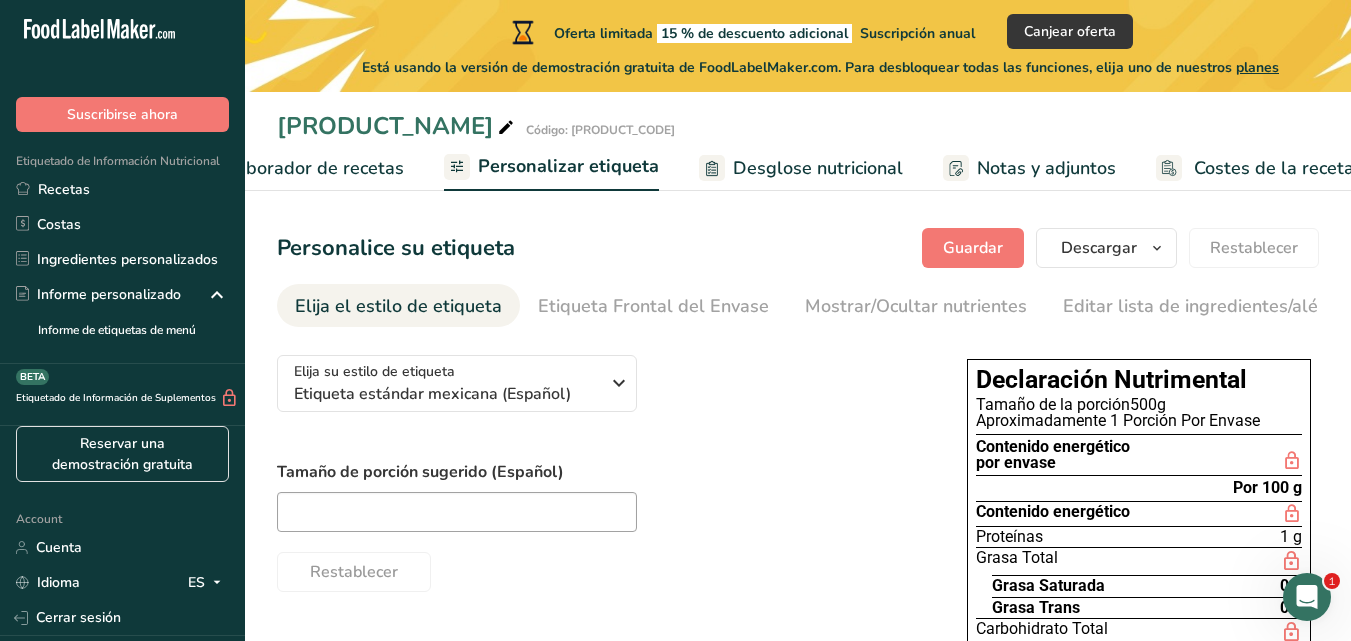 scroll, scrollTop: 0, scrollLeft: 393, axis: horizontal 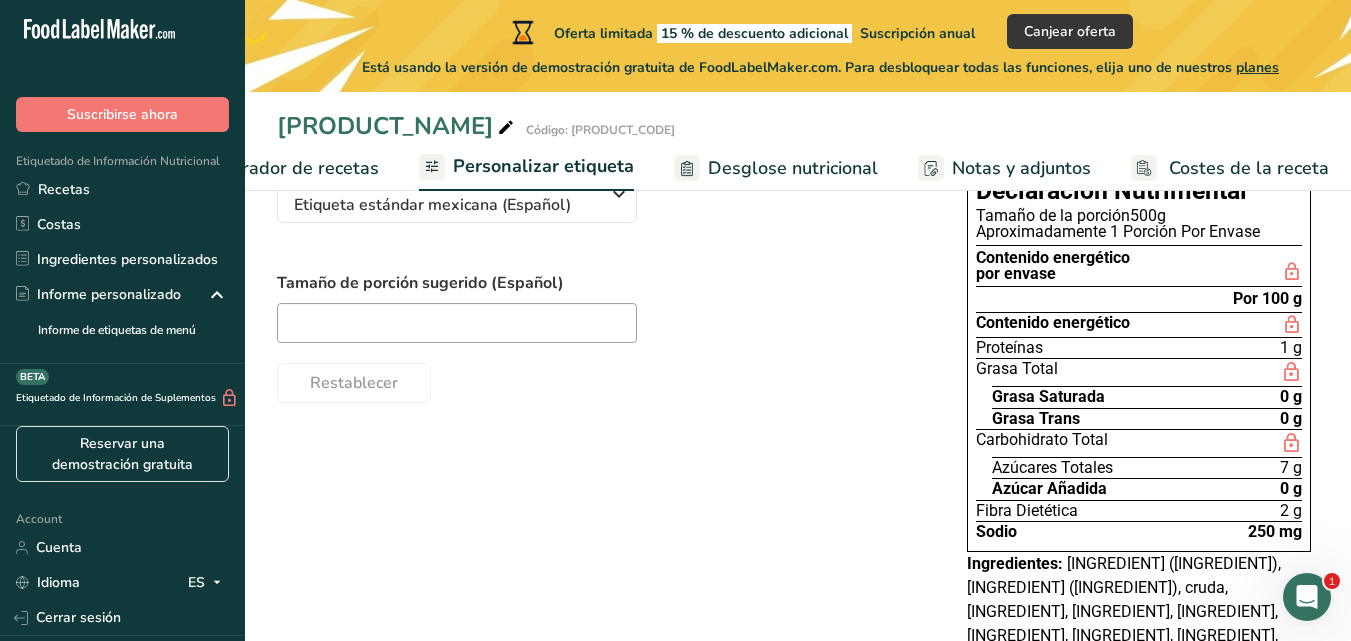 click on "Aproximadamente 1 Porción Por Envase" at bounding box center [1139, 232] 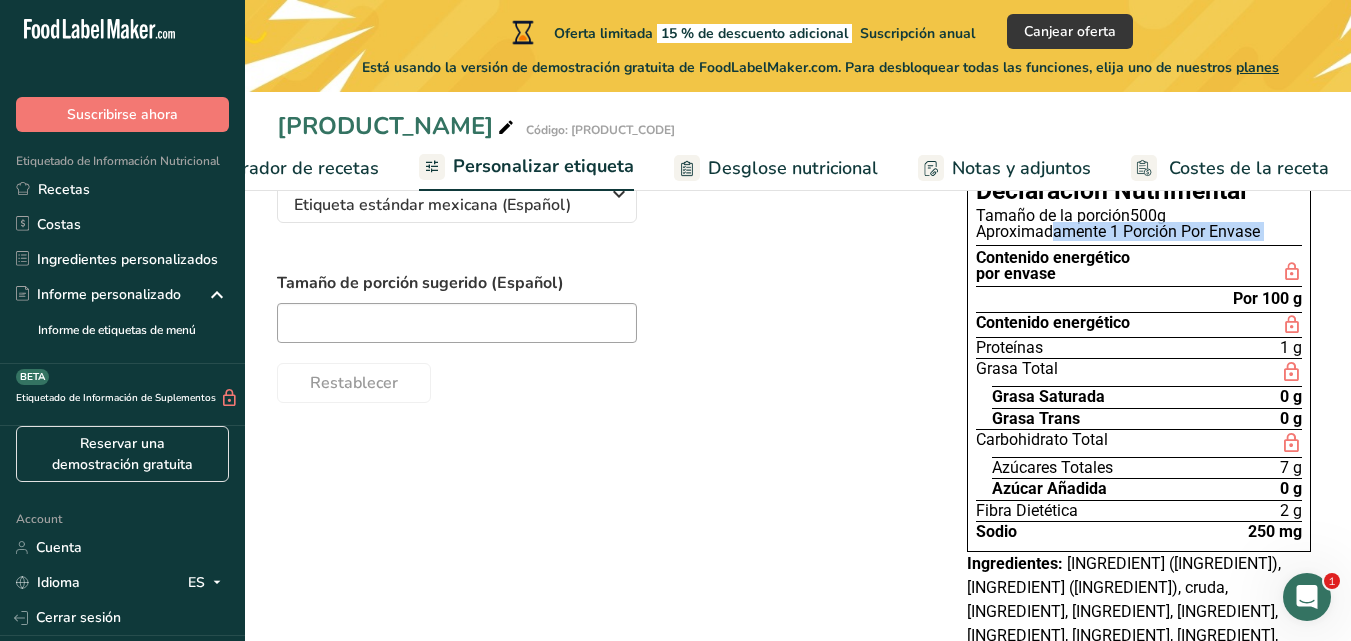 click on "Aproximadamente 1 Porción Por Envase" at bounding box center (1139, 232) 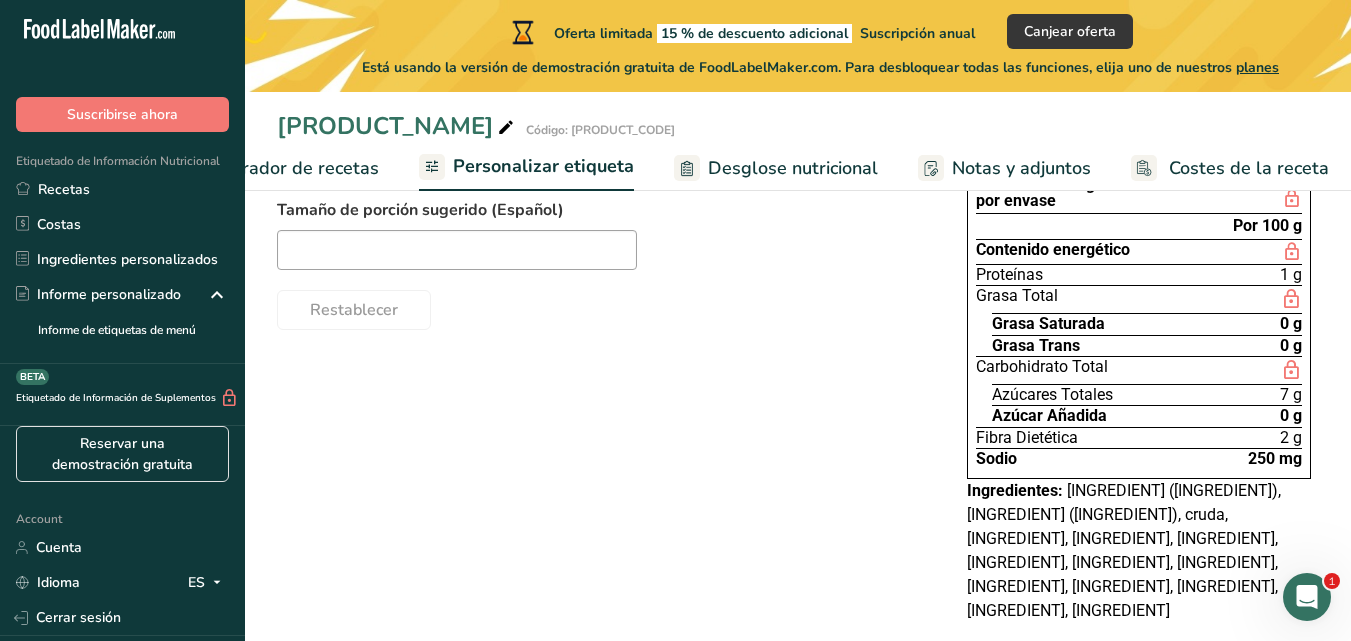 scroll, scrollTop: 257, scrollLeft: 0, axis: vertical 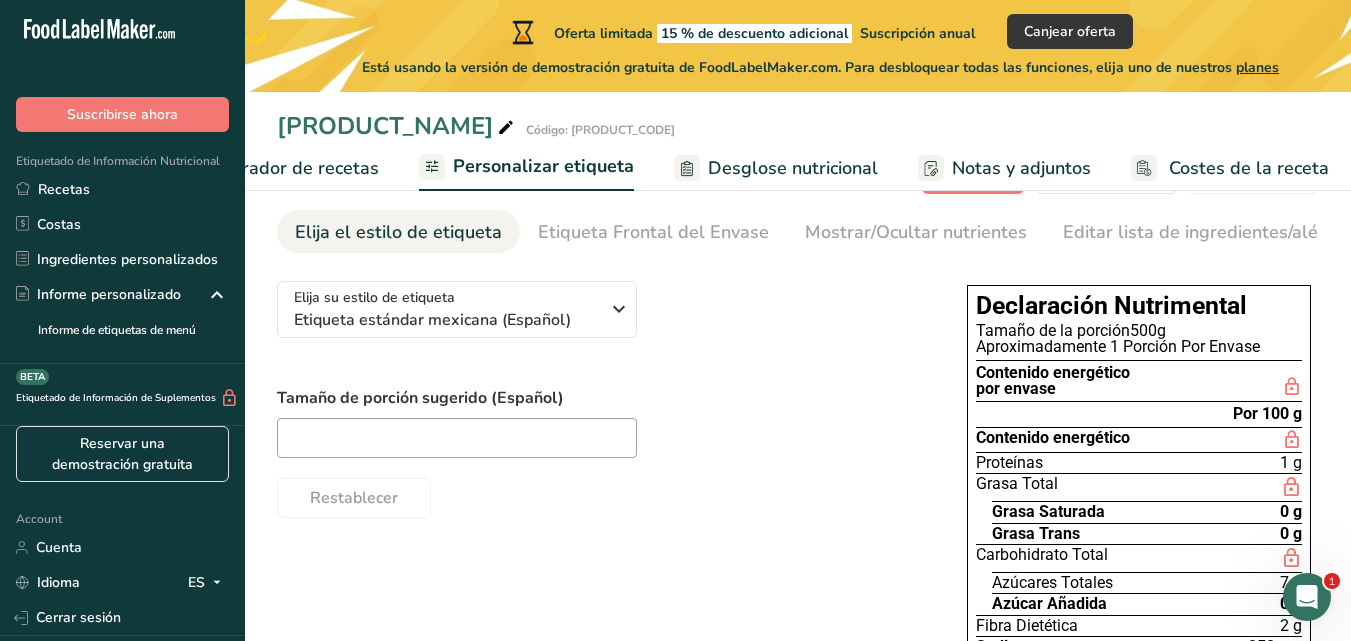 click on "Declaración Nutrimental" at bounding box center [1139, 306] 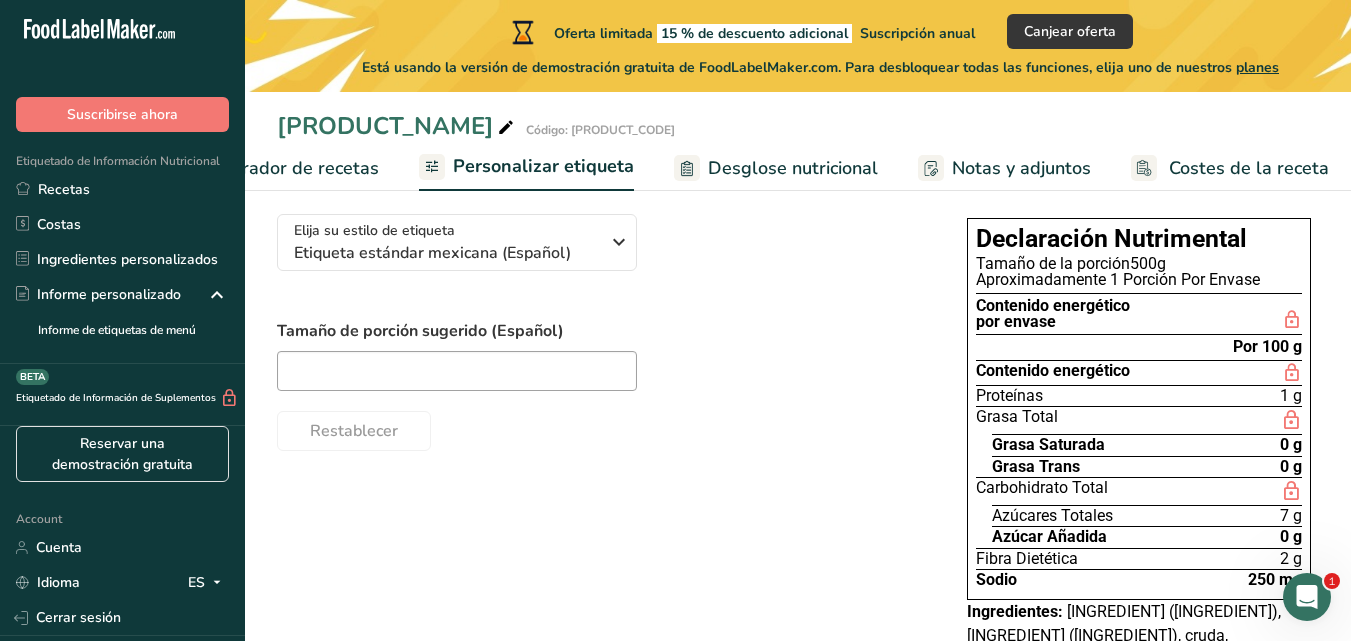 scroll, scrollTop: 144, scrollLeft: 0, axis: vertical 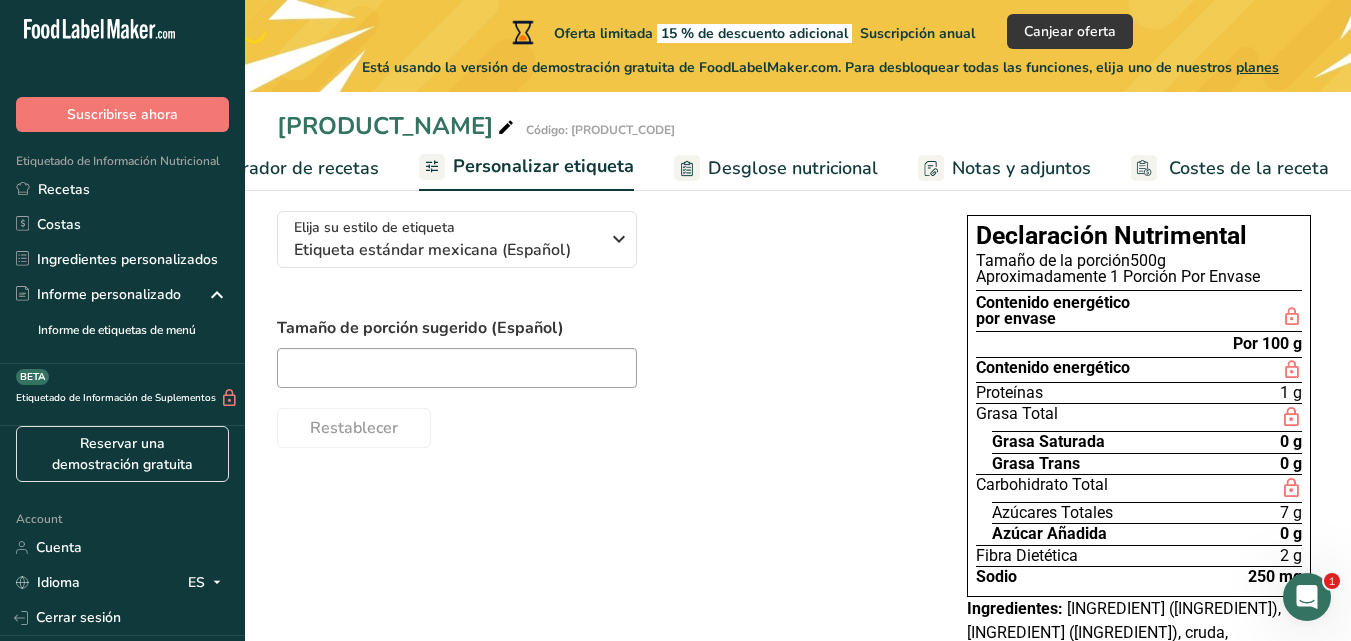 click on "Suscribirse ahora" at bounding box center [122, 94] 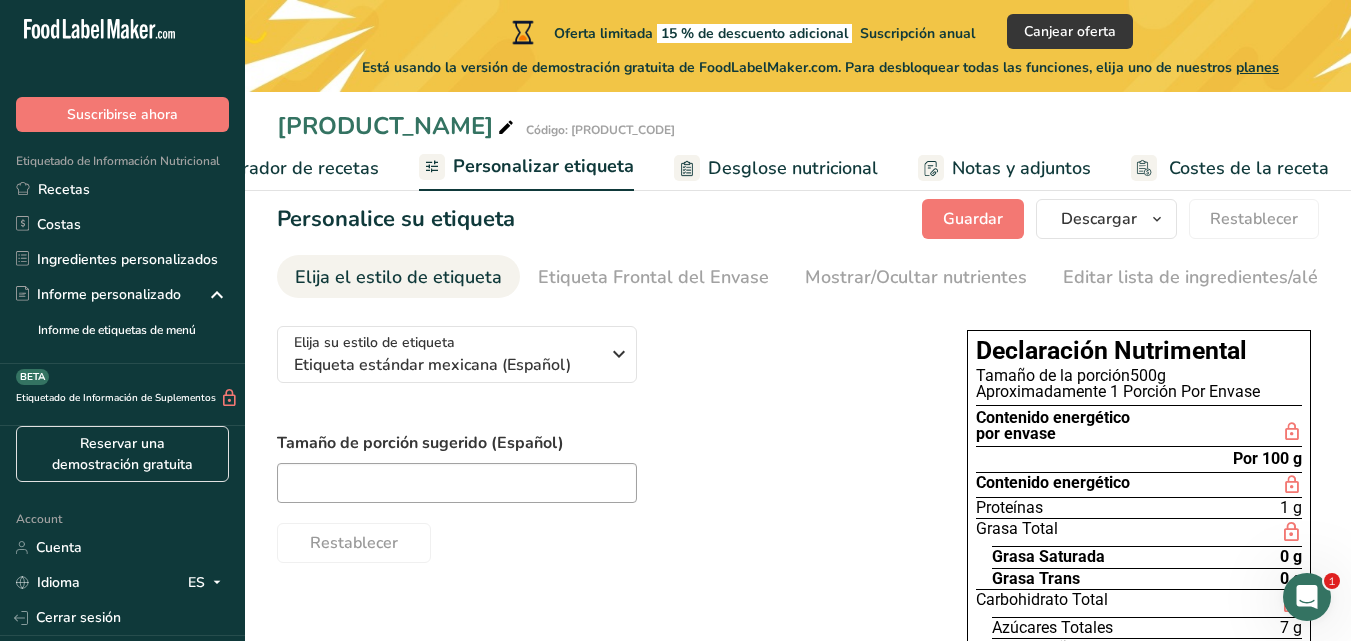 scroll, scrollTop: 0, scrollLeft: 0, axis: both 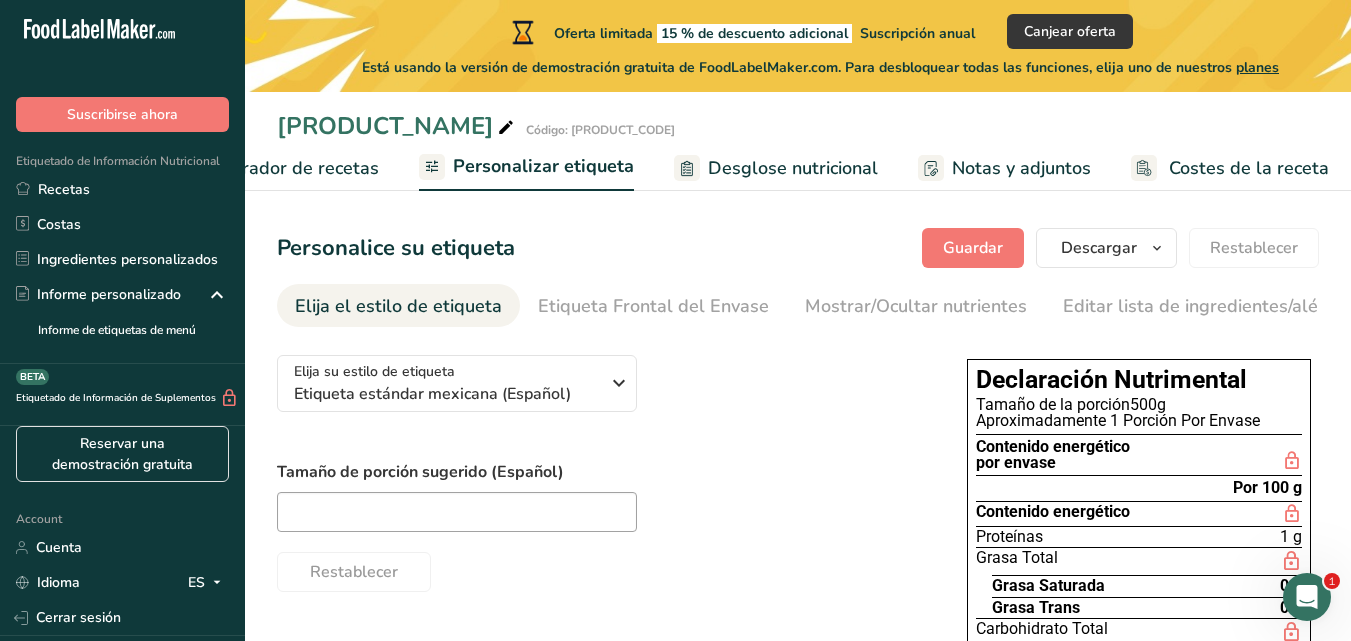 click on "Elaborador de recetas" at bounding box center [286, 168] 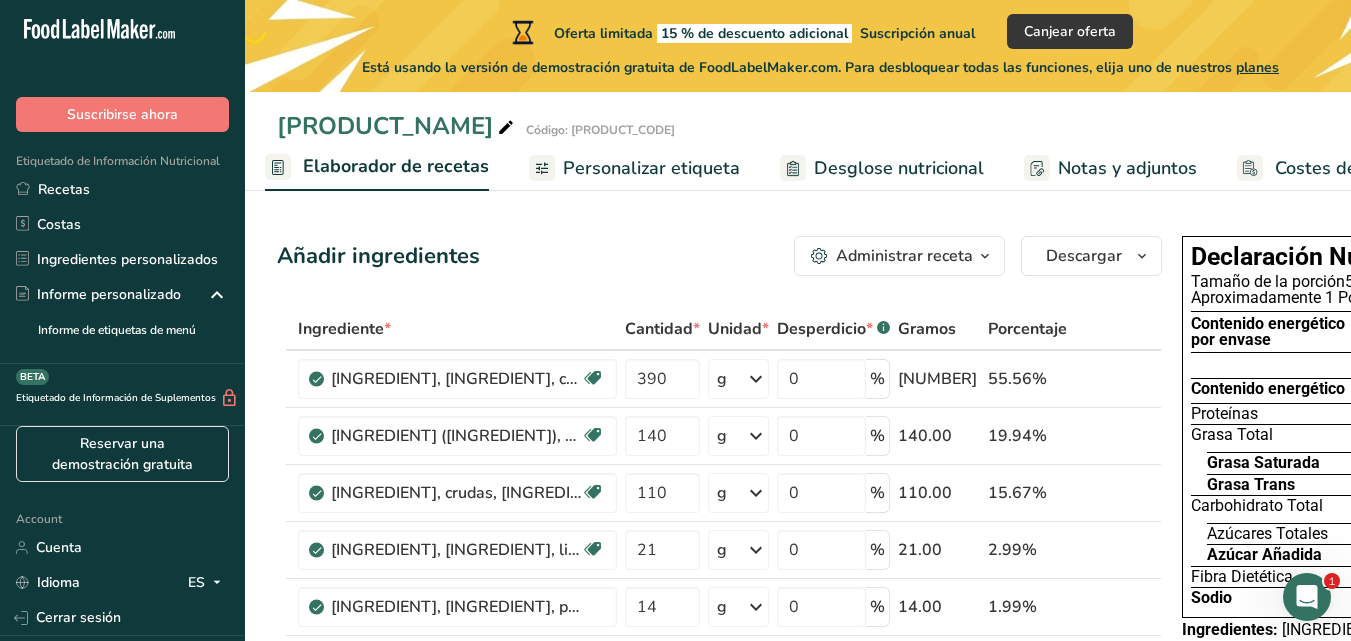 scroll, scrollTop: 0, scrollLeft: 278, axis: horizontal 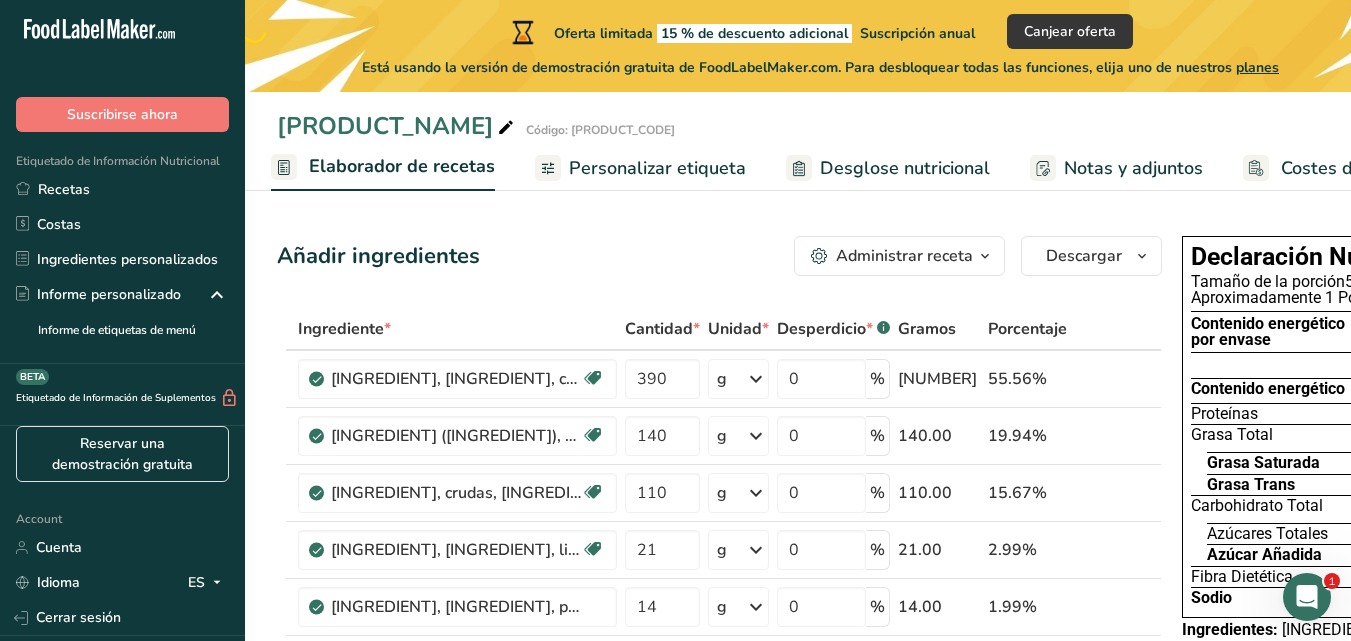 click on "Notas y adjuntos" at bounding box center [1133, 168] 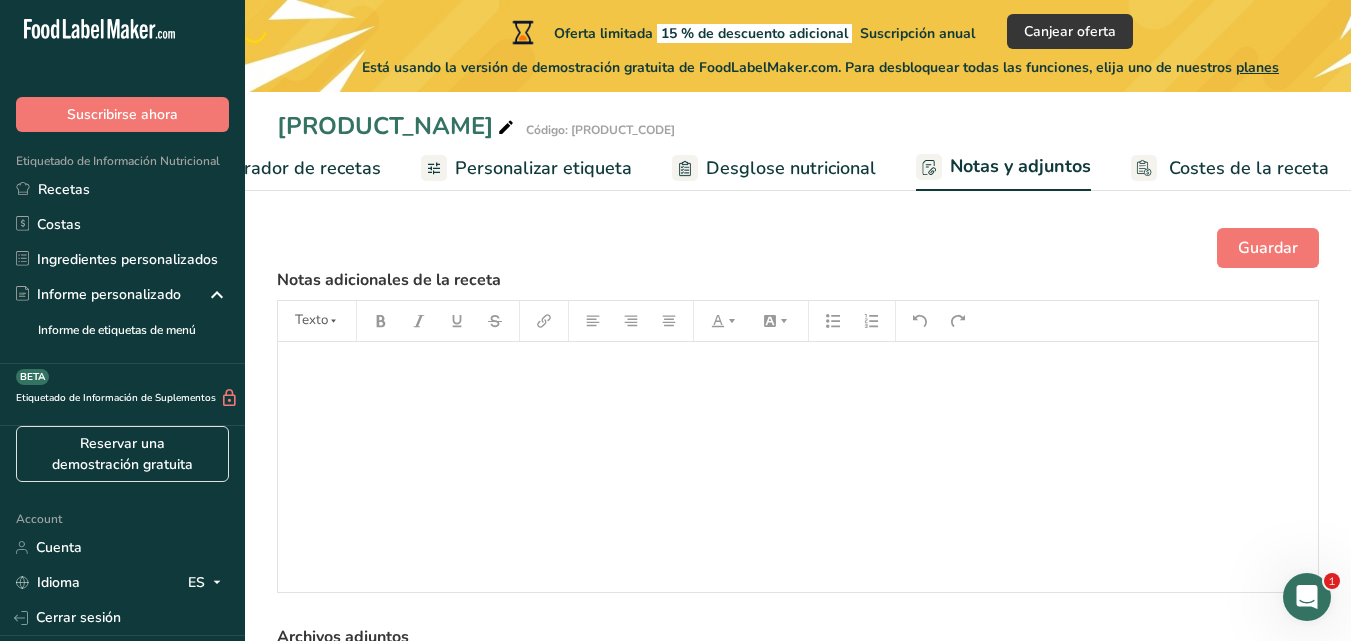 scroll, scrollTop: 0, scrollLeft: 392, axis: horizontal 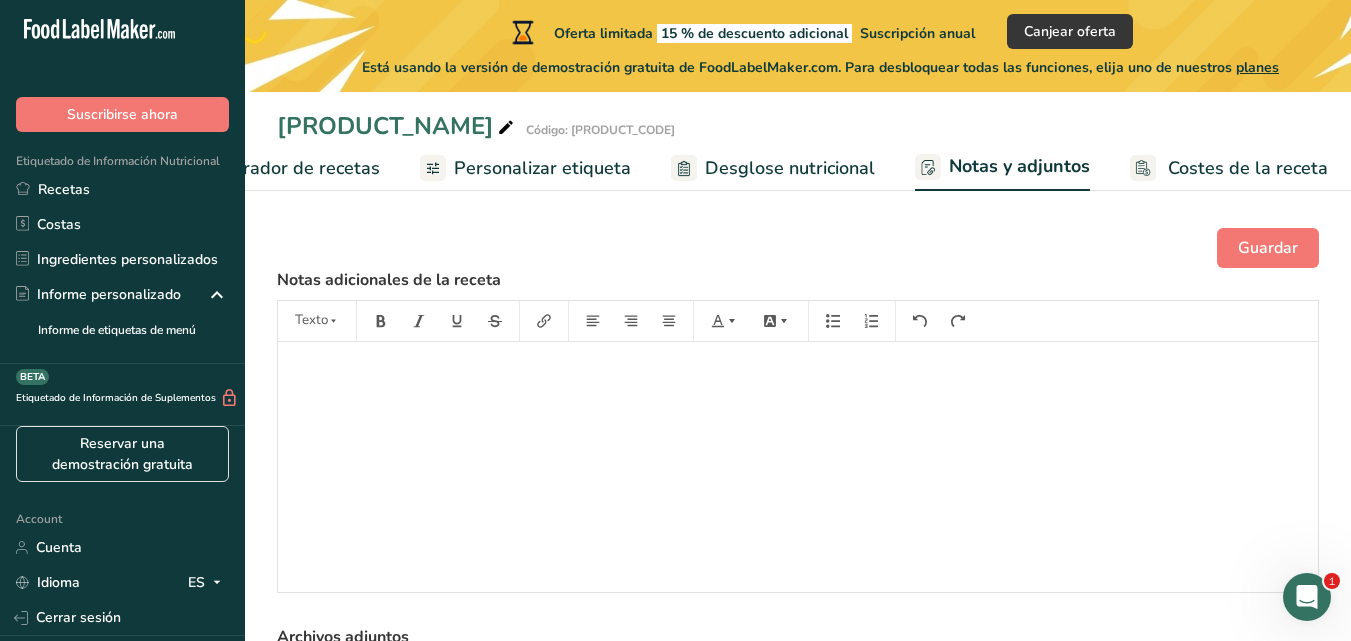 click on "Personalizar etiqueta" at bounding box center (542, 168) 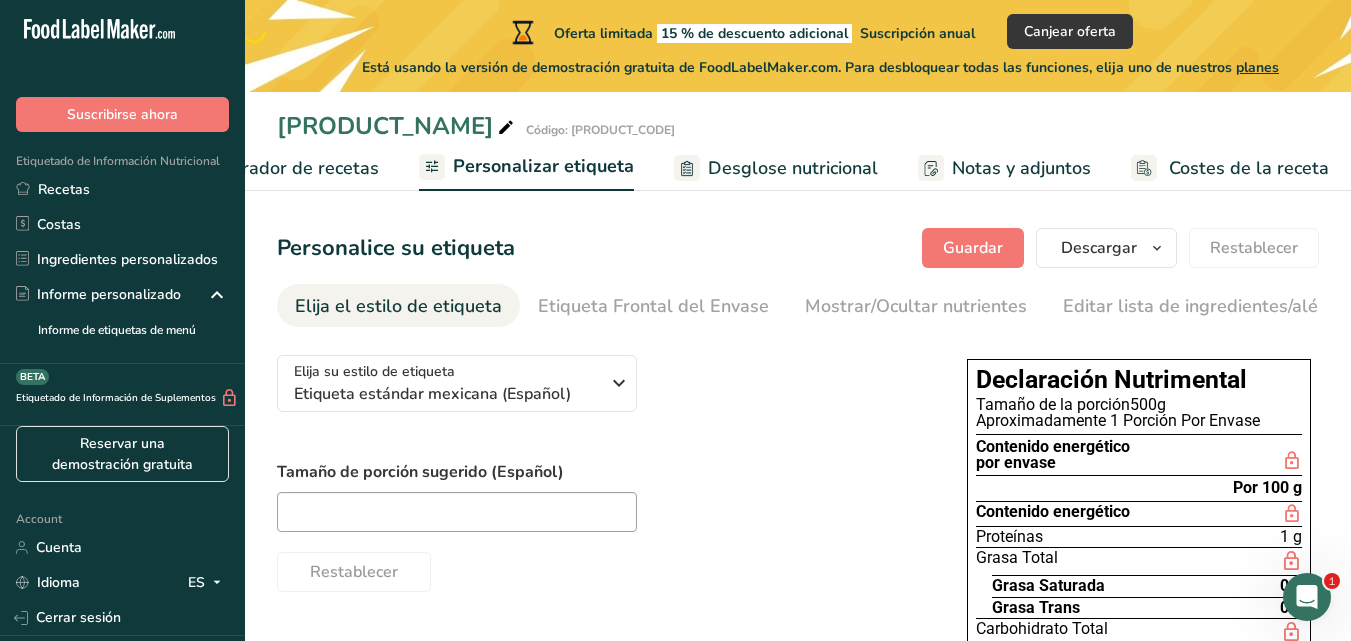 click on "Elija su estilo de etiqueta
Etiqueta estándar mexicana (Español)
EE. UU. (FDA)
Etiqueta estándar FDA
Etiqueta tabular FDA
Etiqueta lineal FDA
Etiqueta simplificada FDA
Etiqueta FDA de dos columnas (Por porción/Por envase)
Etiqueta FDA de dos columnas (Tal como se vende/Tal como se prepara)
Etiqueta estándar FDA agregada
Etiqueta estándar FDA con micronutrientes listados lado a lado
Reino Unido (FSA)
Etiqueta obligatoria del Reino Unido "Parte trasera del envase"
Etiqueta de semáforo del Reino Unido "Parte frontal del envase"
Canadá (CFIA)" at bounding box center (602, 465) 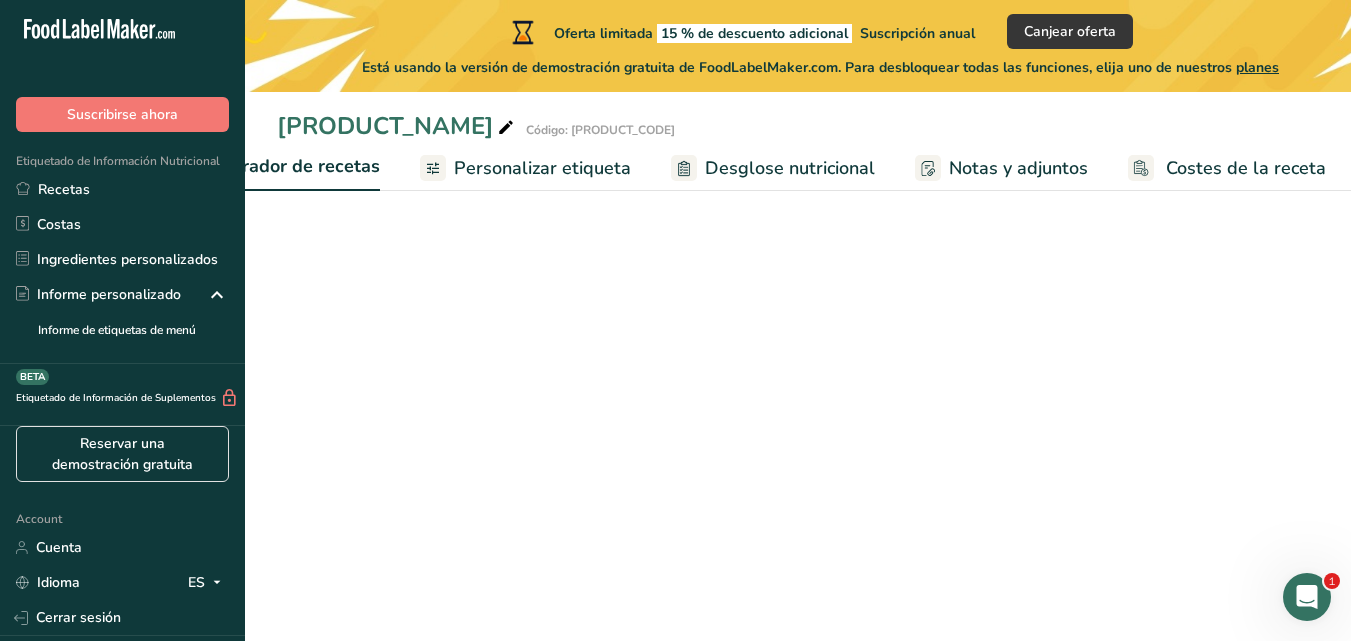 scroll, scrollTop: 0, scrollLeft: 323, axis: horizontal 